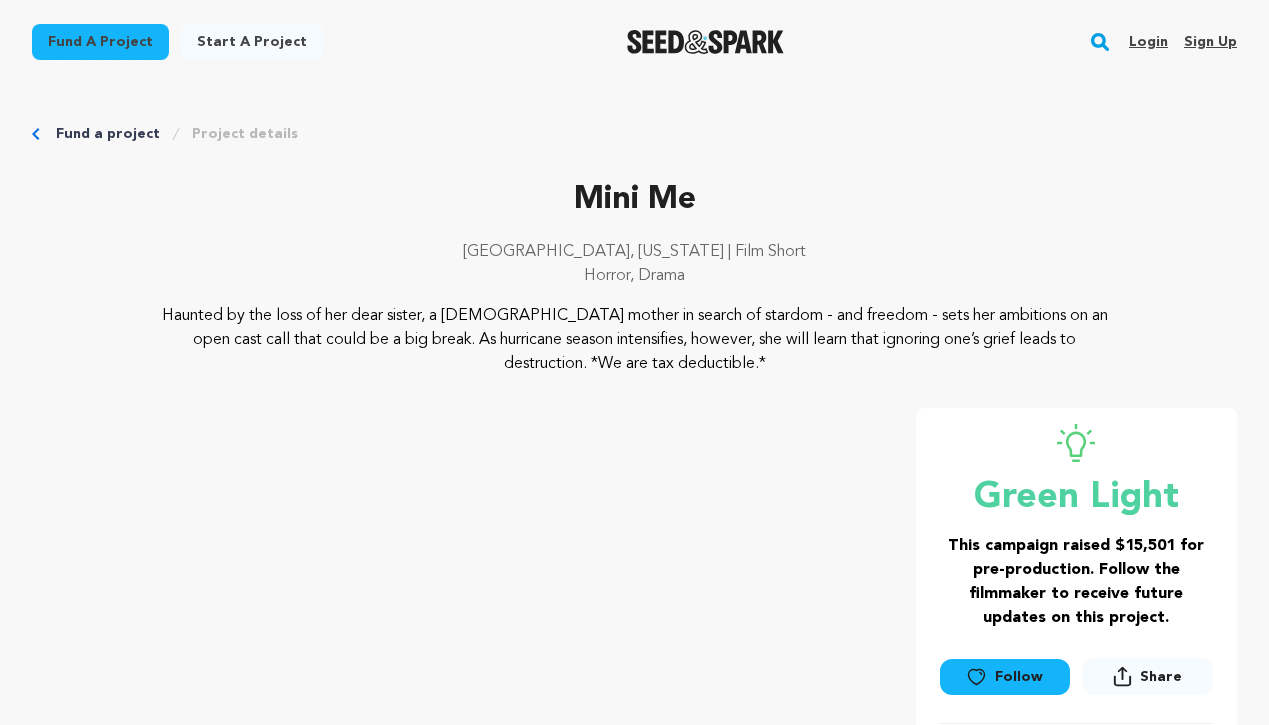 scroll, scrollTop: 0, scrollLeft: 0, axis: both 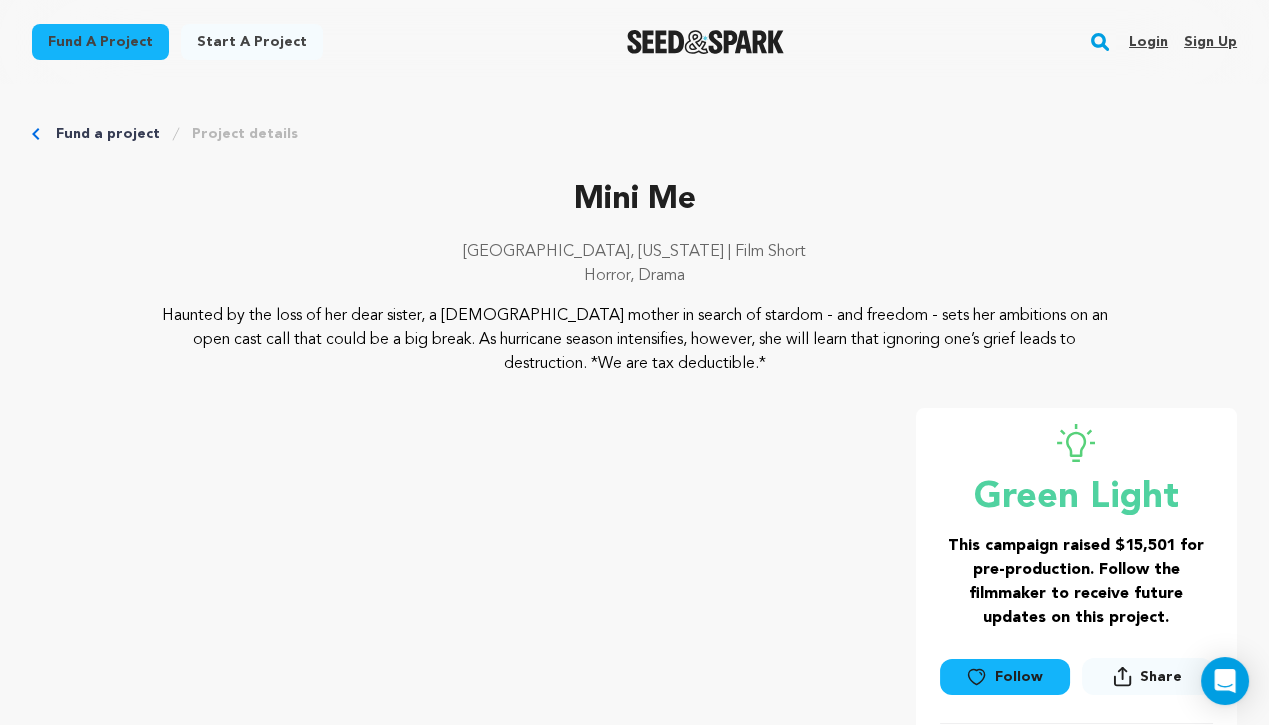 click on "Login" at bounding box center [1148, 42] 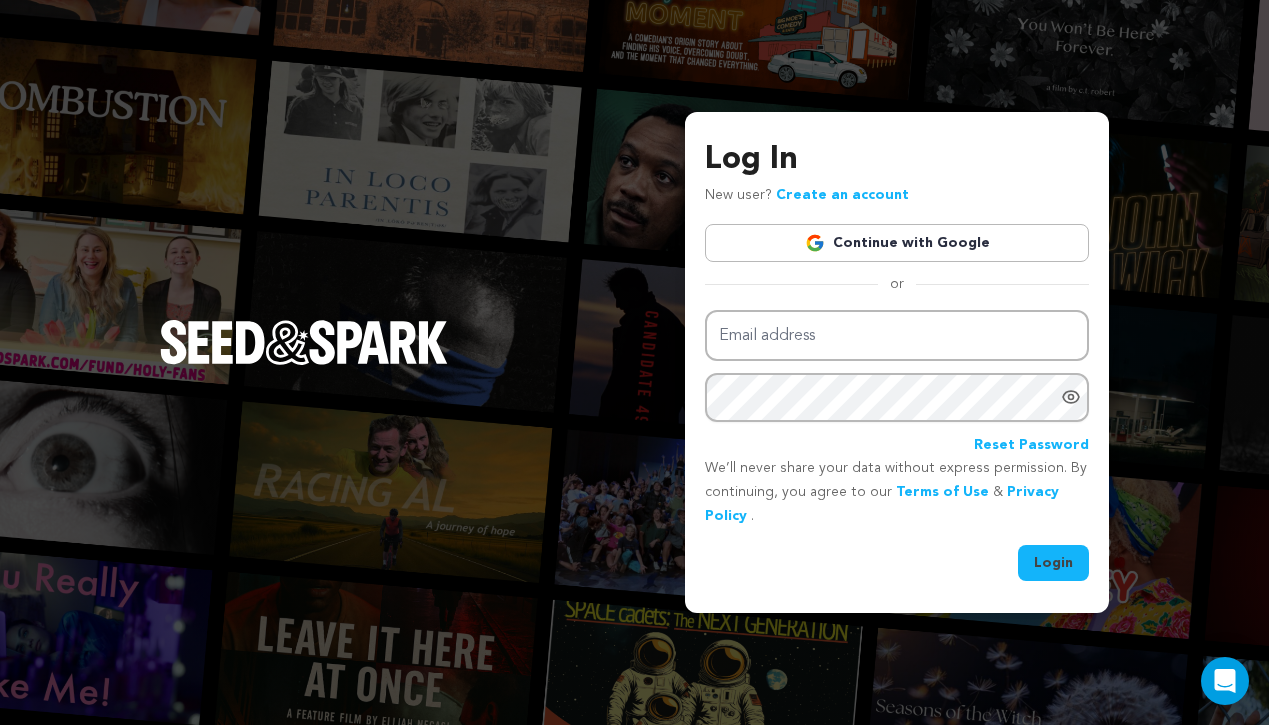 scroll, scrollTop: 0, scrollLeft: 0, axis: both 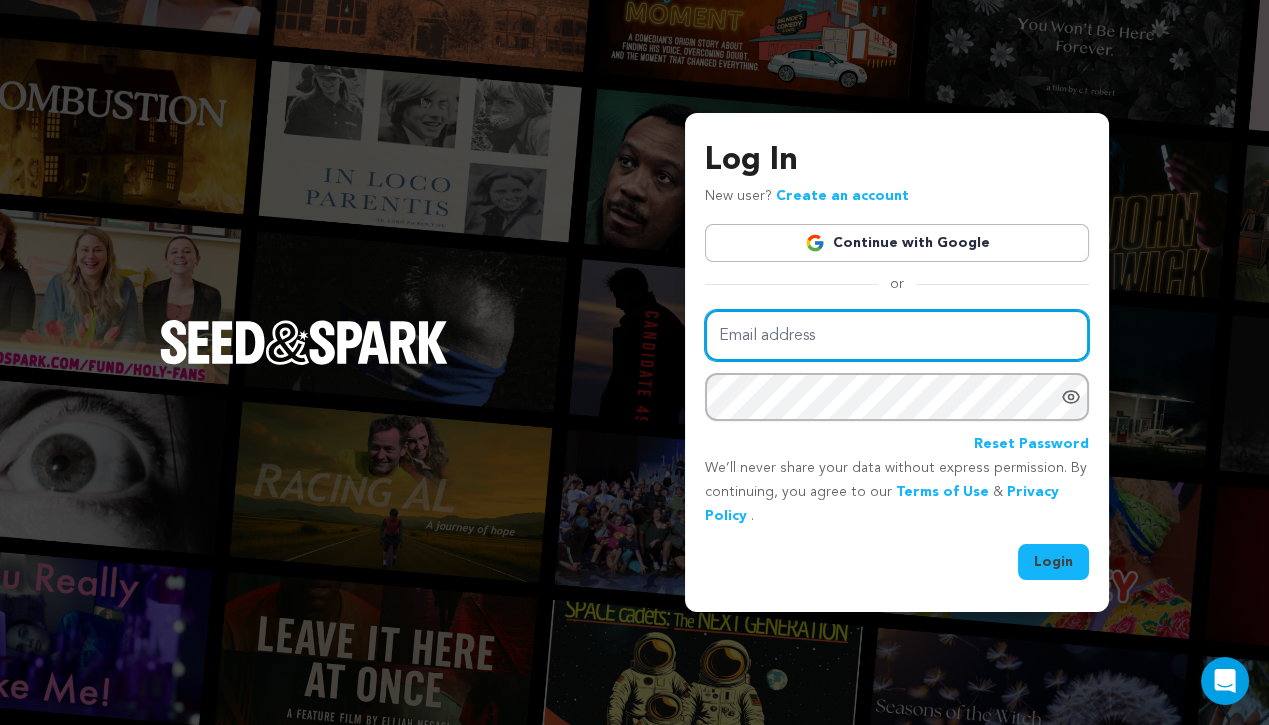 type on "julian.aguero2012@gmail.com" 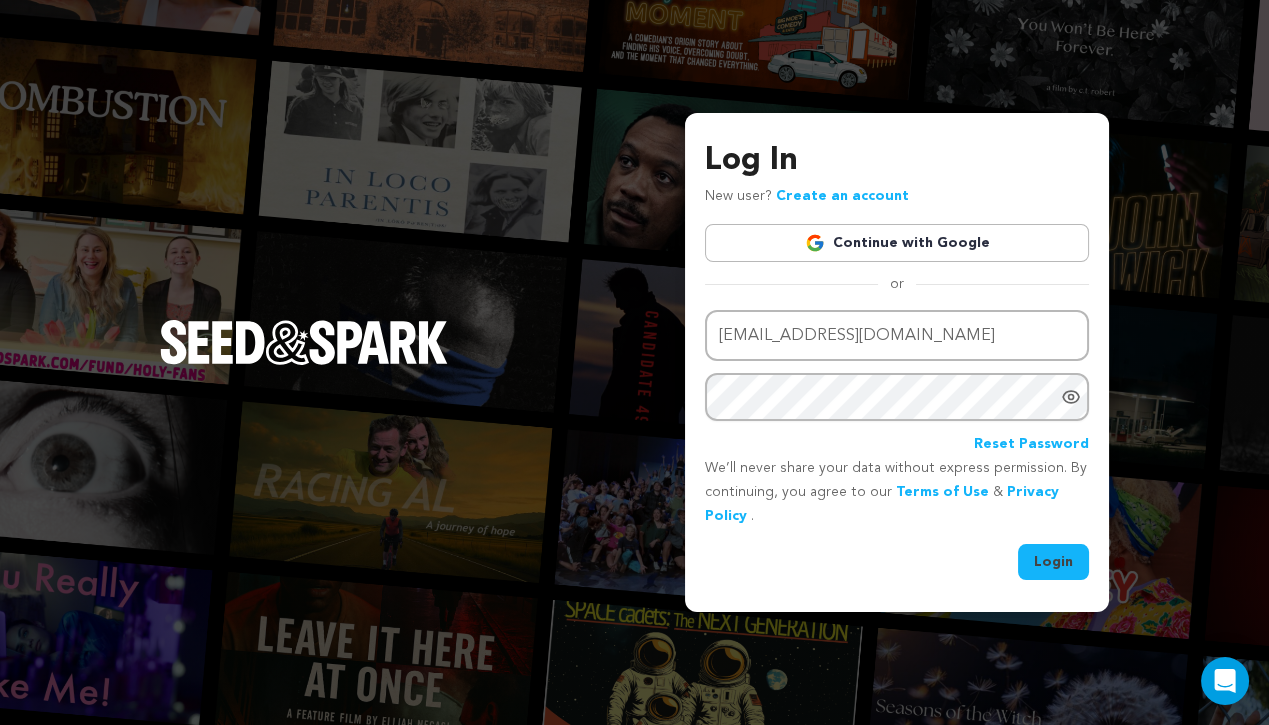 click on "Login" at bounding box center (1053, 562) 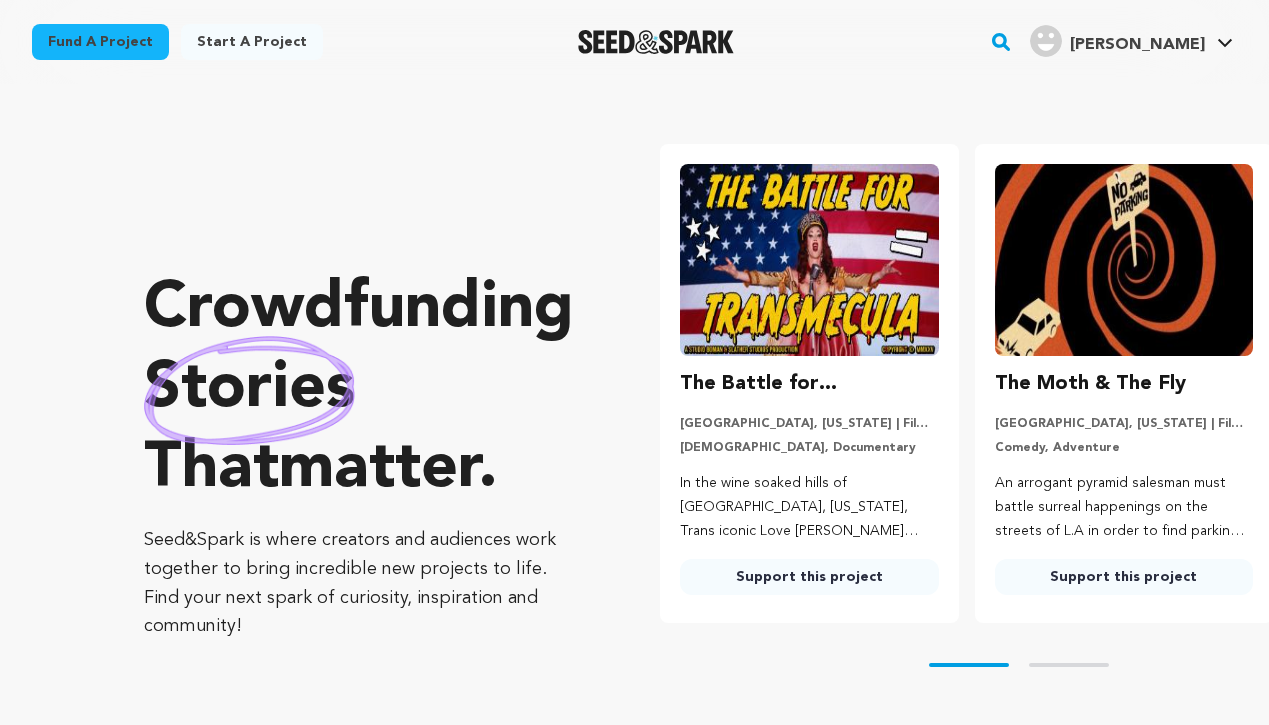 scroll, scrollTop: 0, scrollLeft: 0, axis: both 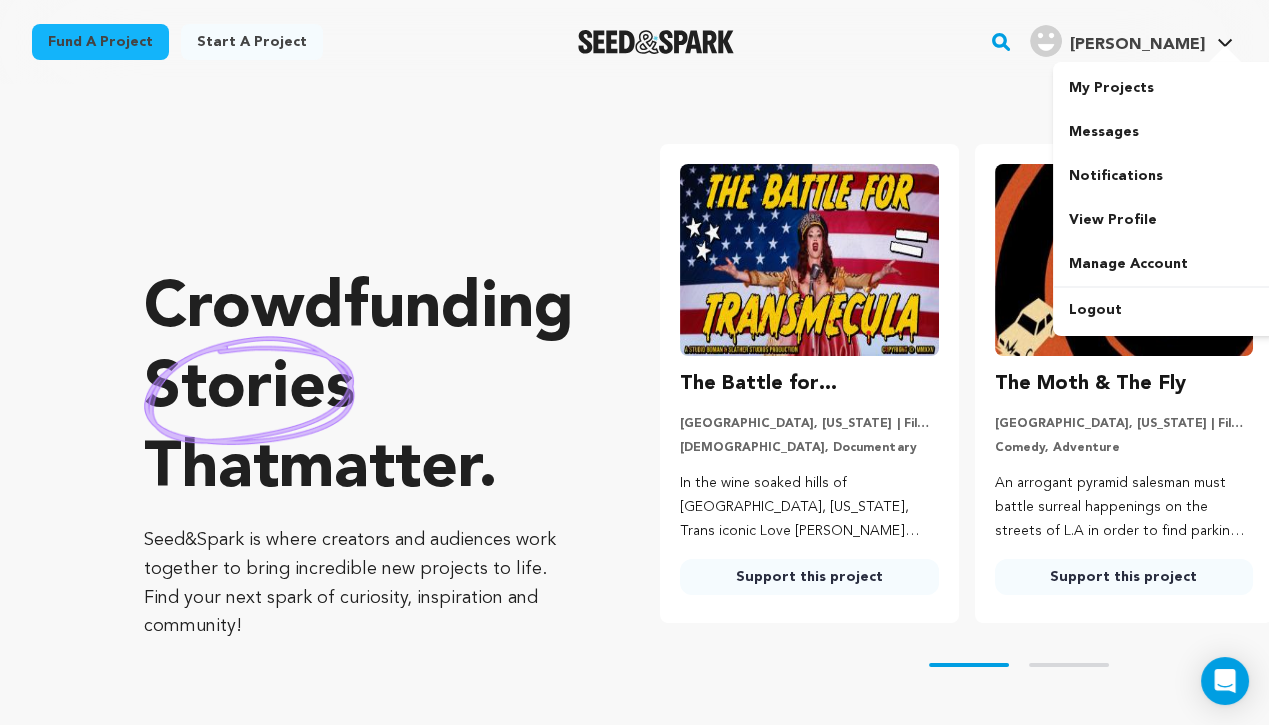 click on "[PERSON_NAME]" at bounding box center (1137, 45) 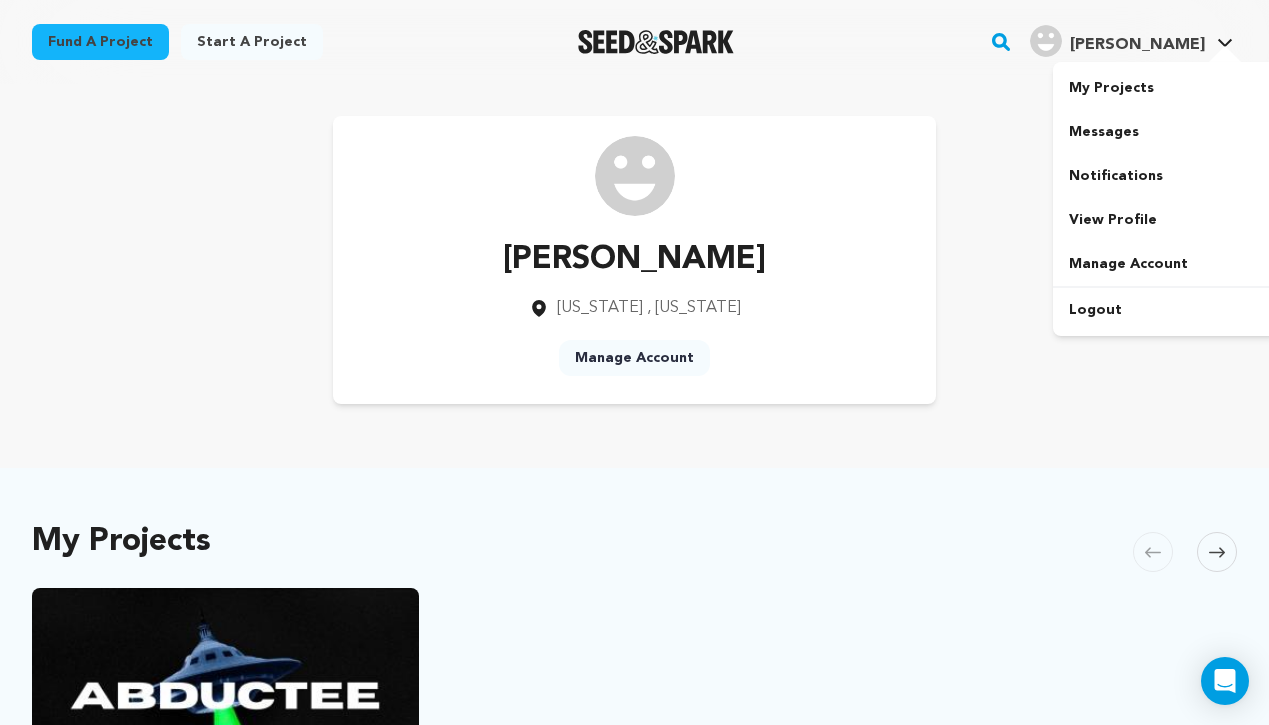scroll, scrollTop: 0, scrollLeft: 0, axis: both 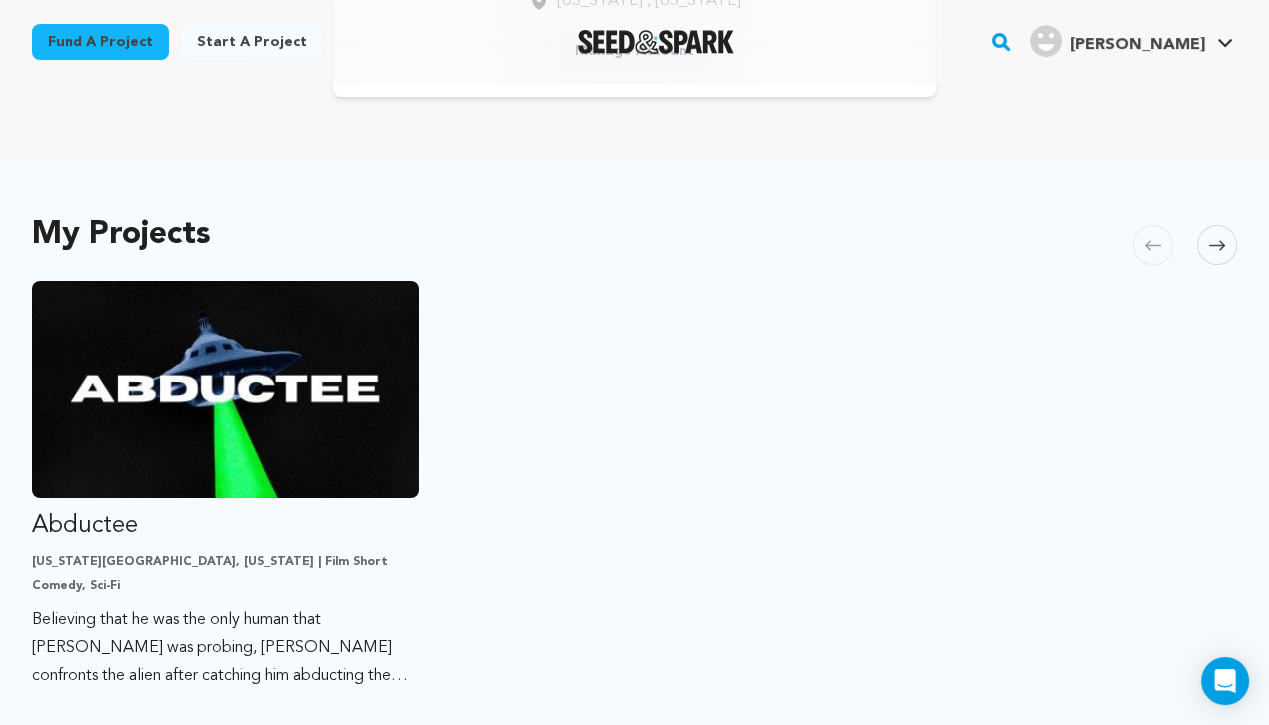 click on "Abductee
New York City, New York | Film Short
Comedy, Sci-Fi
Believing that he was the only human that Blorb was probing, Todd confronts the alien after catching him abducting the next door neighbor.
DRAFT AWAITING SUBMISSION" at bounding box center (634, 531) 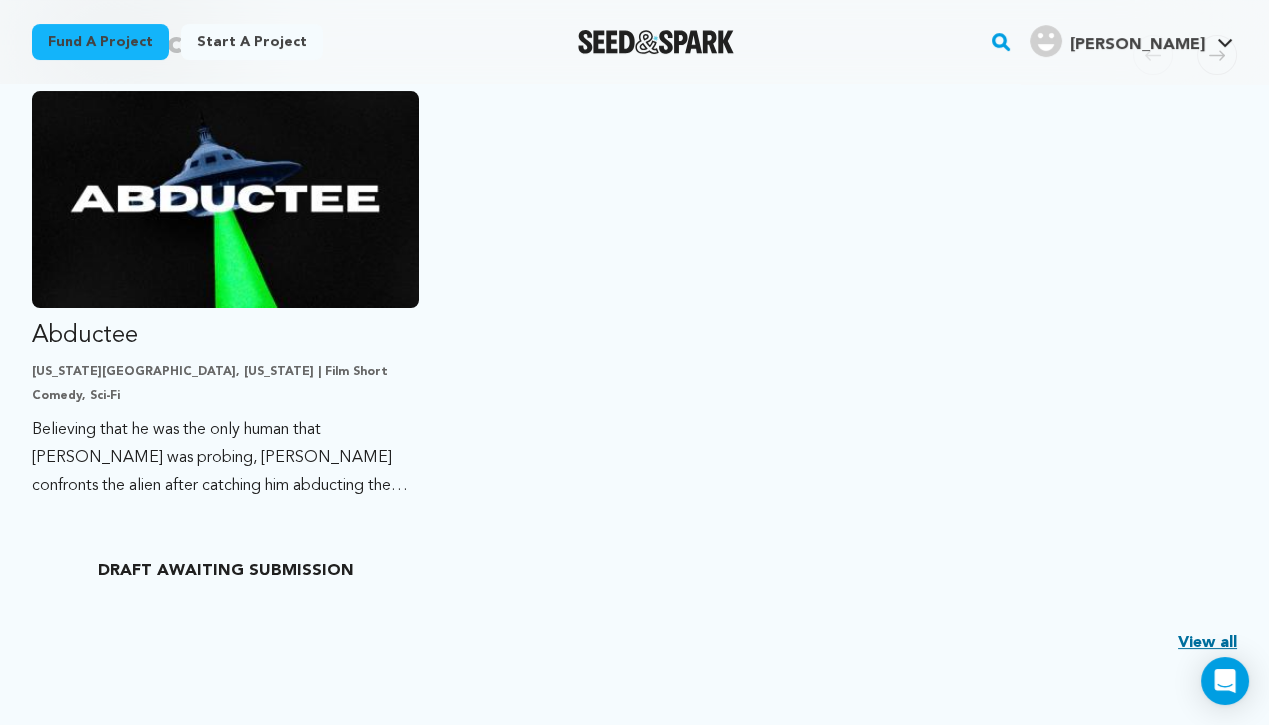 scroll, scrollTop: 527, scrollLeft: 0, axis: vertical 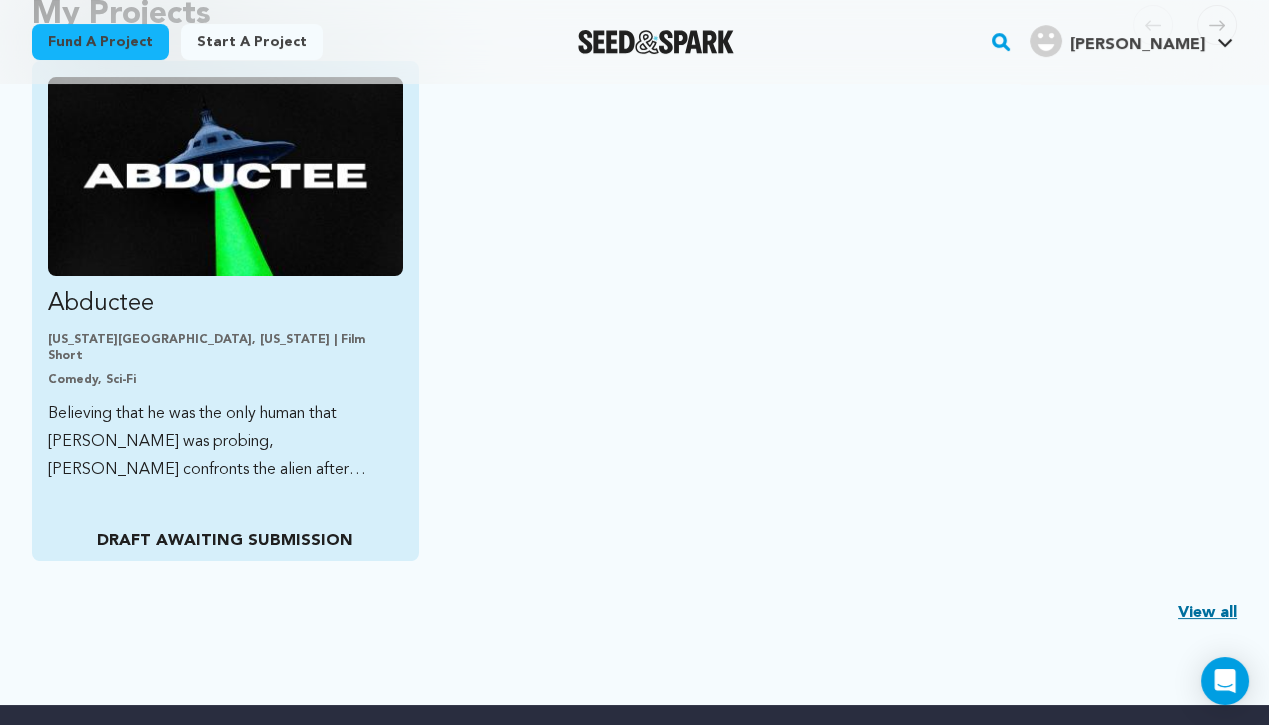 click on "DRAFT AWAITING SUBMISSION" at bounding box center [225, 541] 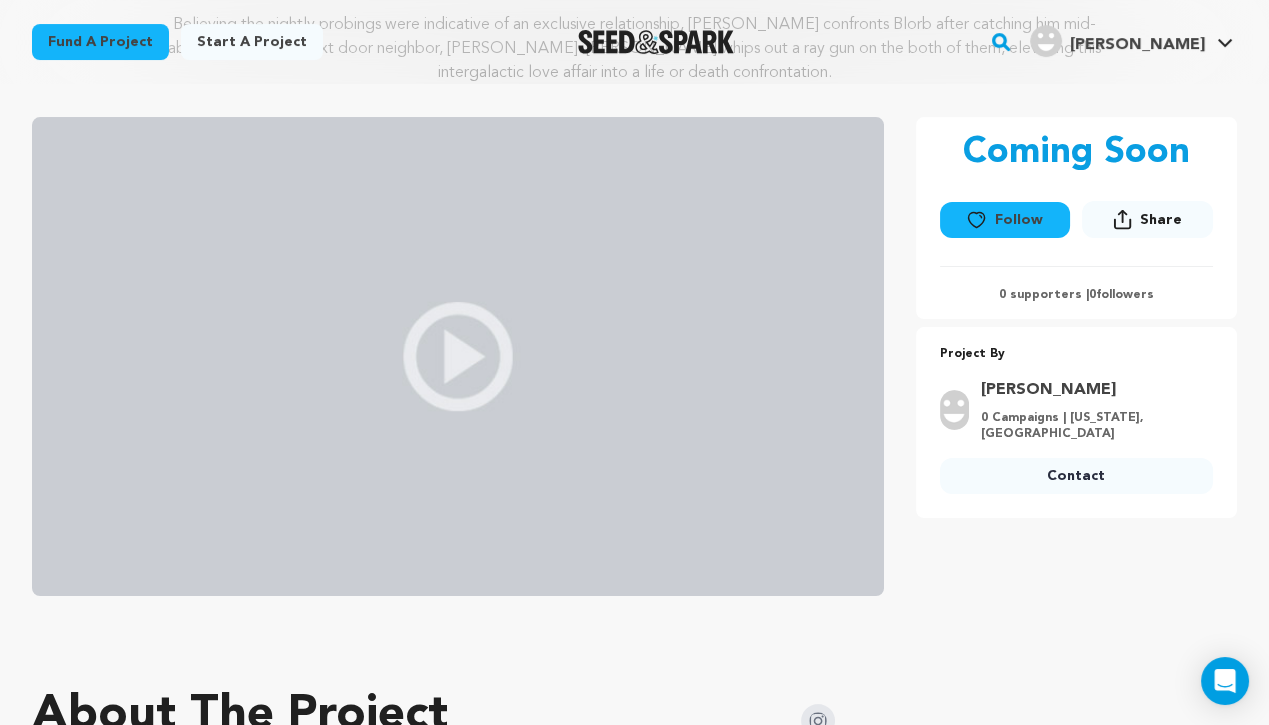 scroll, scrollTop: 0, scrollLeft: 0, axis: both 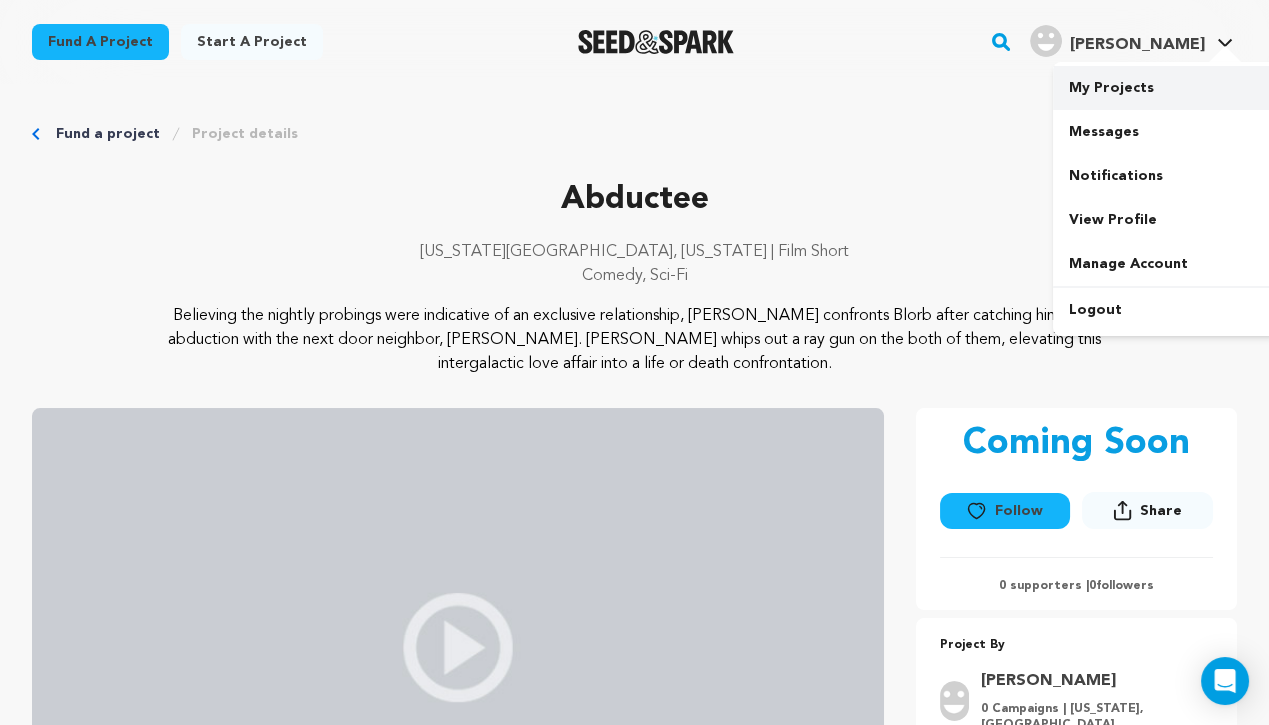 click on "My Projects" at bounding box center (1165, 88) 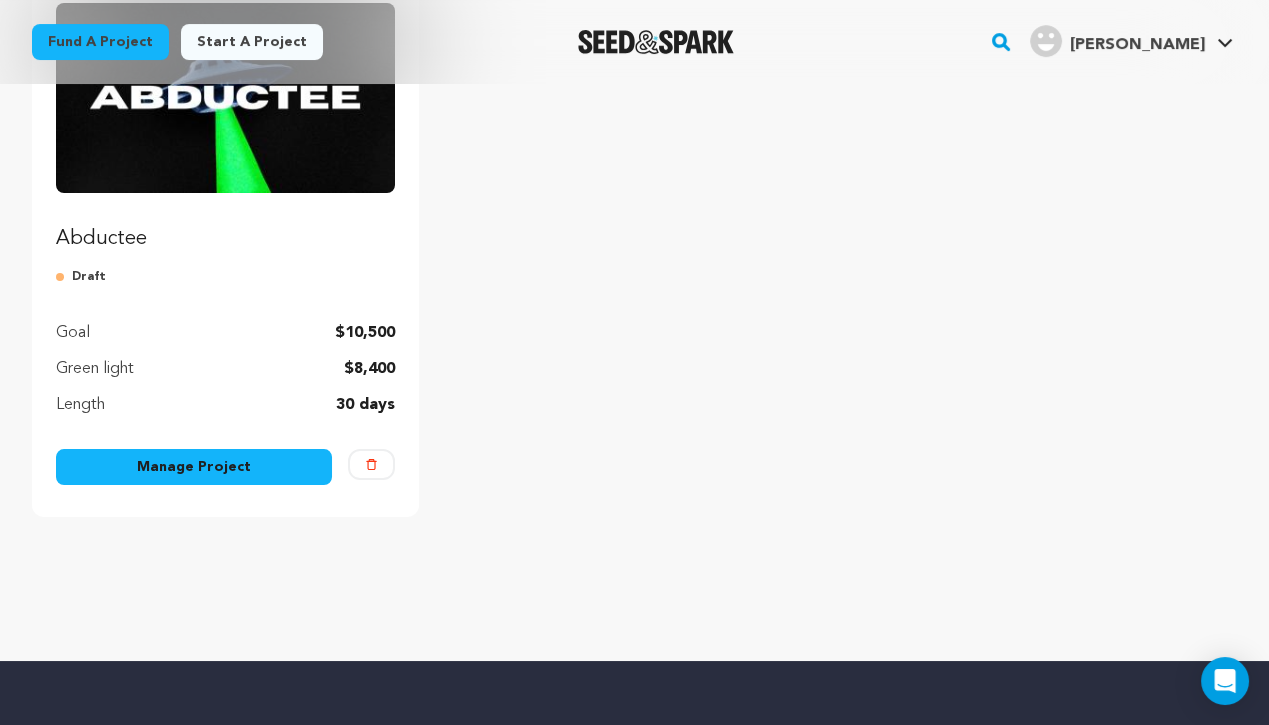 scroll, scrollTop: 325, scrollLeft: 0, axis: vertical 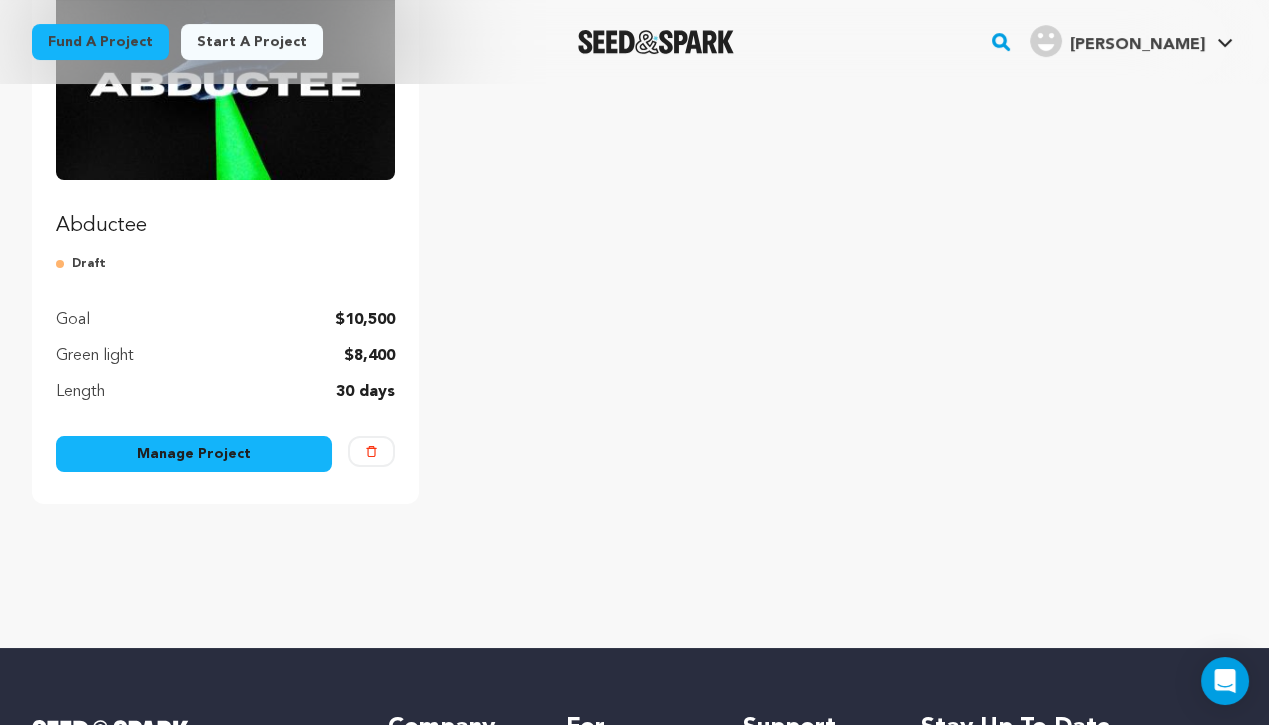 click on "Manage Project" at bounding box center (194, 454) 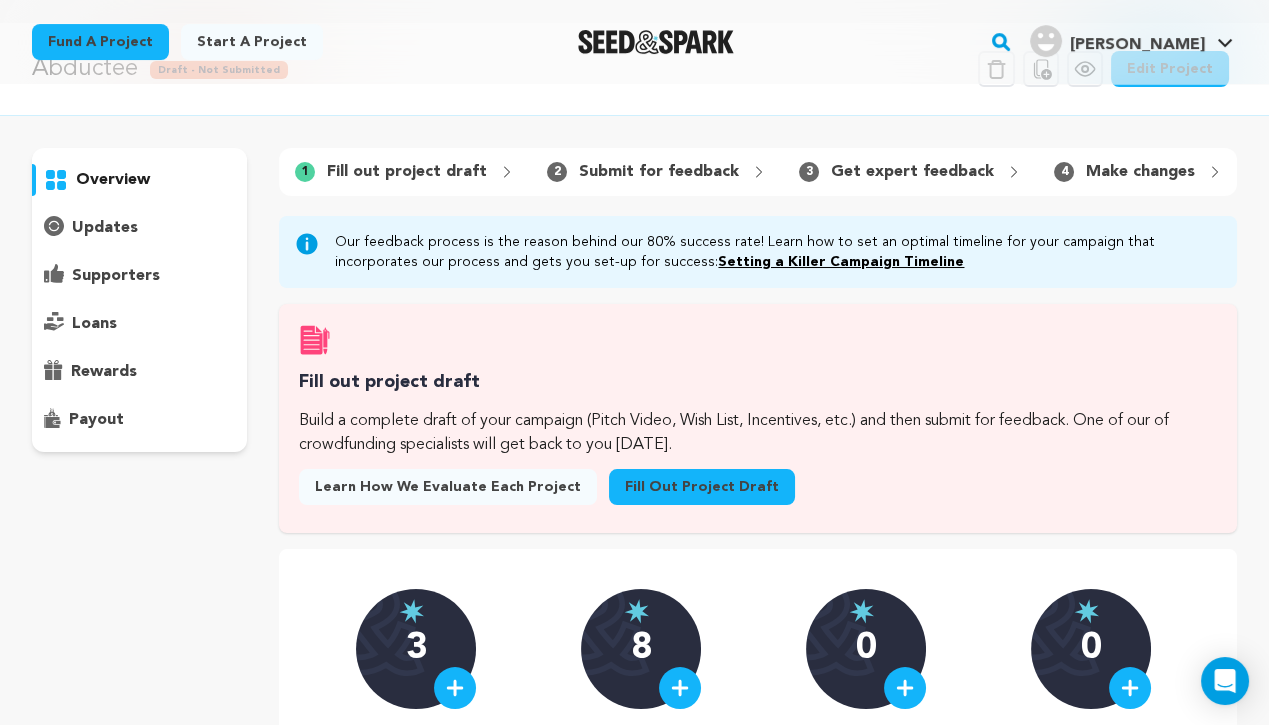 scroll, scrollTop: 195, scrollLeft: 0, axis: vertical 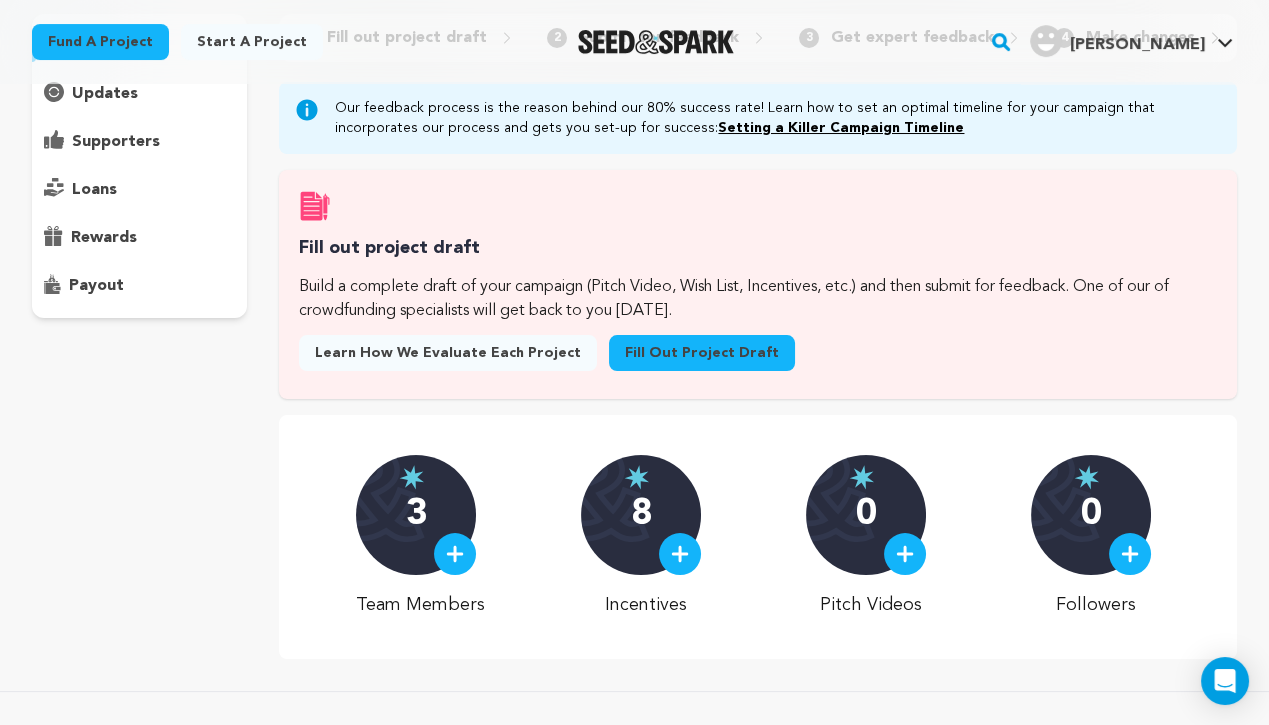 click on "Fill out project draft" at bounding box center [702, 353] 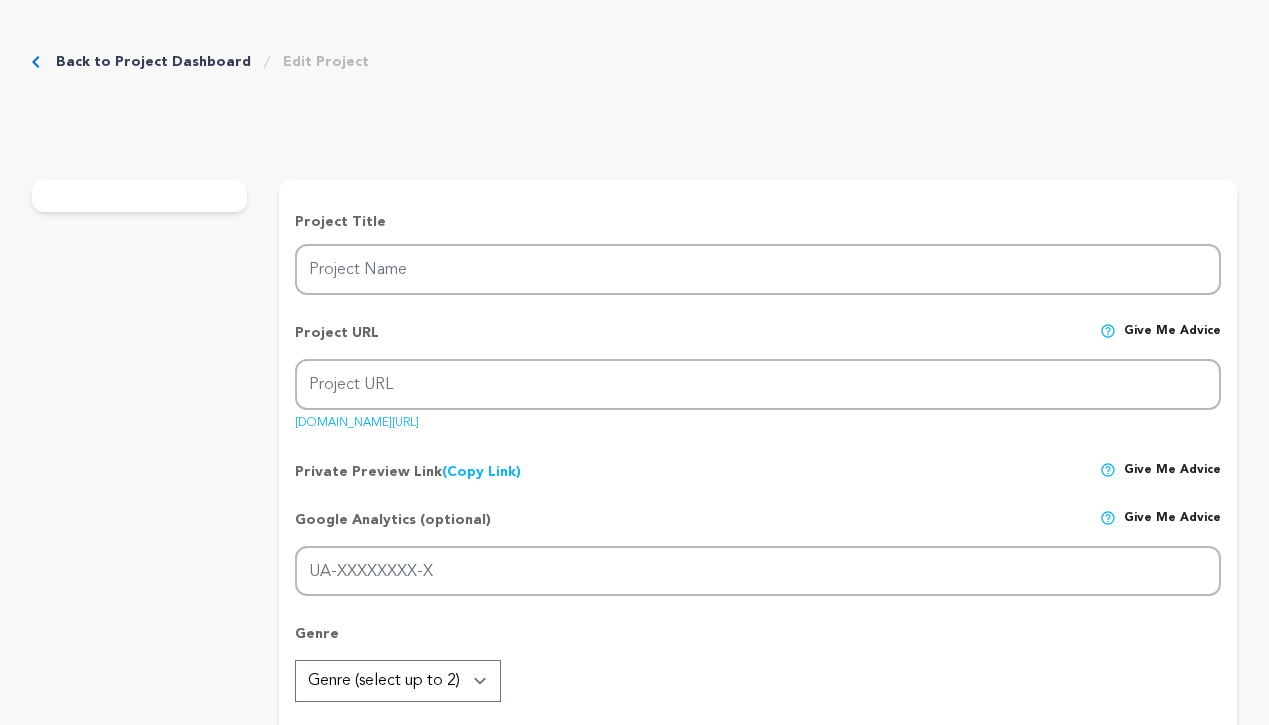 scroll, scrollTop: 0, scrollLeft: 0, axis: both 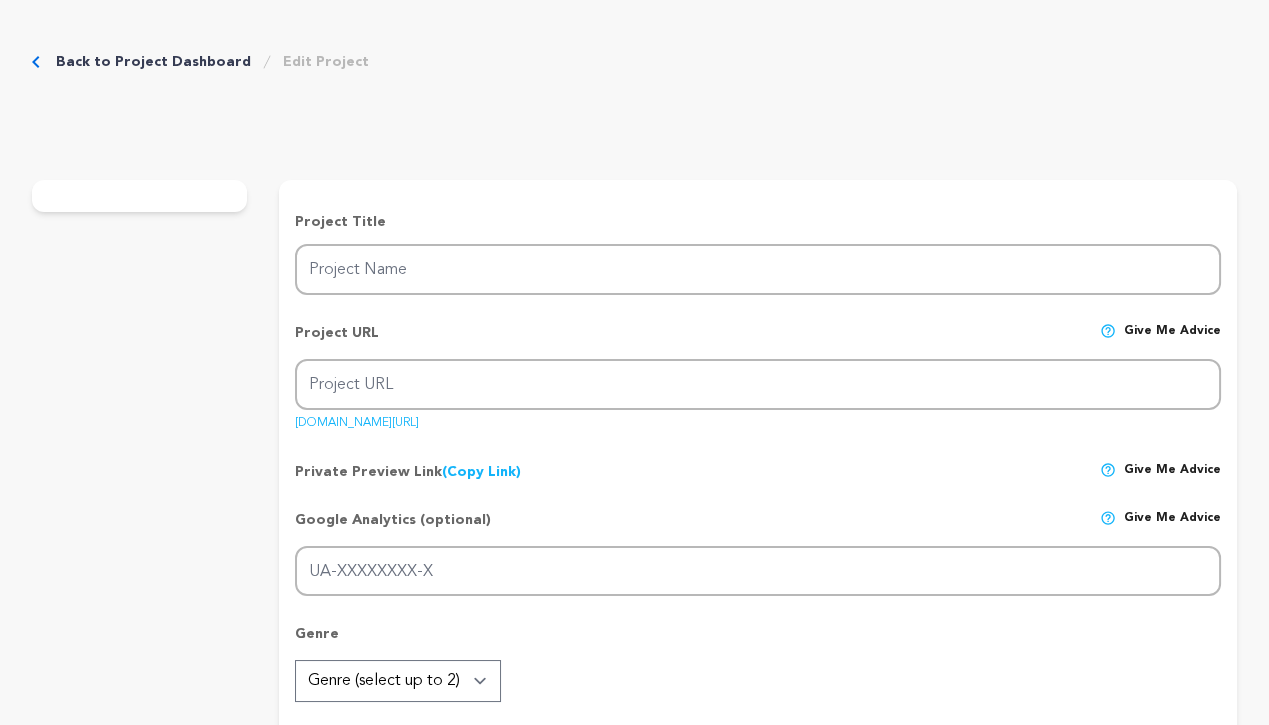 type on "Abductee" 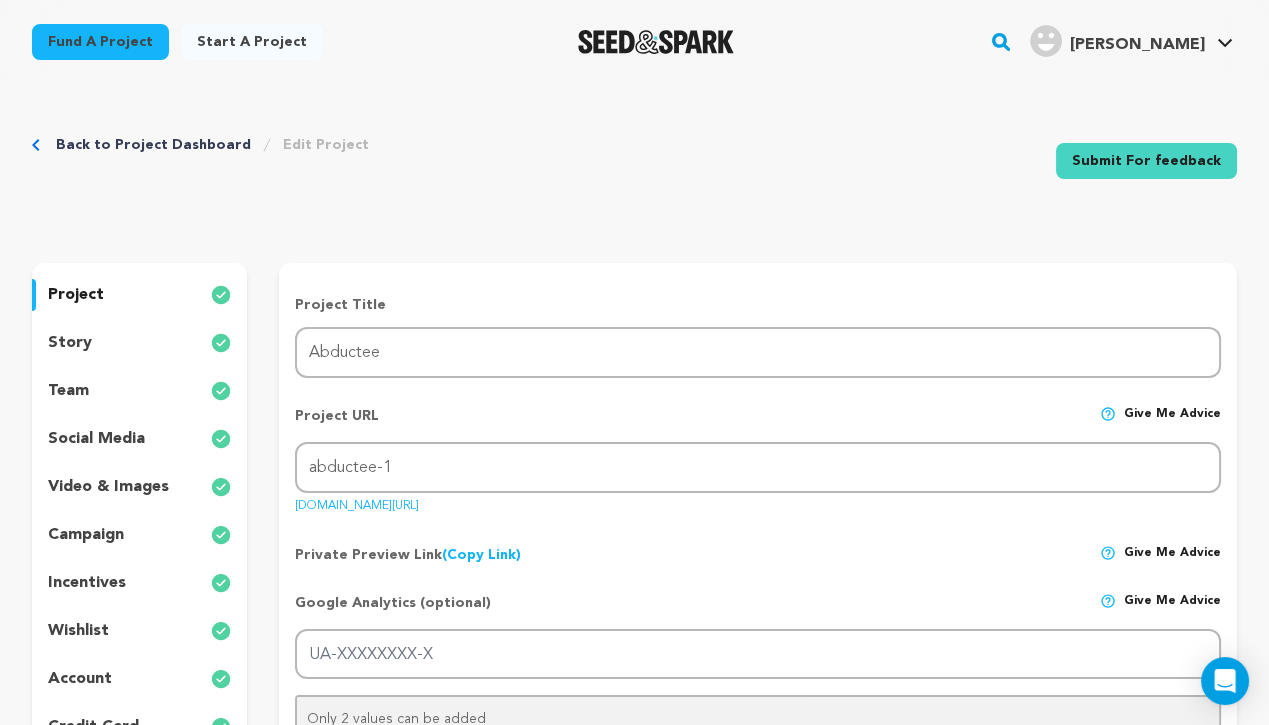 scroll, scrollTop: 0, scrollLeft: 0, axis: both 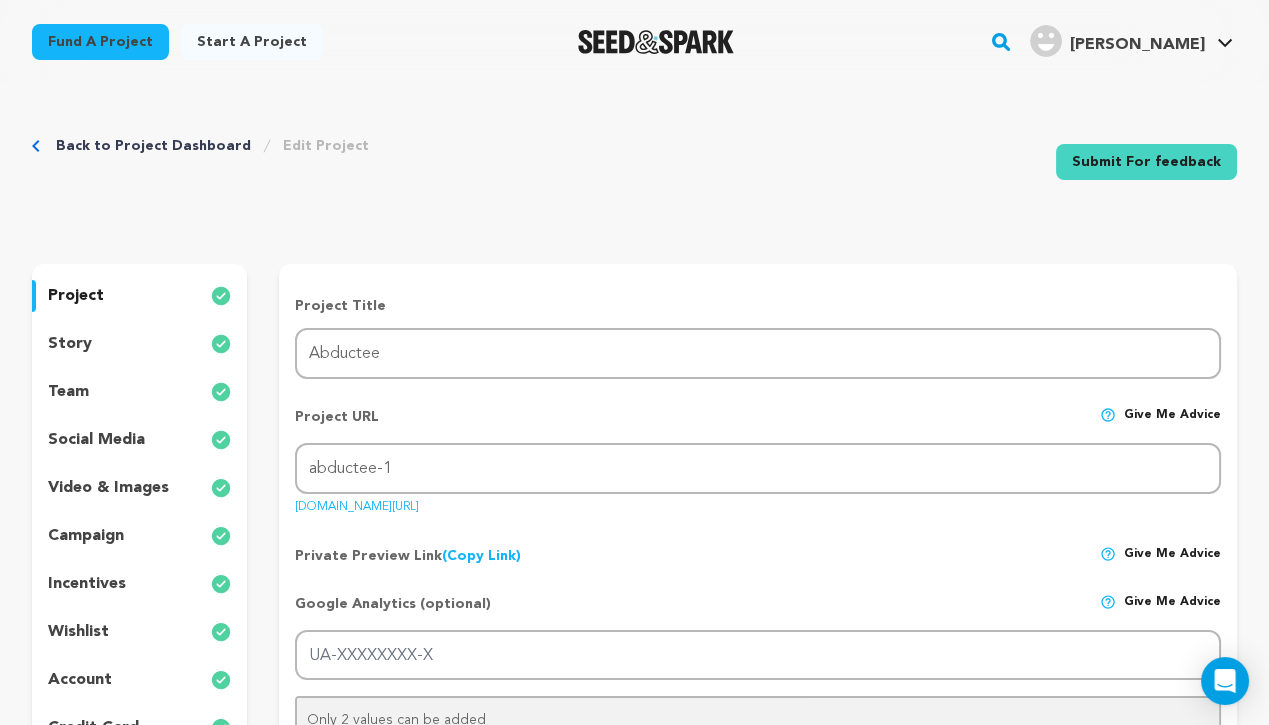 click on "project
story
team
social media
video & images
campaign
incentives
wishlist account" at bounding box center (139, 512) 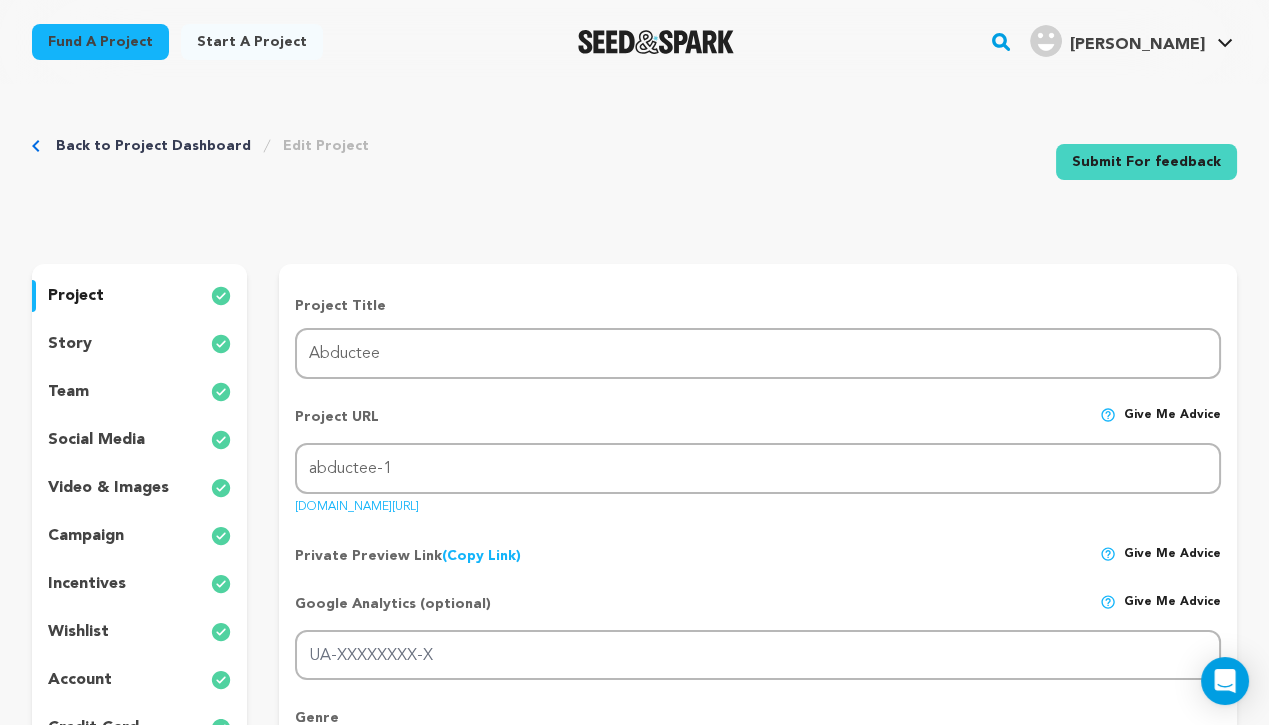 click on "story" at bounding box center (139, 344) 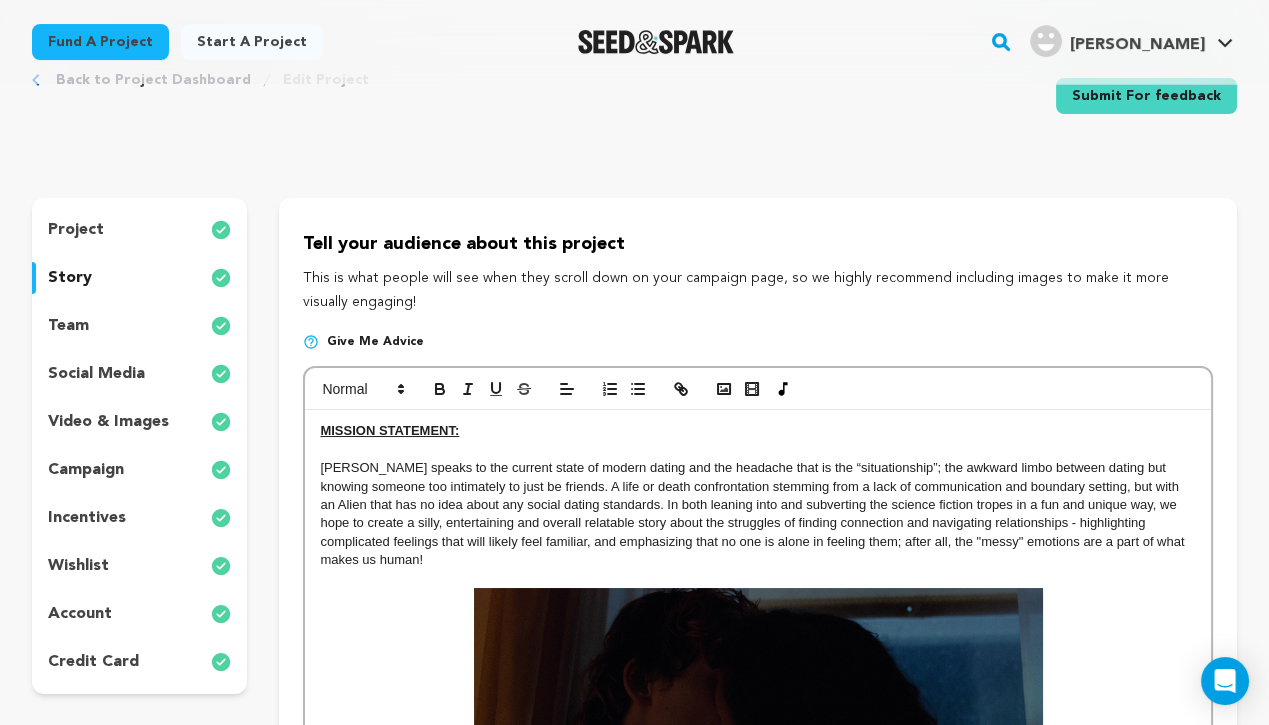 scroll, scrollTop: 251, scrollLeft: 0, axis: vertical 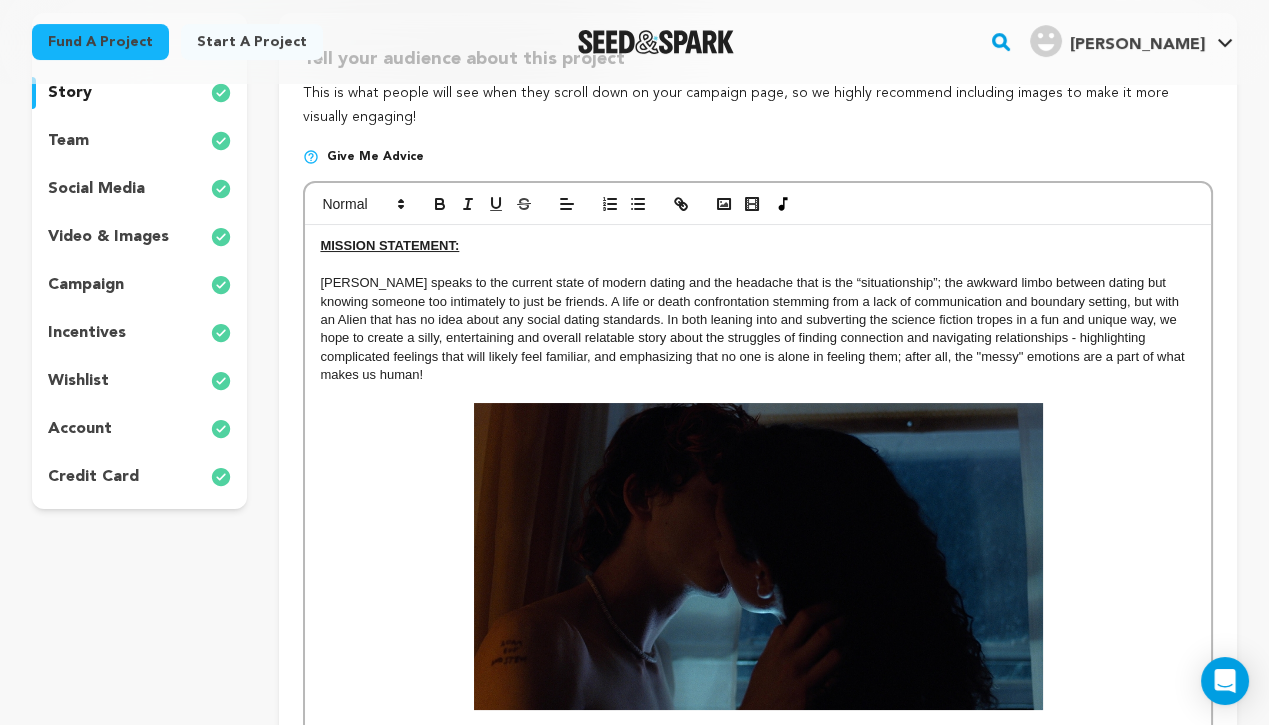 click on "social media" at bounding box center [139, 189] 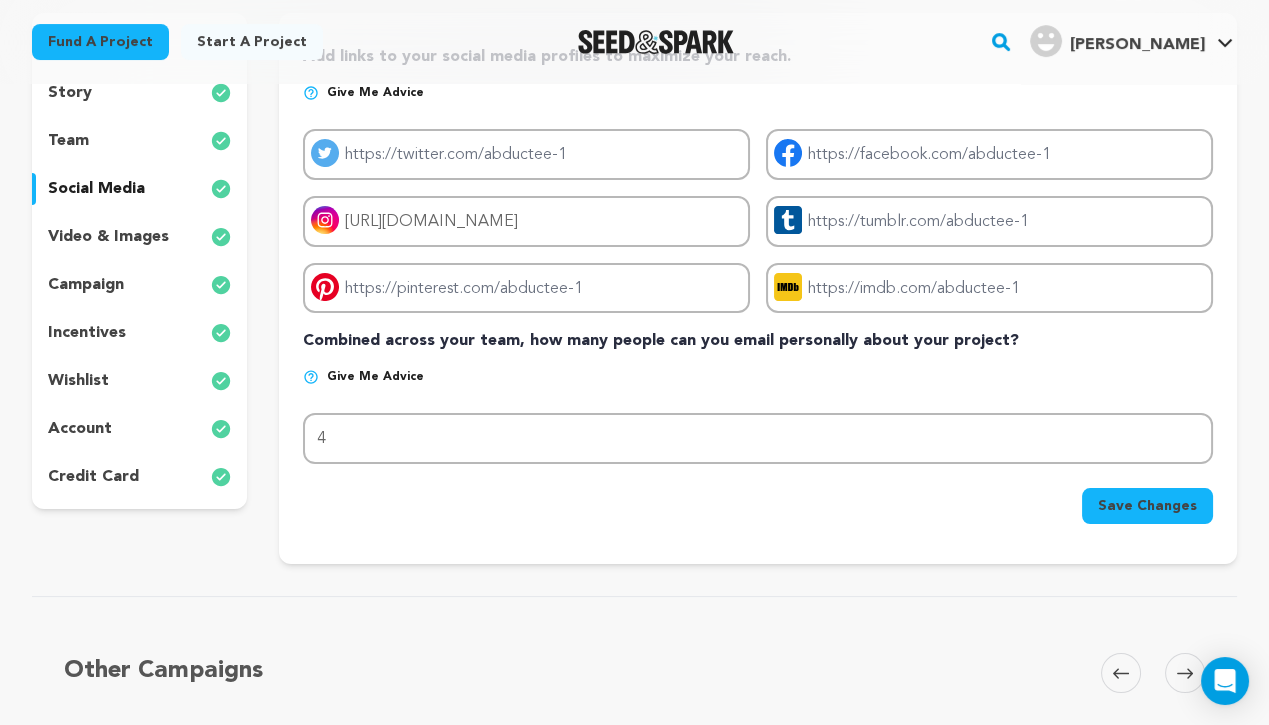 click on "video & images" at bounding box center (108, 237) 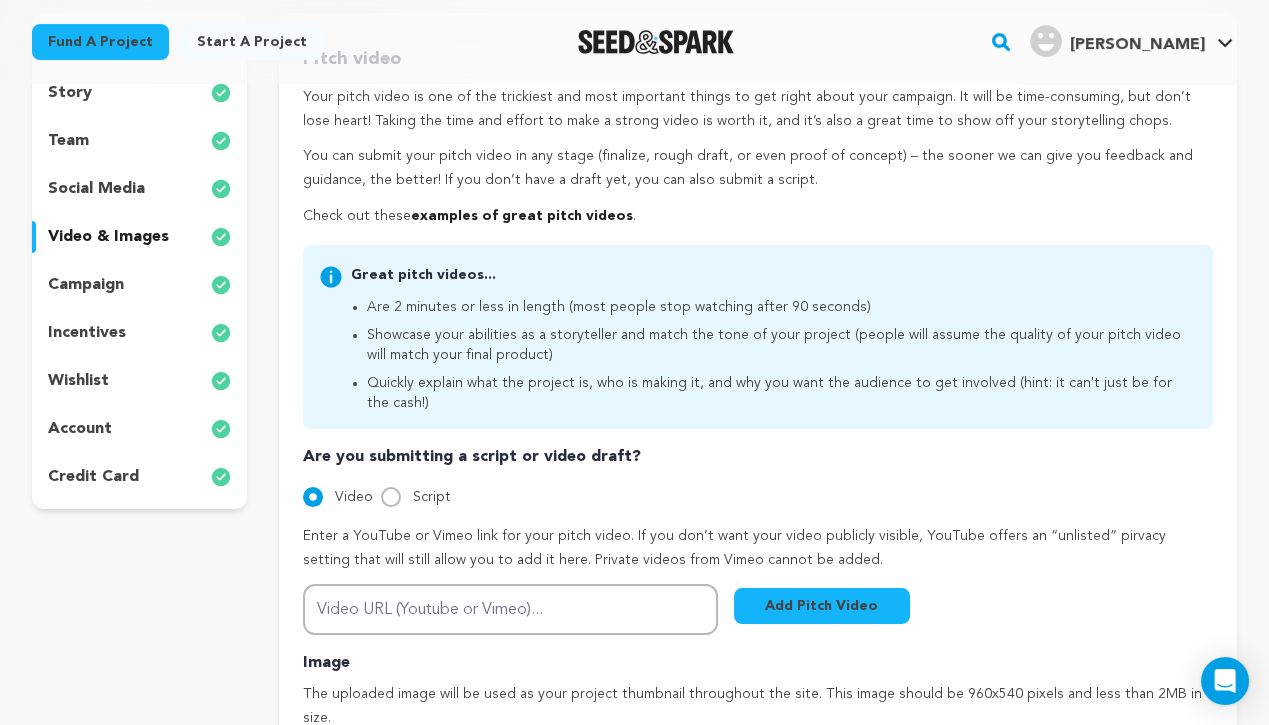 click on "campaign" at bounding box center [139, 285] 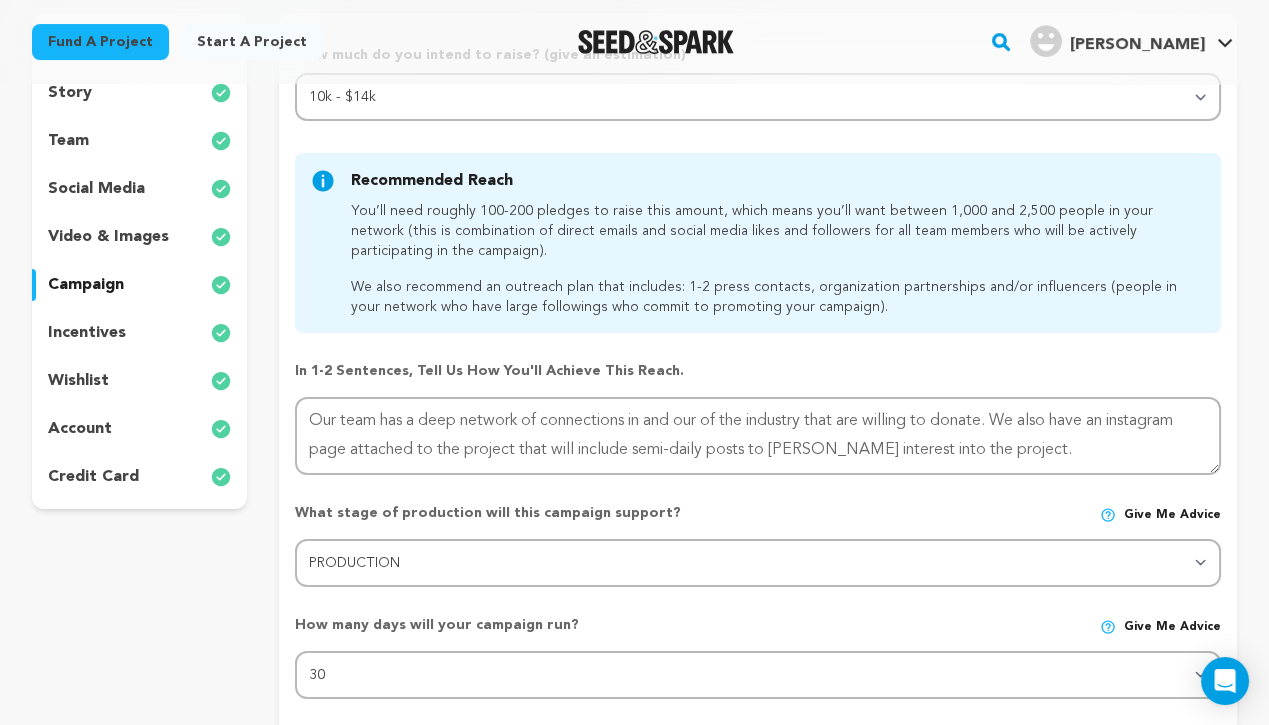 click on "incentives" at bounding box center (139, 333) 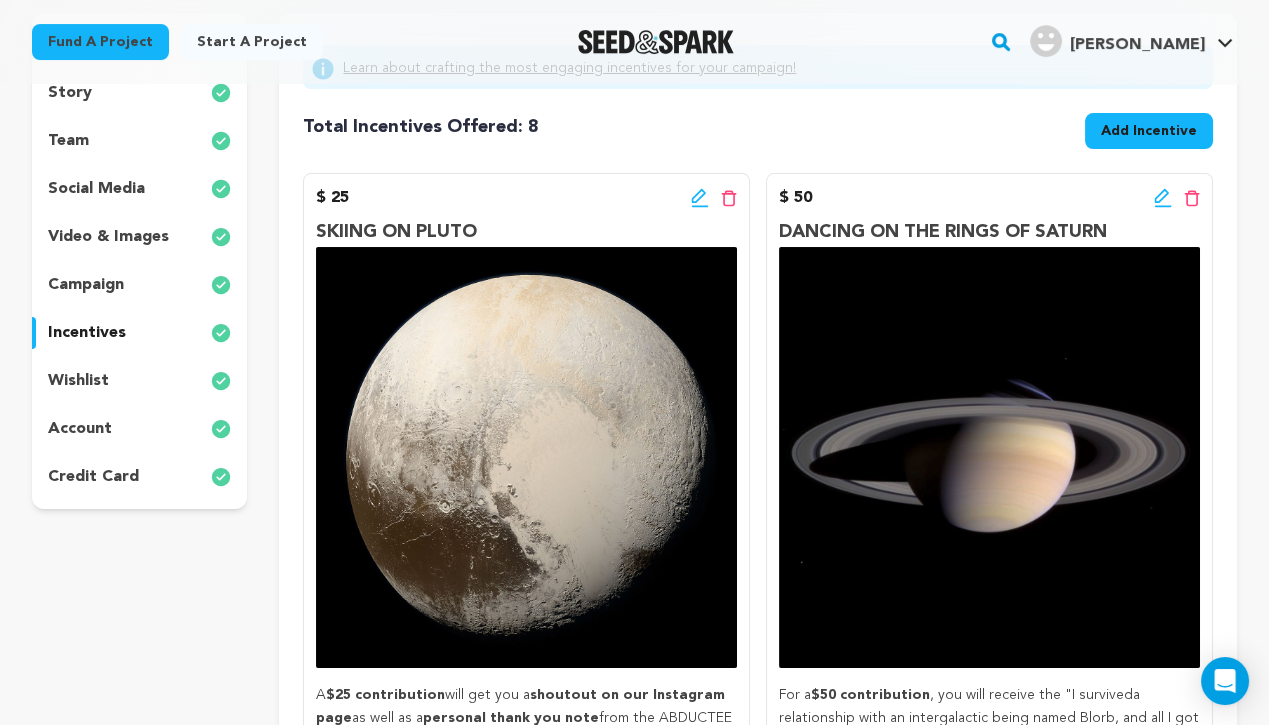 click on "wishlist" at bounding box center [139, 381] 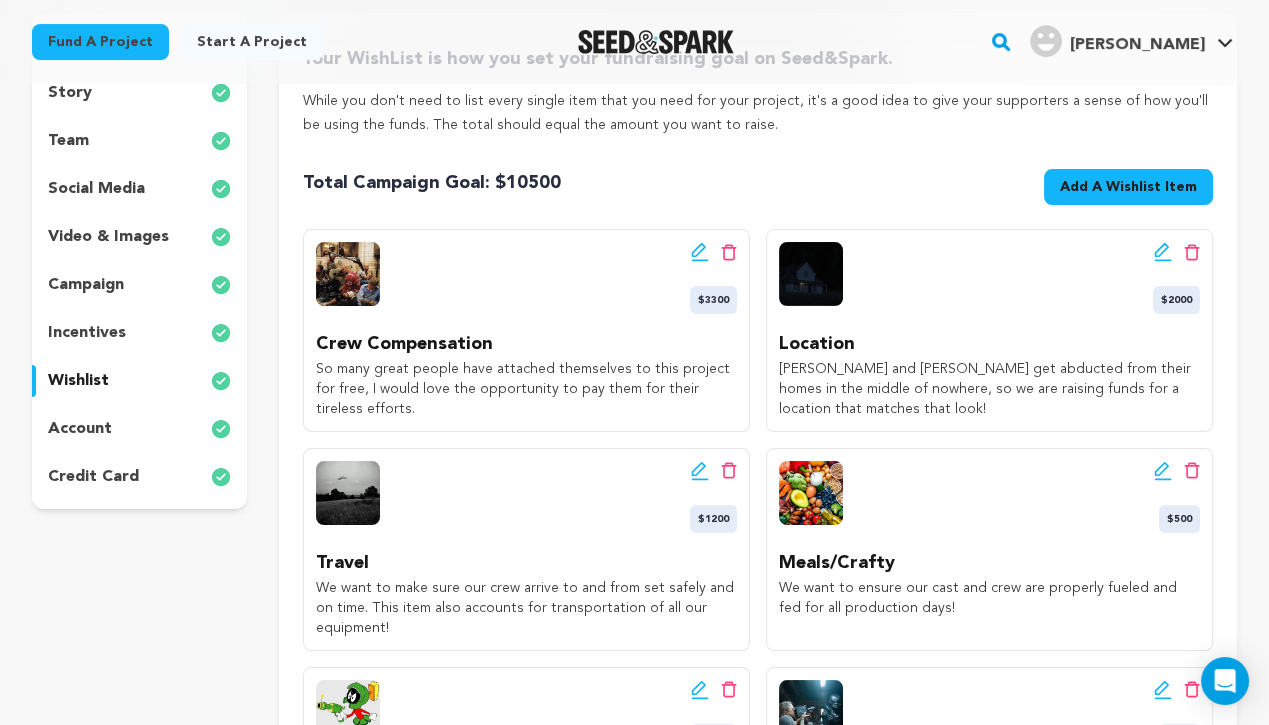 scroll, scrollTop: 277, scrollLeft: 0, axis: vertical 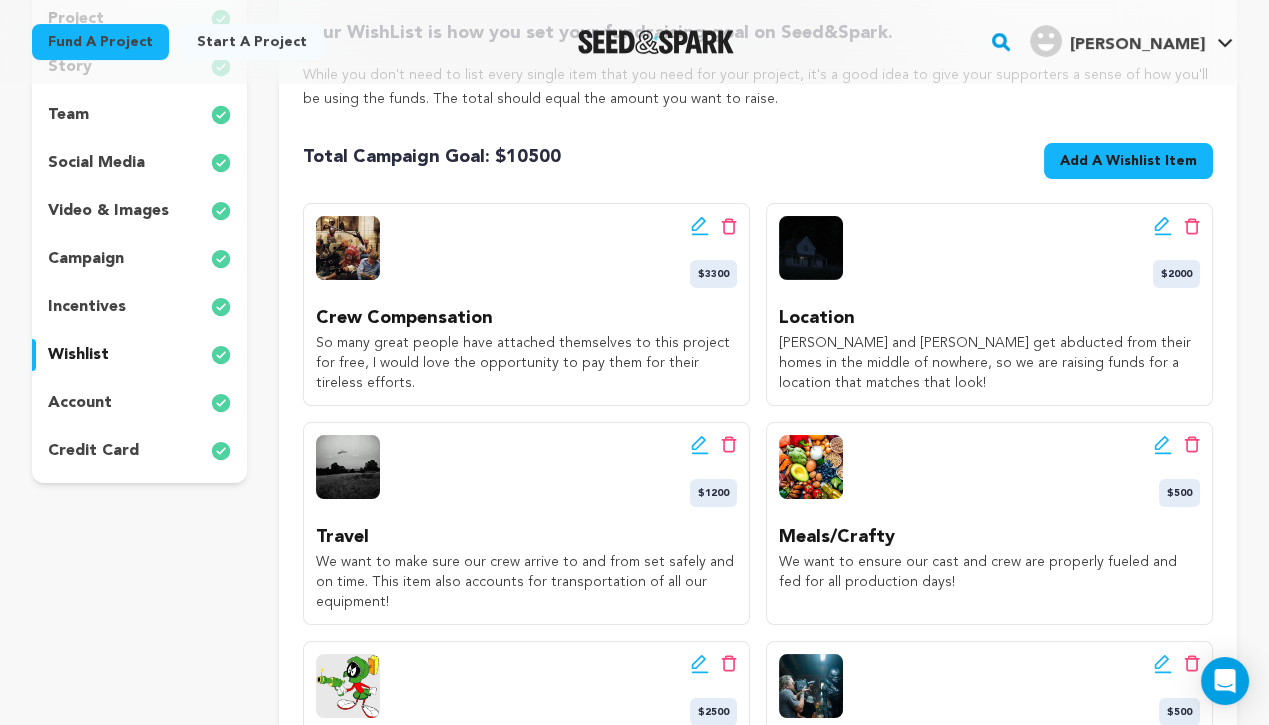 click on "account" at bounding box center [139, 403] 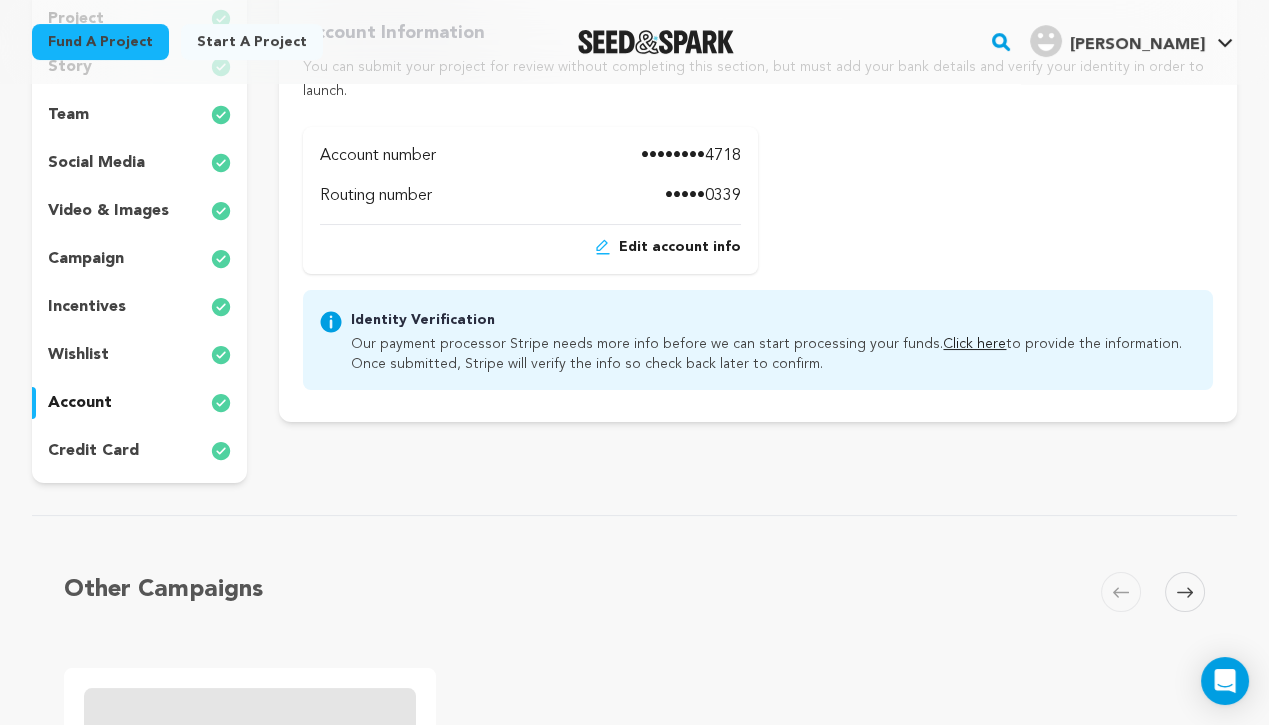 click on "credit card" at bounding box center (139, 451) 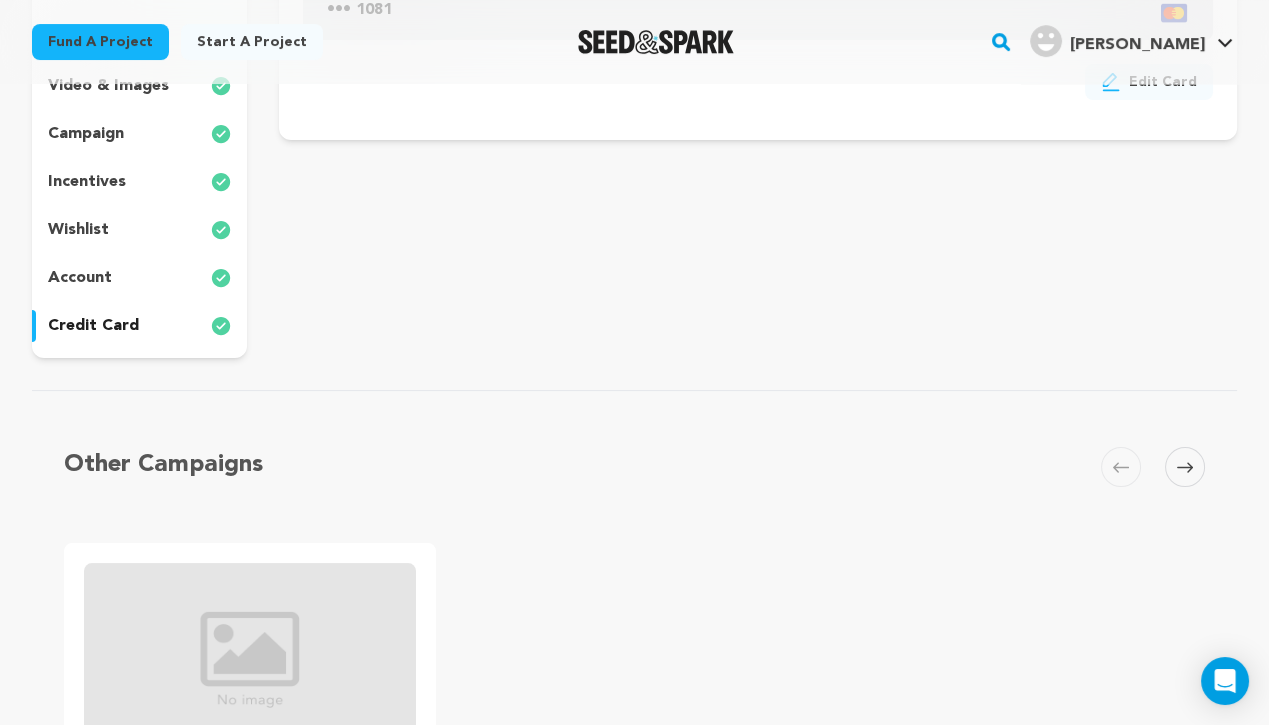 scroll, scrollTop: 294, scrollLeft: 0, axis: vertical 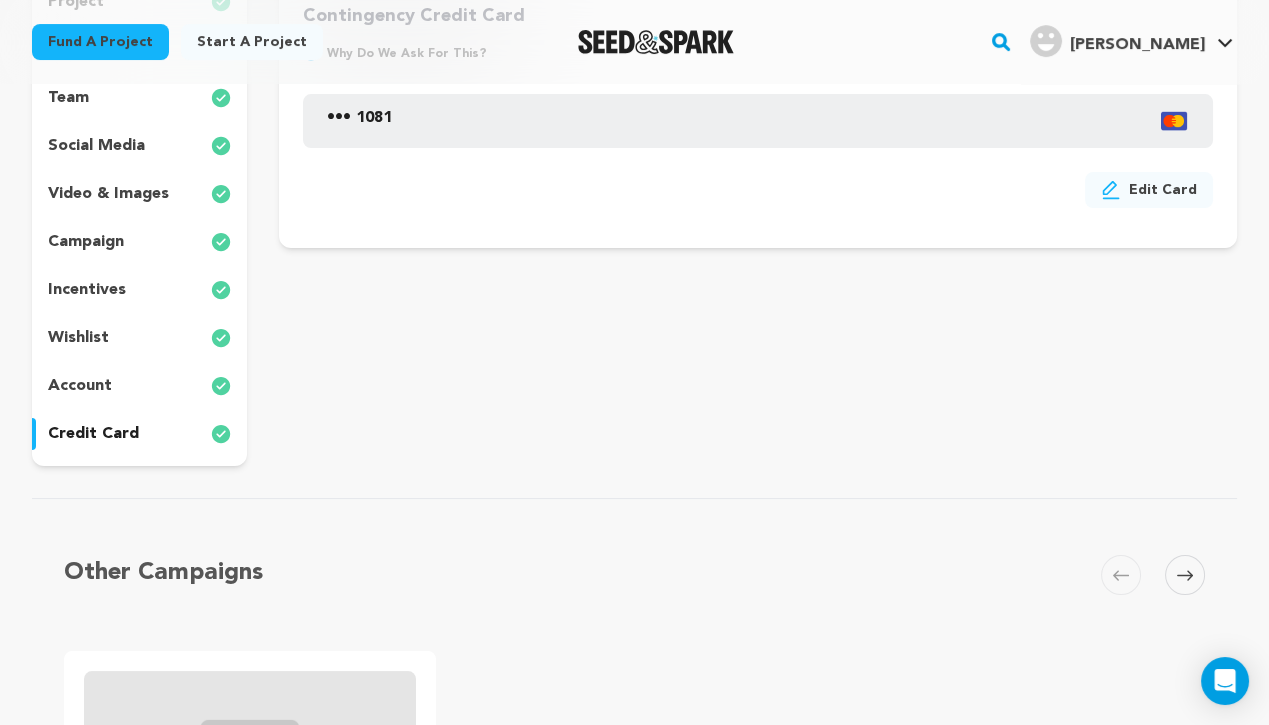 click on "account" at bounding box center [139, 386] 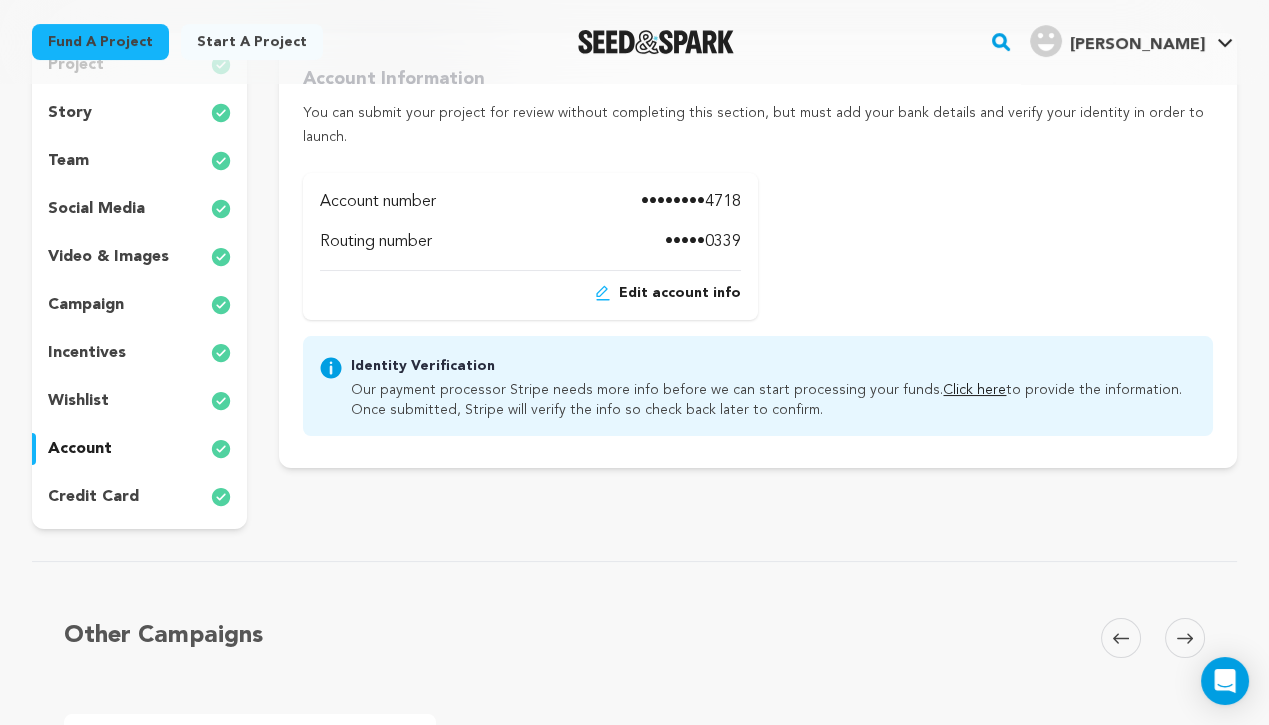 scroll, scrollTop: 234, scrollLeft: 0, axis: vertical 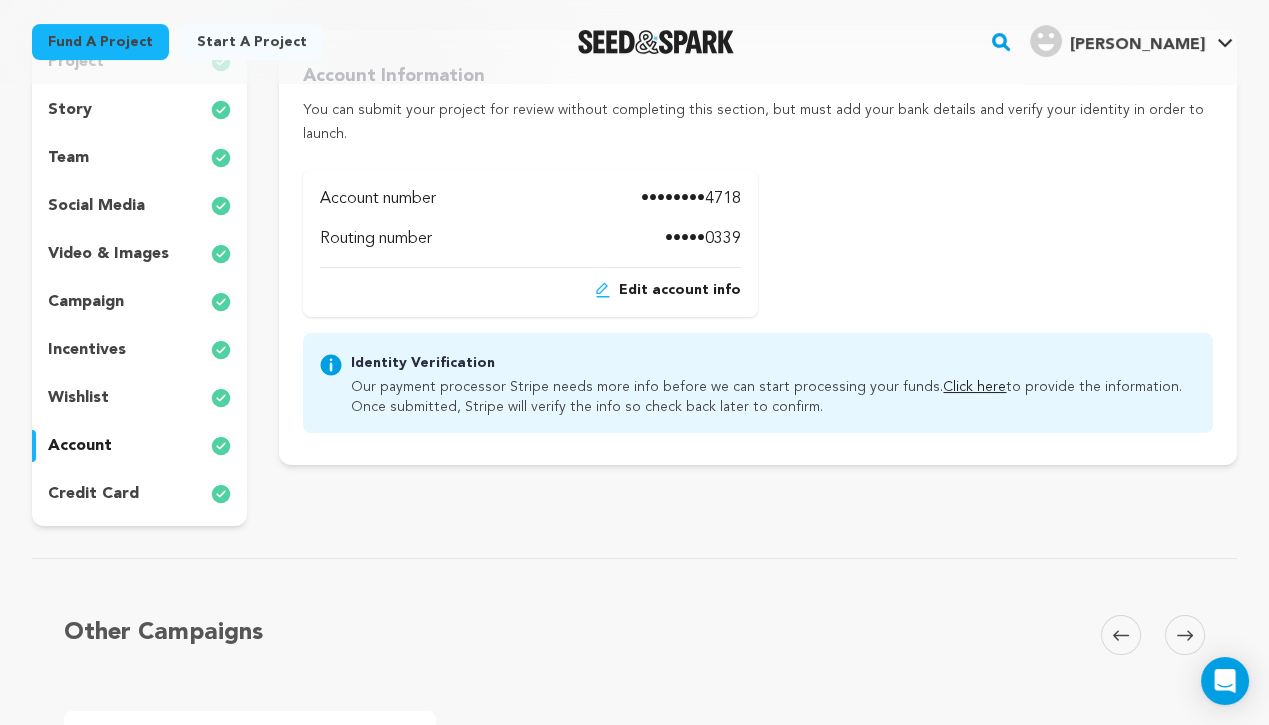 click on "wishlist" at bounding box center [139, 398] 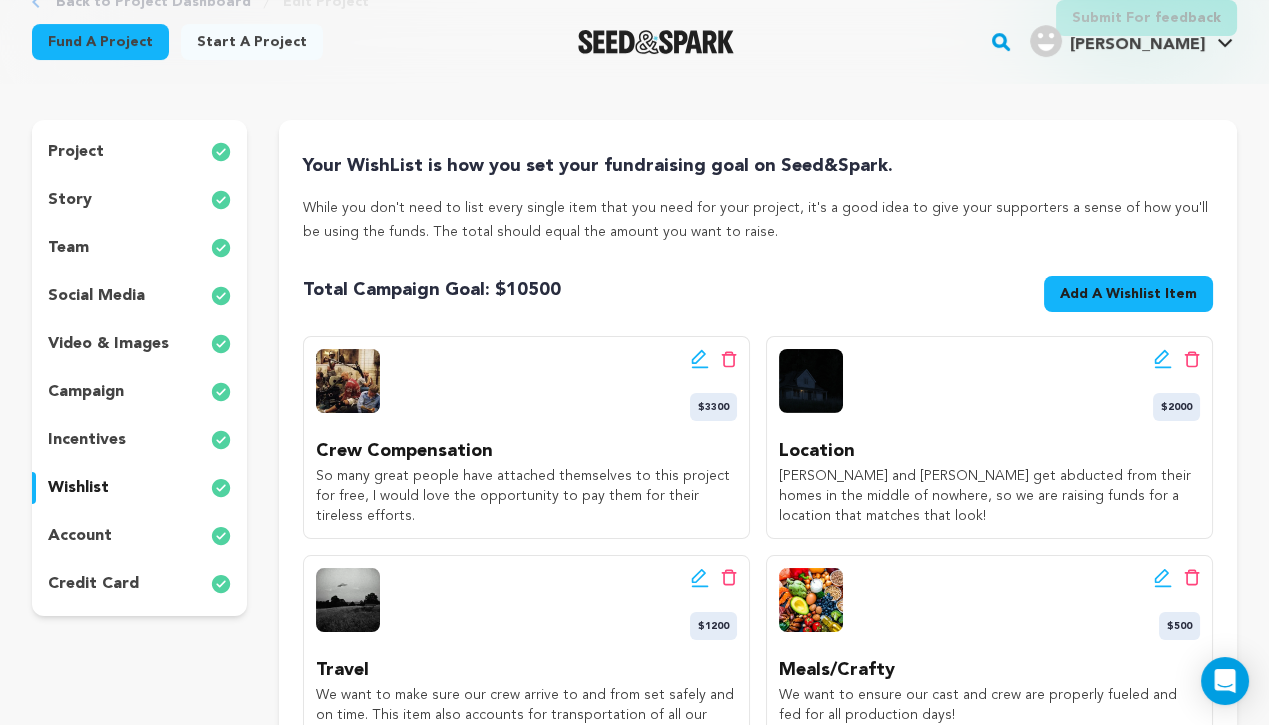 scroll, scrollTop: 70, scrollLeft: 0, axis: vertical 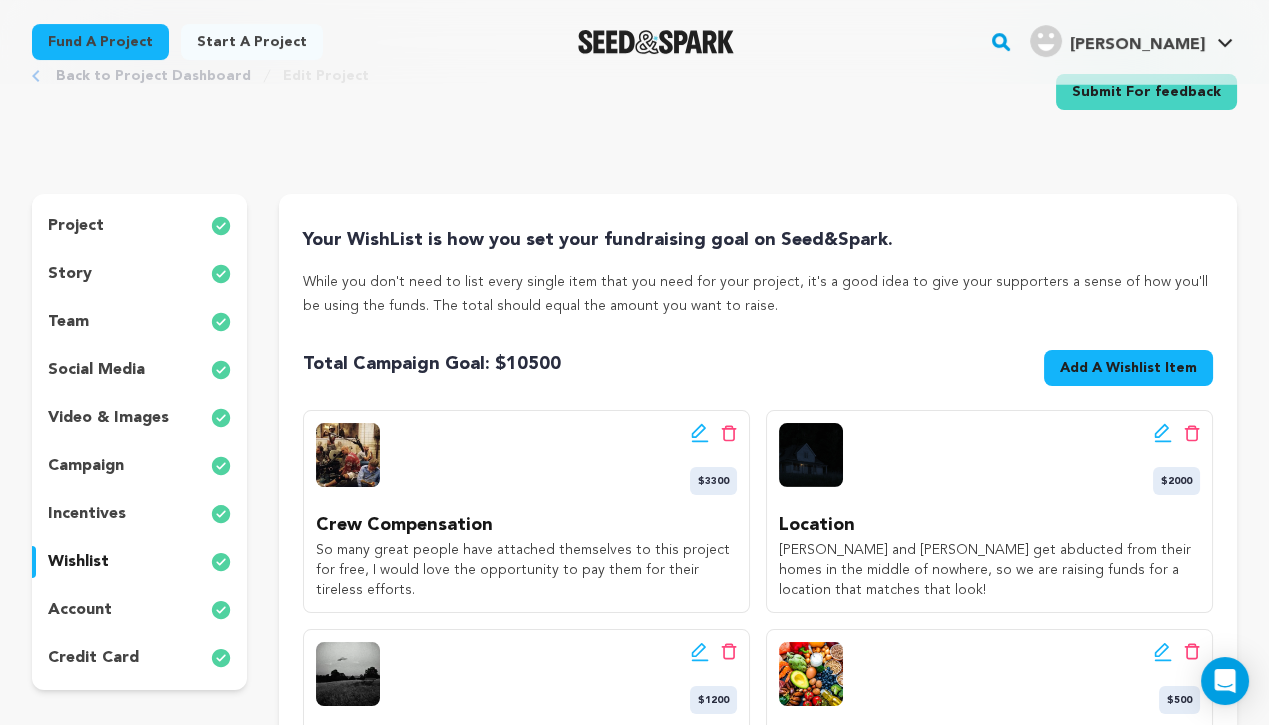 click on "project
story
team
social media
video & images
campaign
incentives
wishlist account" at bounding box center [139, 442] 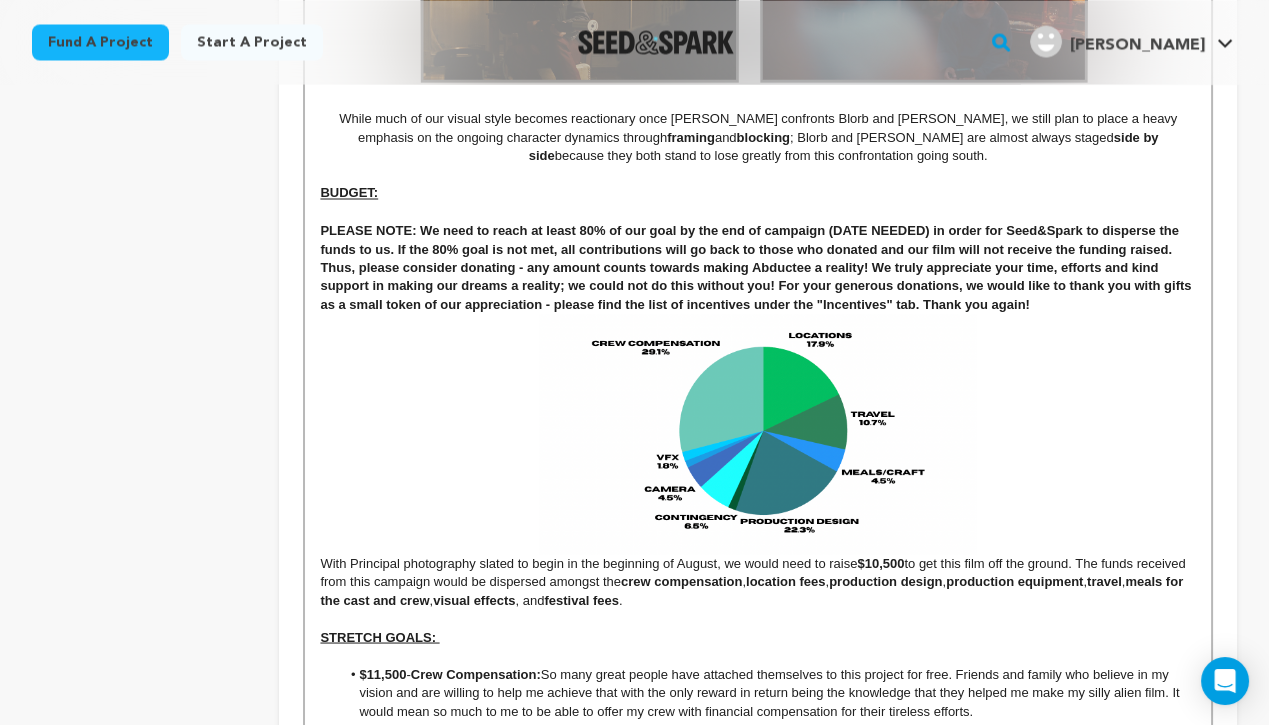 scroll, scrollTop: 5505, scrollLeft: 0, axis: vertical 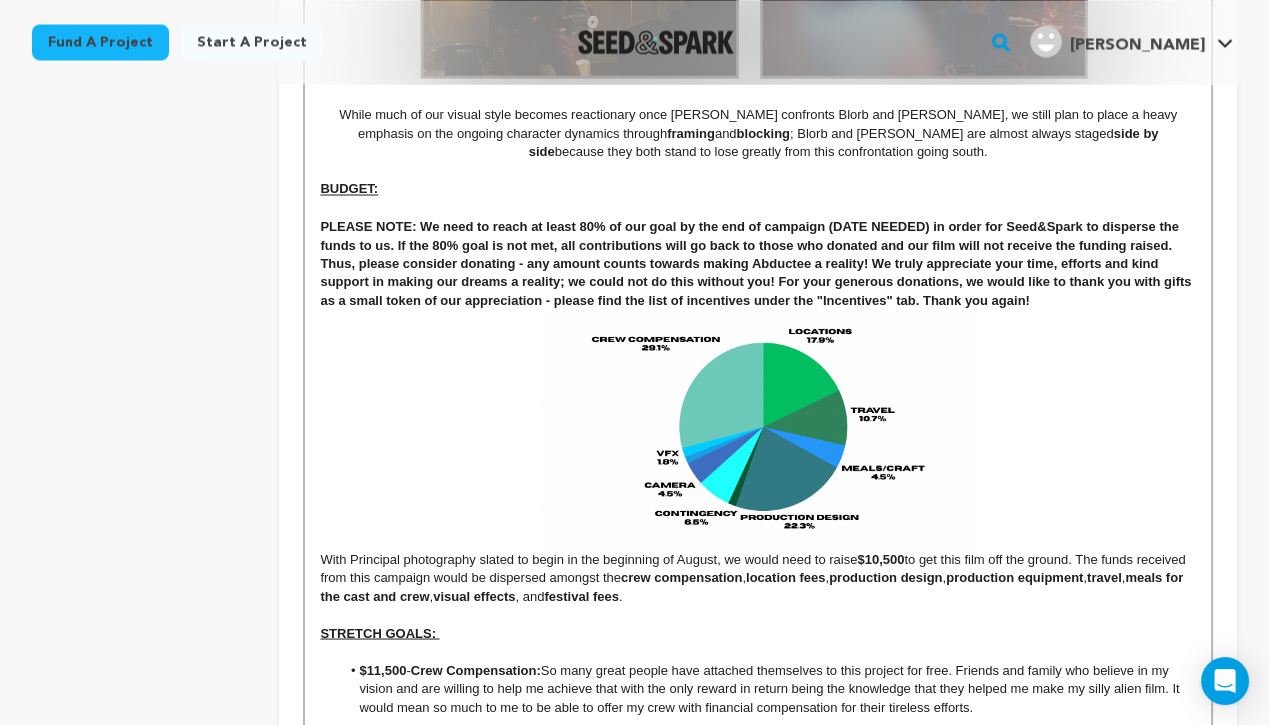 click at bounding box center [758, 429] 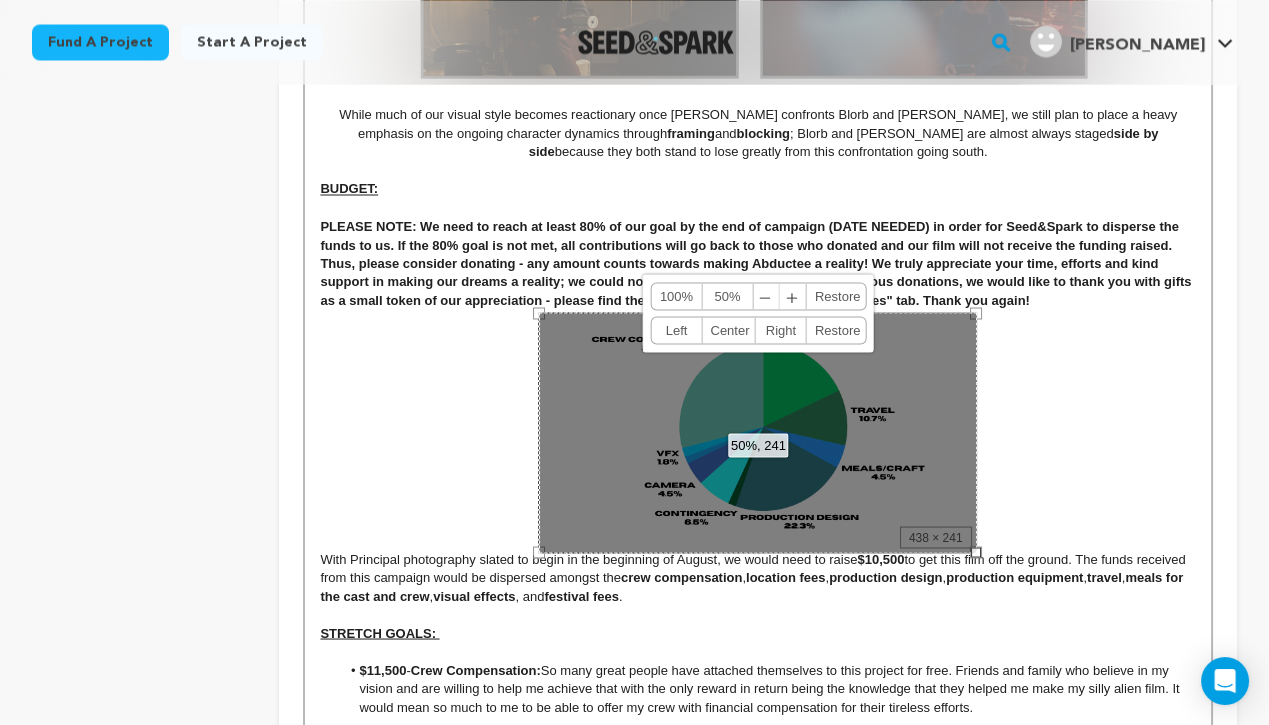 click on "﹢" at bounding box center [793, 296] 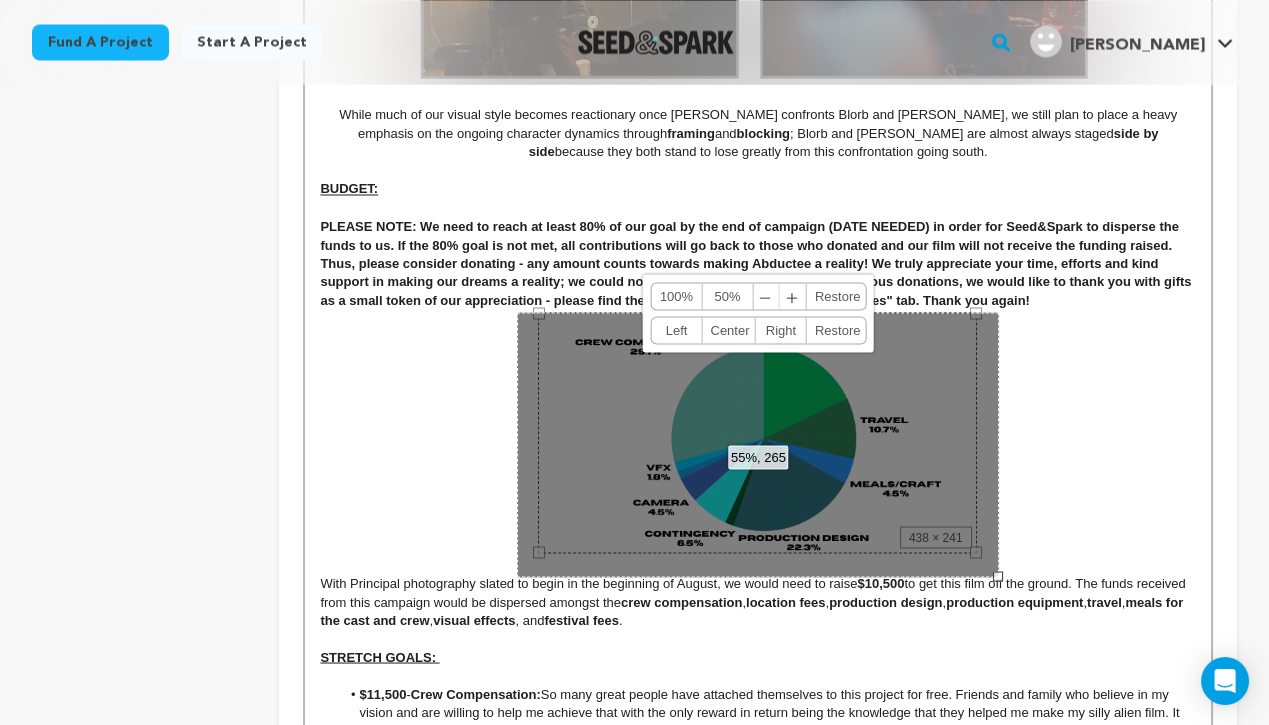 click on "With Principal photography slated to begin in the beginning of August, we would need to raise" at bounding box center (758, 449) 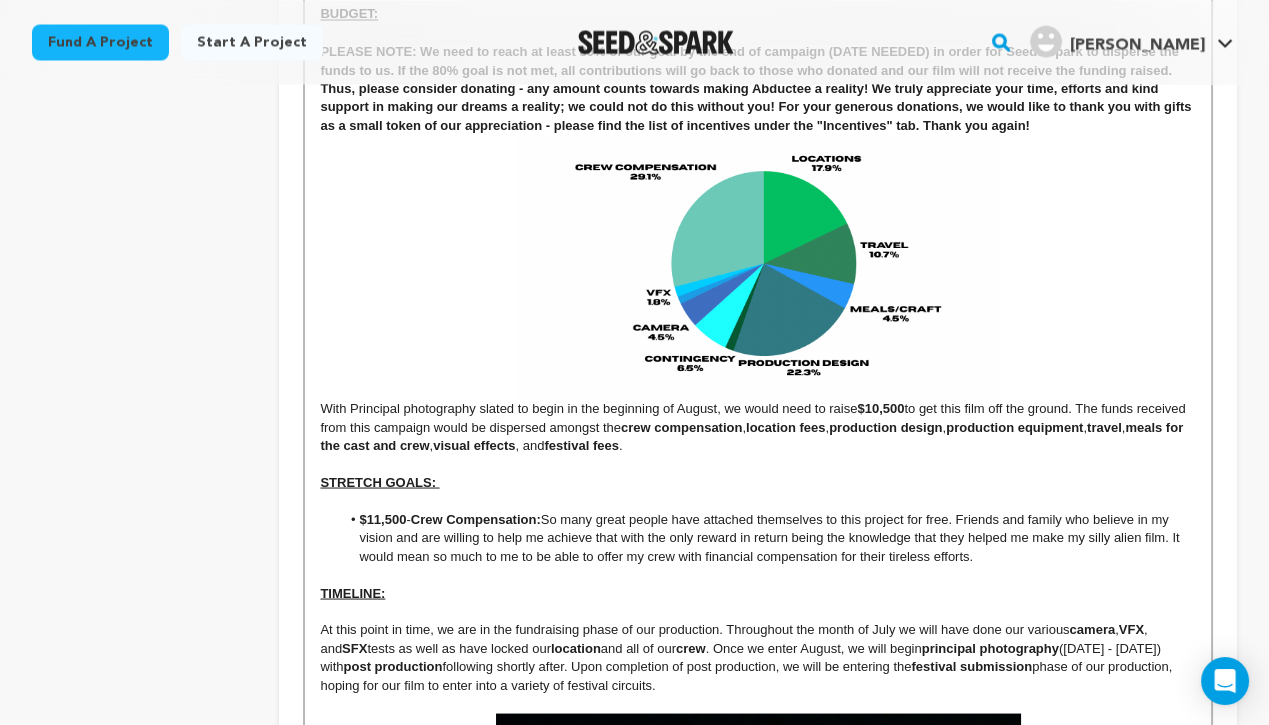 scroll, scrollTop: 5675, scrollLeft: 0, axis: vertical 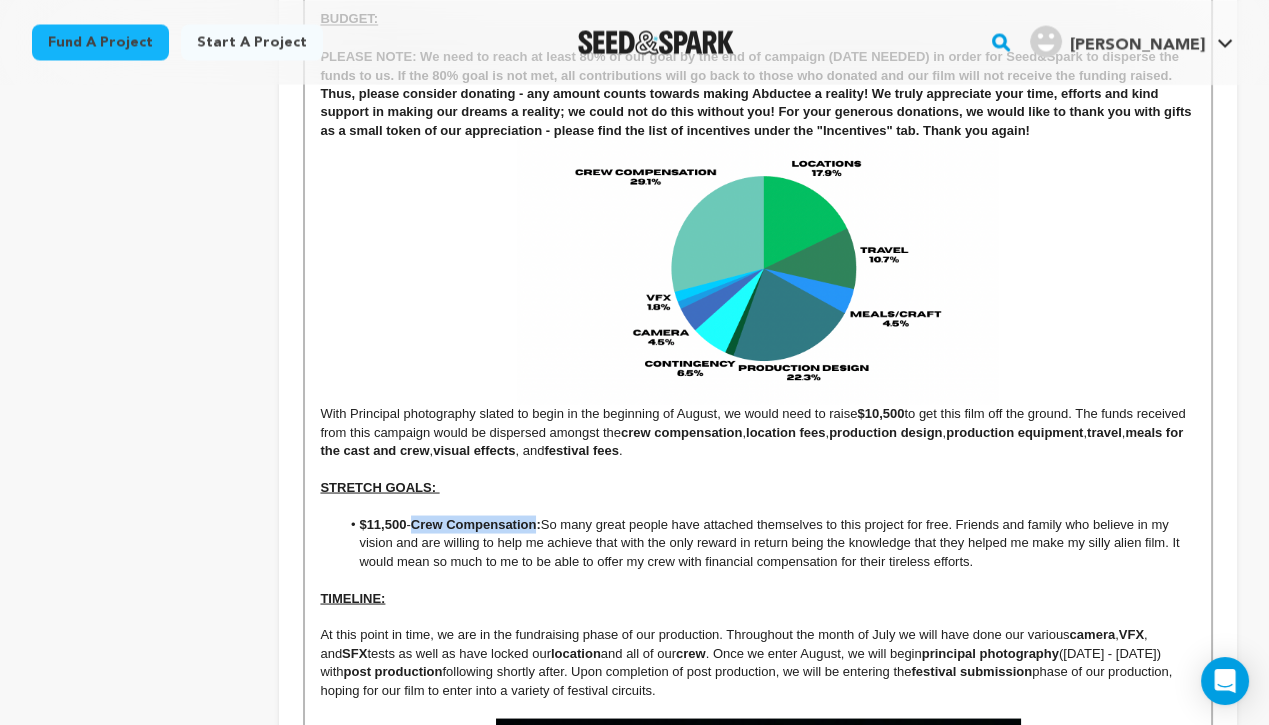 drag, startPoint x: 417, startPoint y: 527, endPoint x: 541, endPoint y: 522, distance: 124.10077 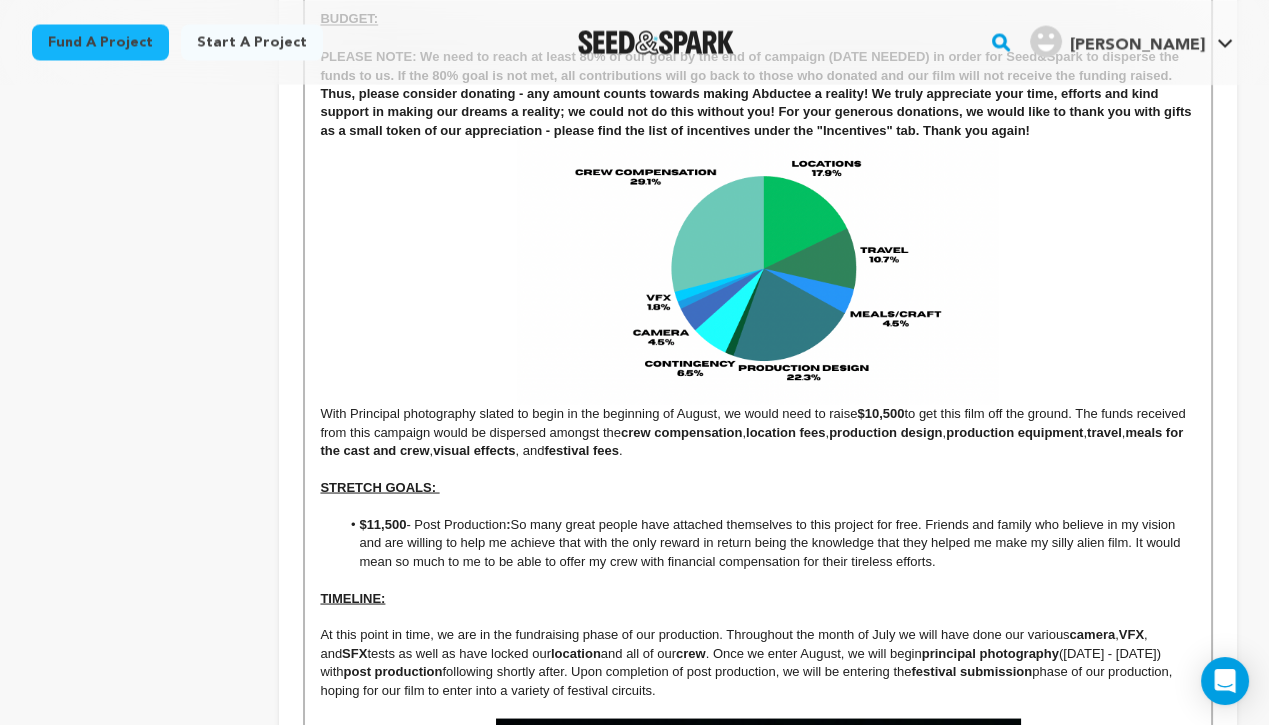 drag, startPoint x: 420, startPoint y: 523, endPoint x: 509, endPoint y: 525, distance: 89.02247 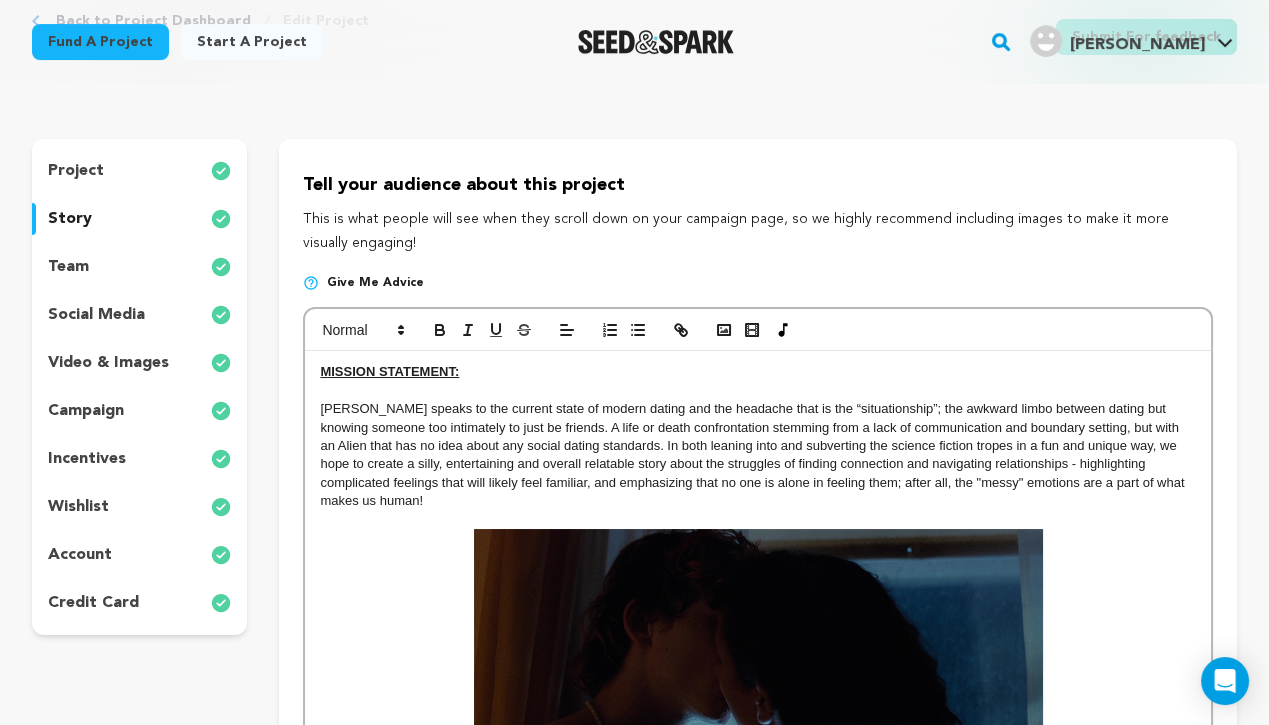 scroll, scrollTop: 0, scrollLeft: 0, axis: both 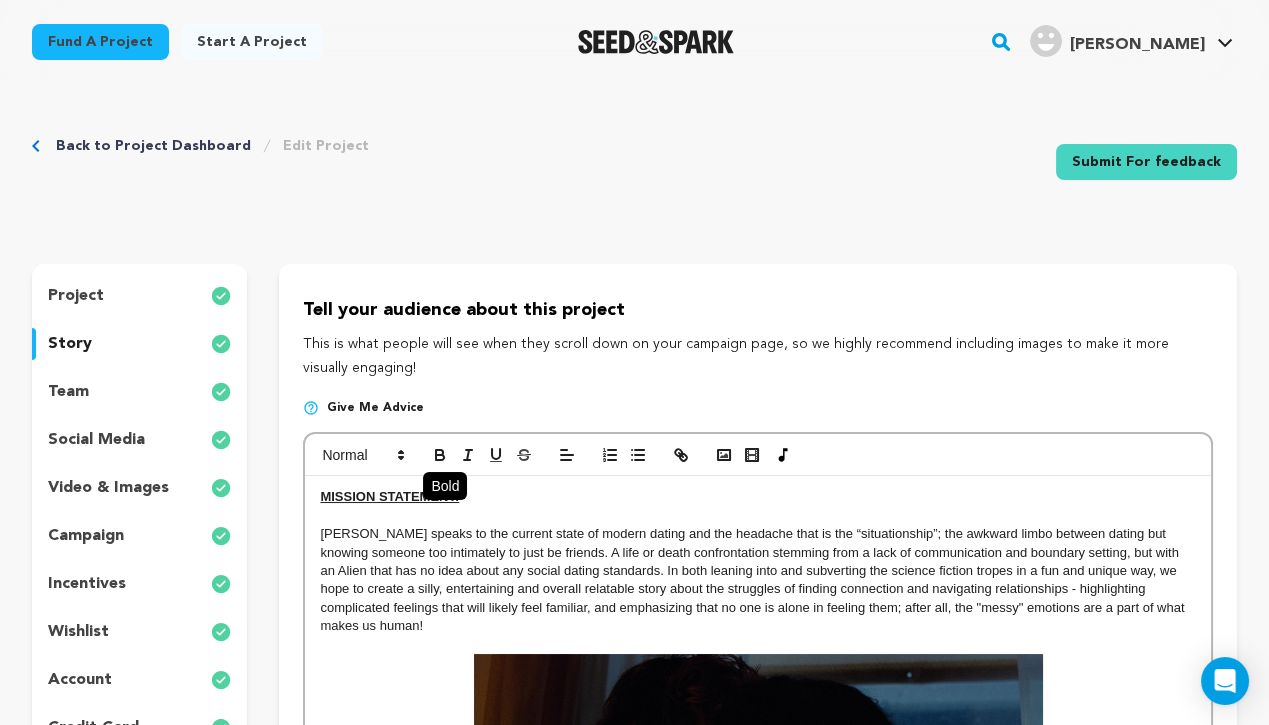 click at bounding box center (440, 455) 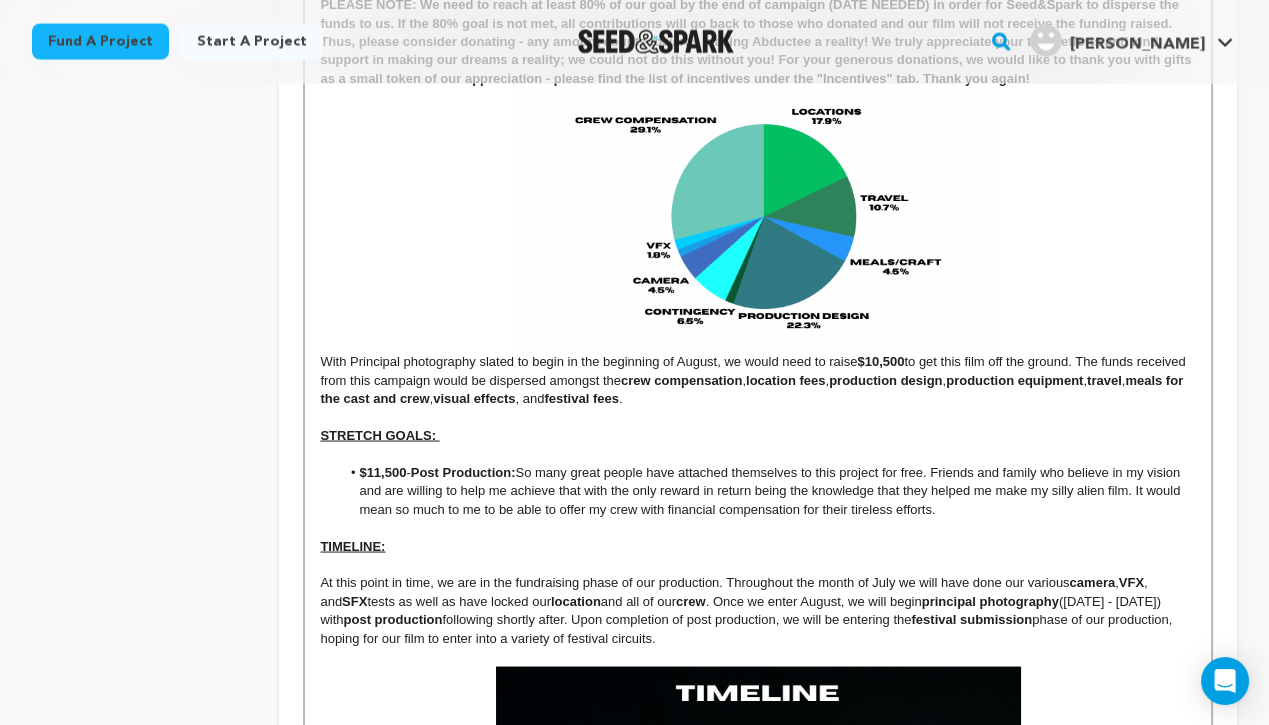 scroll, scrollTop: 5778, scrollLeft: 0, axis: vertical 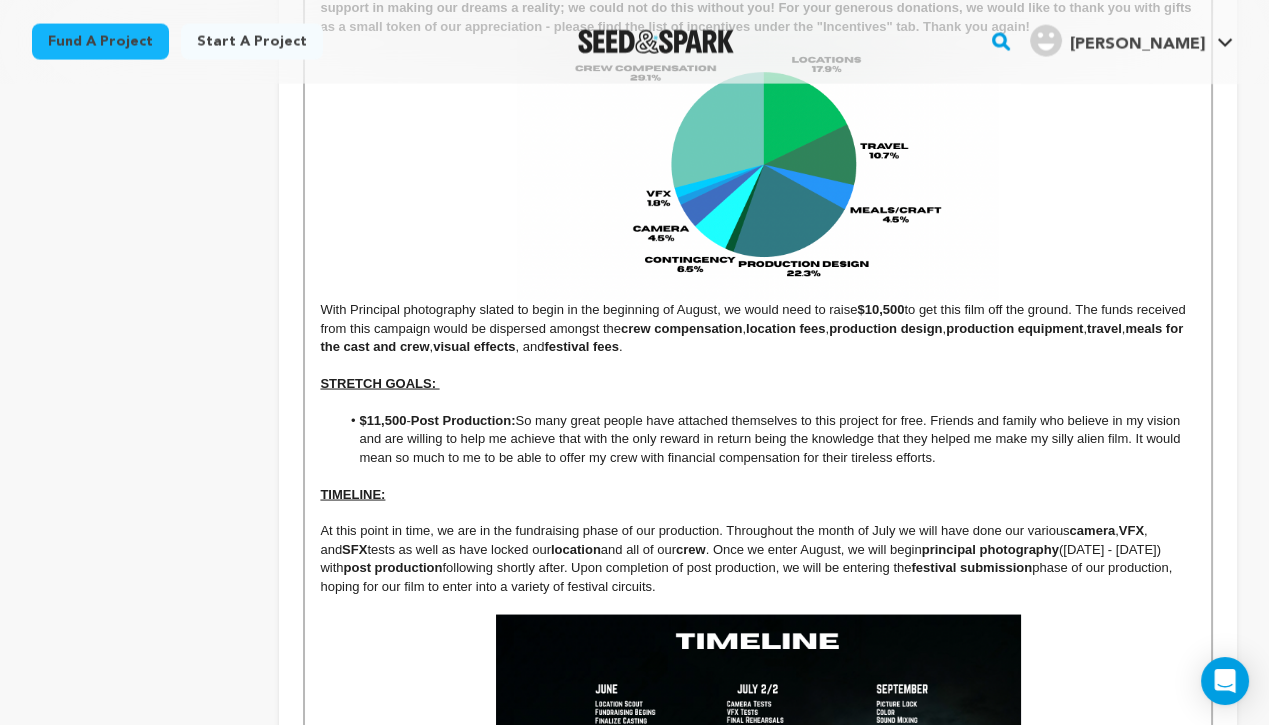 click on "So many great people have attached themselves to this project for free. Friends and family who believe in my vision and are willing to help me achieve that with the only reward in return being the knowledge that they helped me make my silly alien film. It would mean so much to me to be able to offer my crew with financial compensation for their tireless efforts." at bounding box center [771, 439] 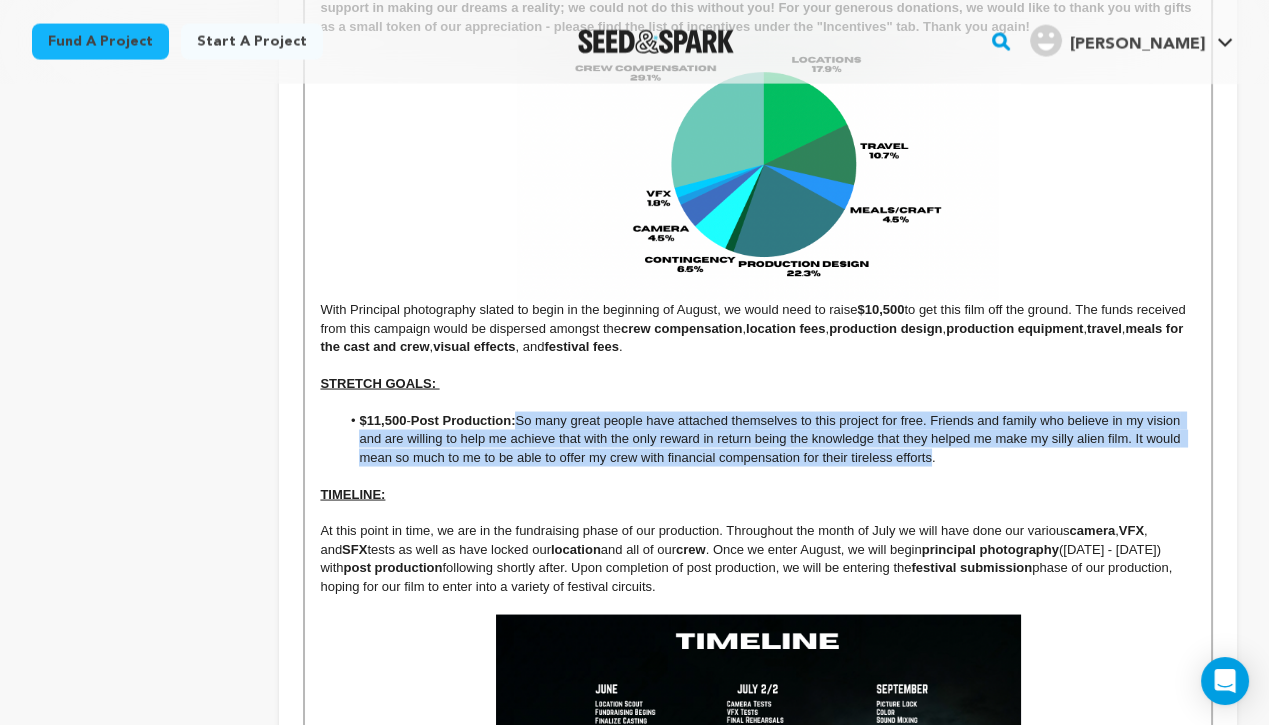 drag, startPoint x: 527, startPoint y: 422, endPoint x: 932, endPoint y: 451, distance: 406.03696 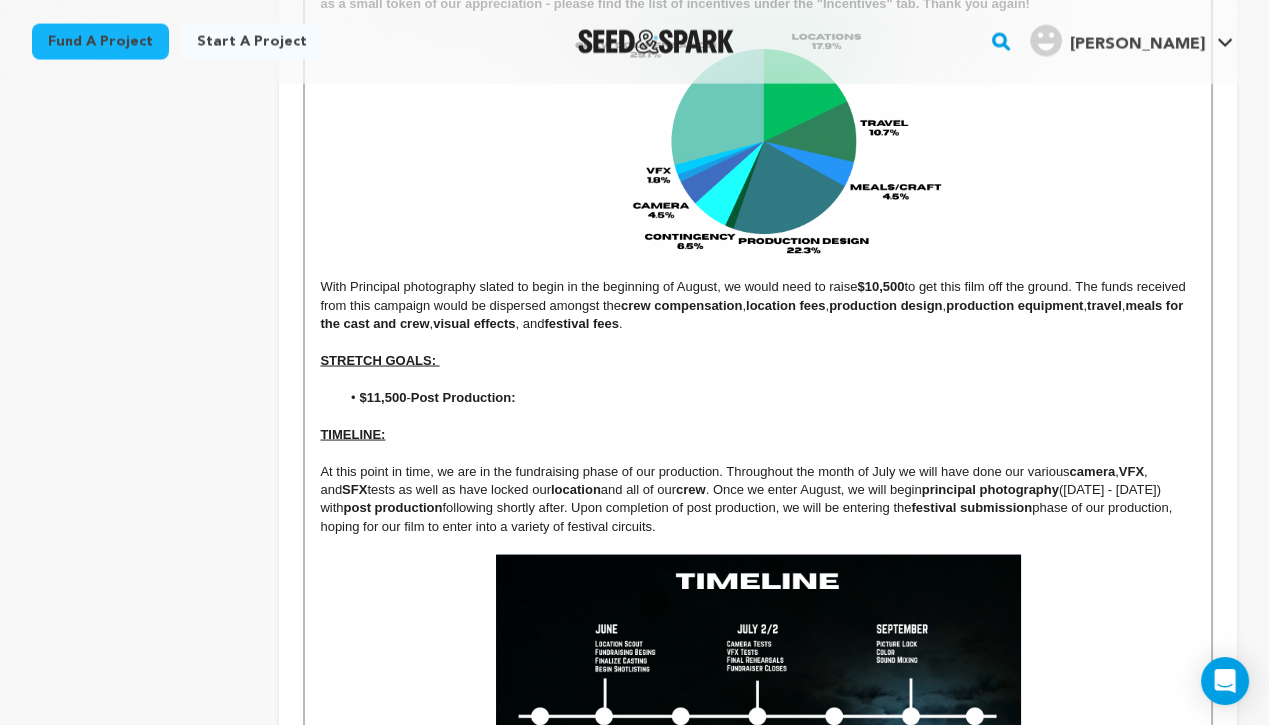 scroll, scrollTop: 5804, scrollLeft: 0, axis: vertical 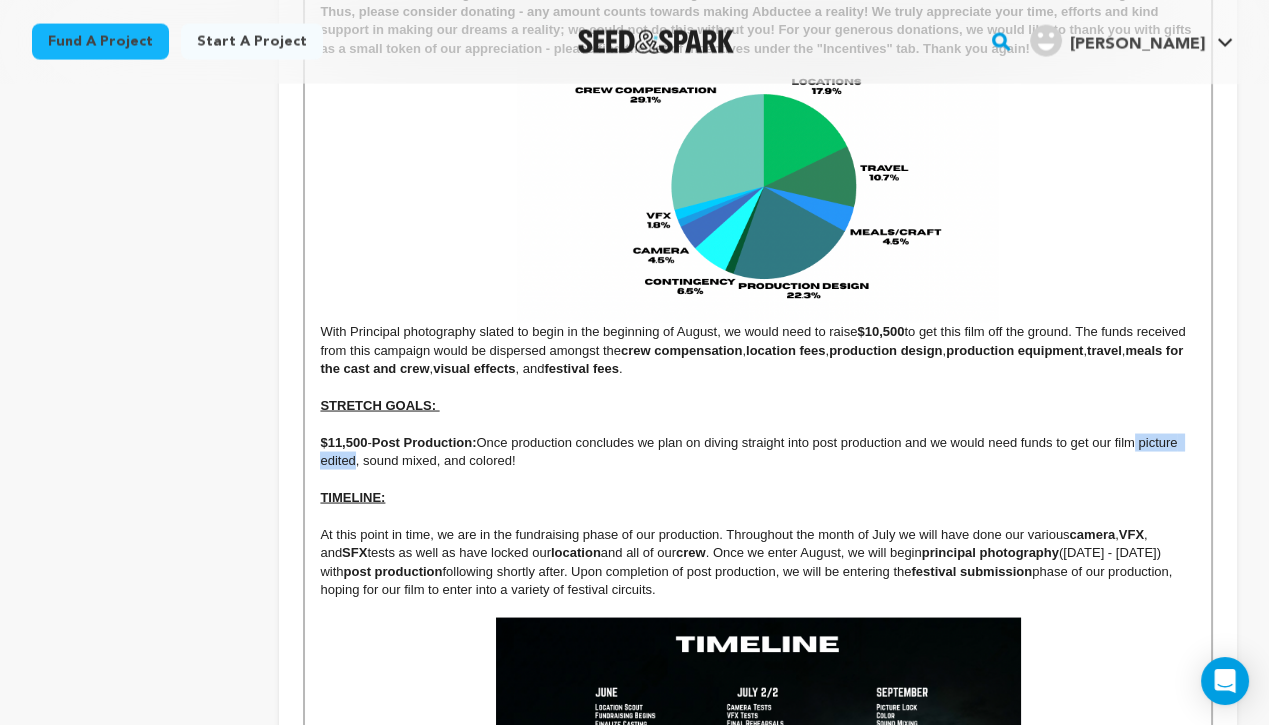 drag, startPoint x: 354, startPoint y: 461, endPoint x: 1146, endPoint y: 451, distance: 792.0631 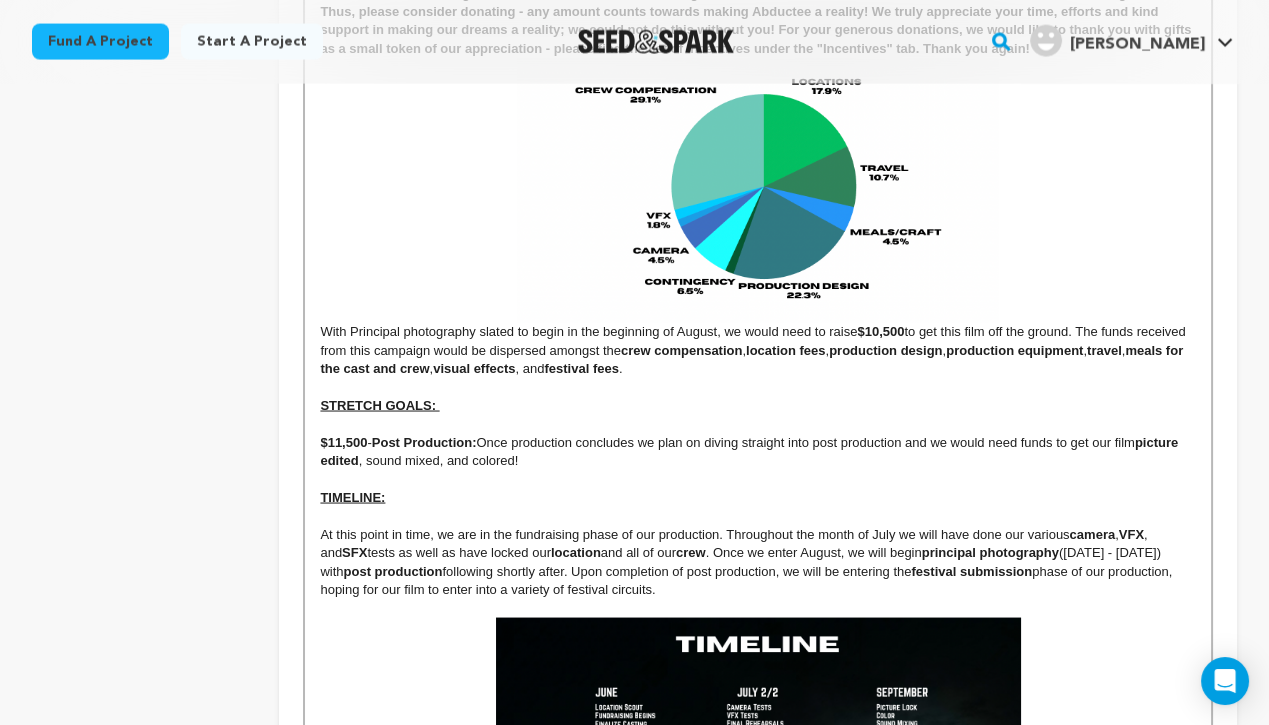 click on ", sound mixed, and colored!" at bounding box center (439, 460) 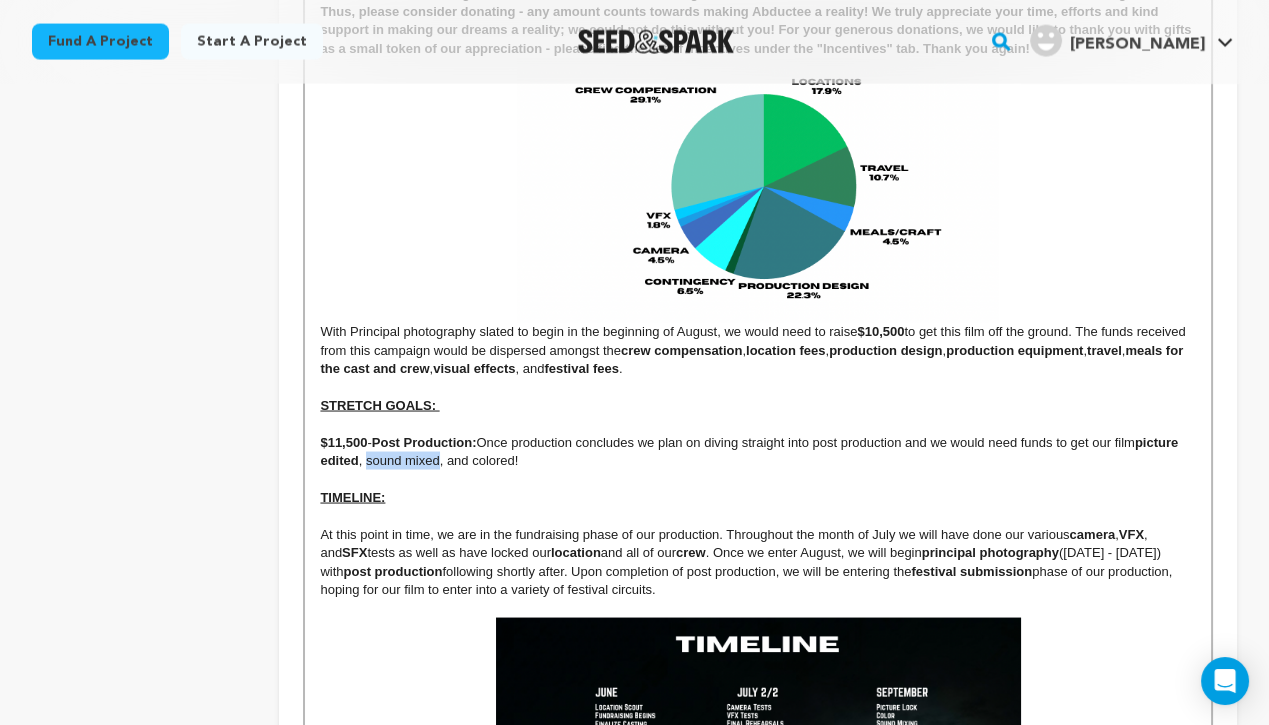 drag, startPoint x: 365, startPoint y: 462, endPoint x: 437, endPoint y: 465, distance: 72.06247 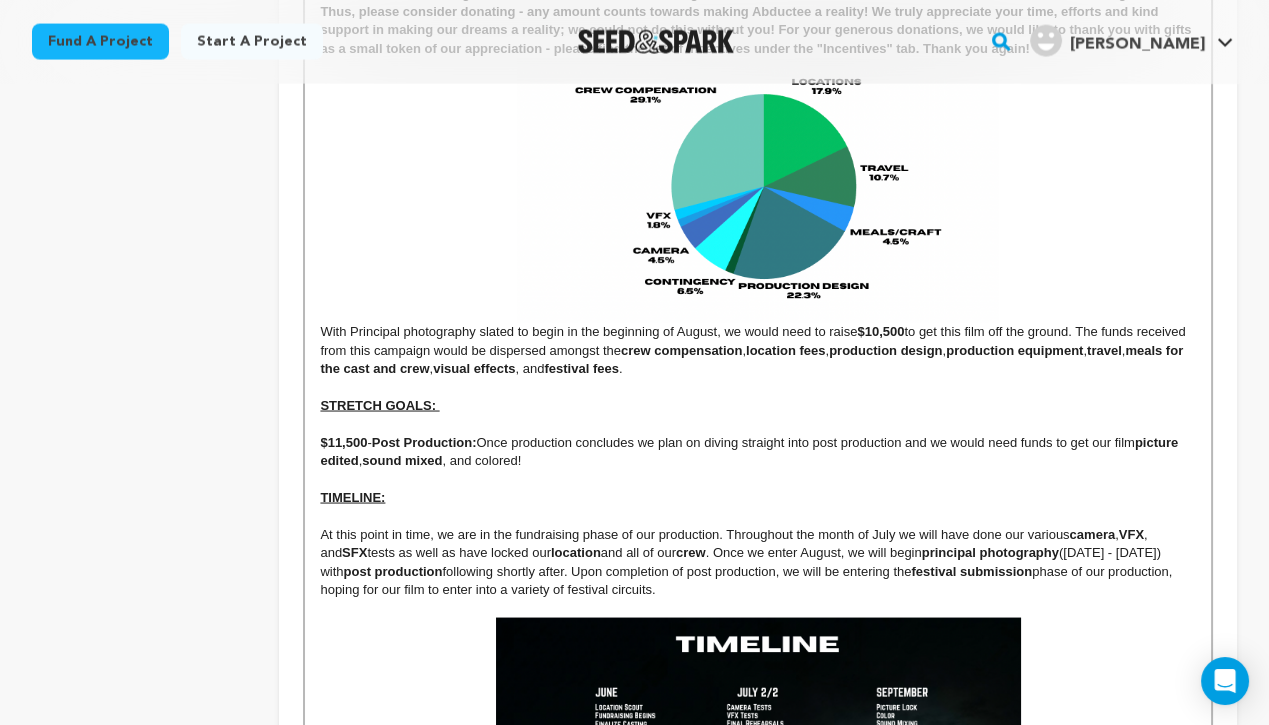 click on ", and colored!" at bounding box center (482, 460) 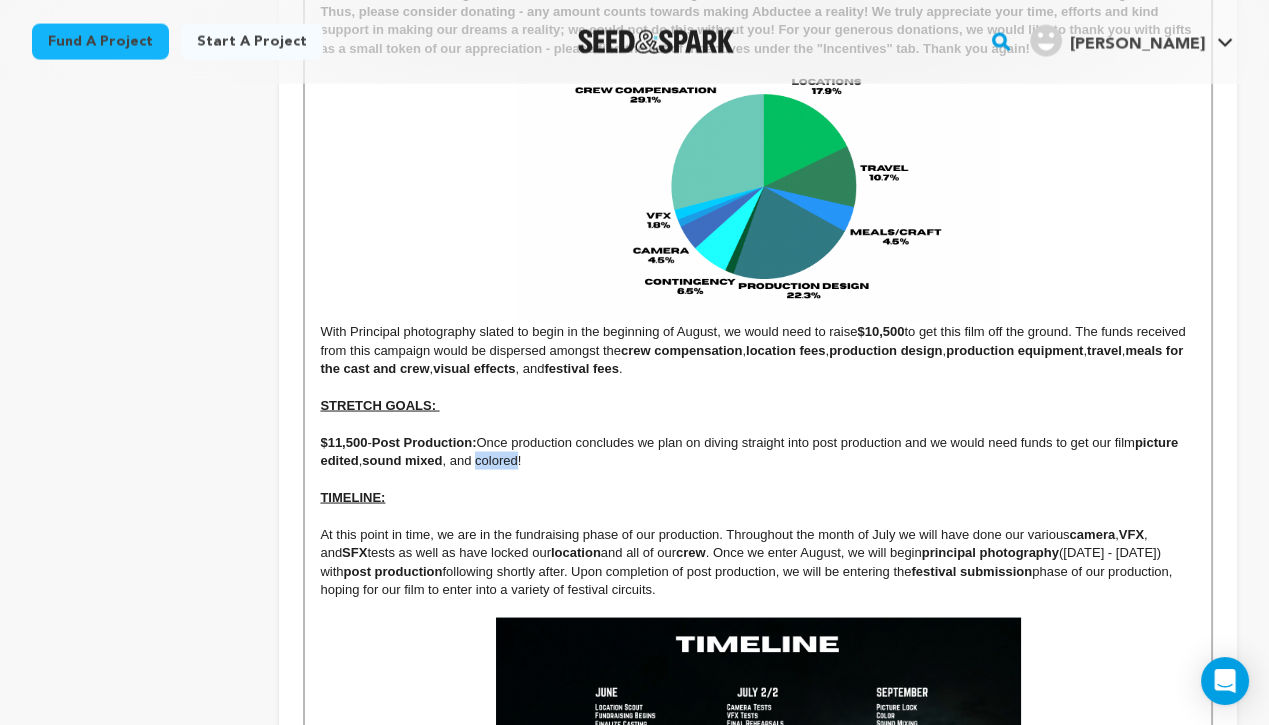 click on ", and colored!" at bounding box center [482, 460] 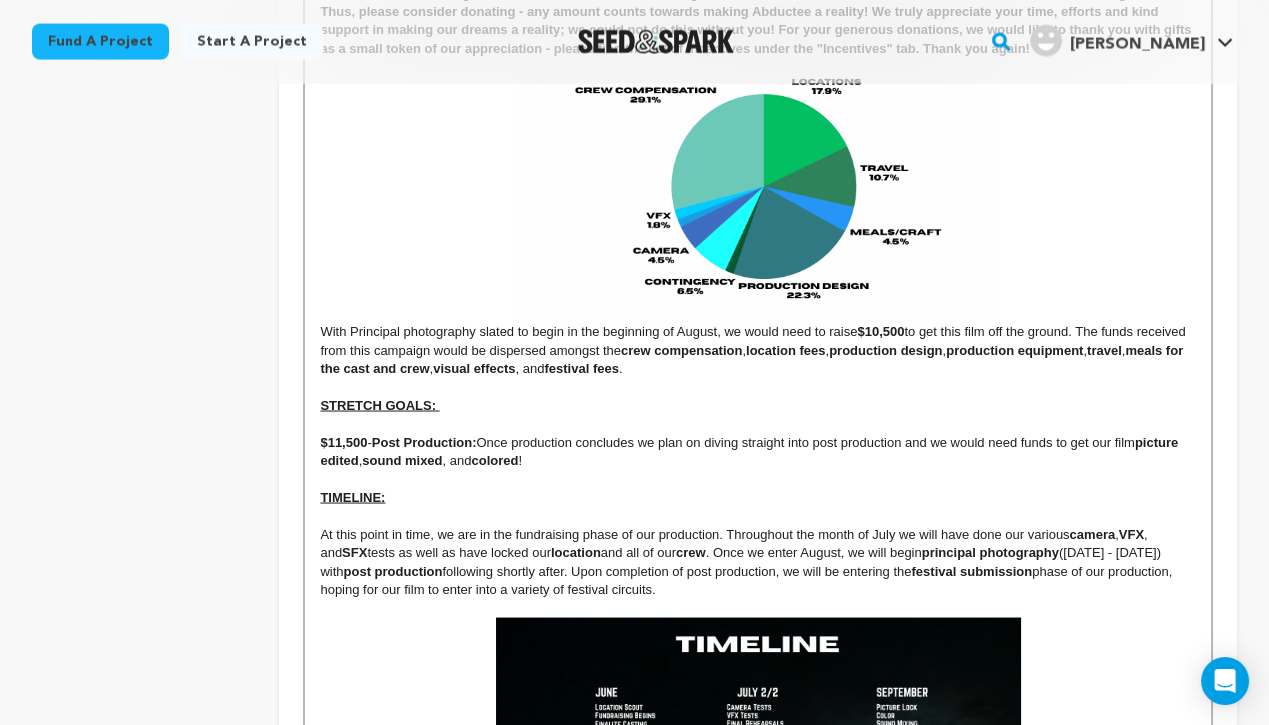 click on "$11,500  -  Post Production:  Once production concludes we plan on diving straight into post production and we would need funds to get our film  picture edited ,  sound mixed , and  colored !" at bounding box center (758, 452) 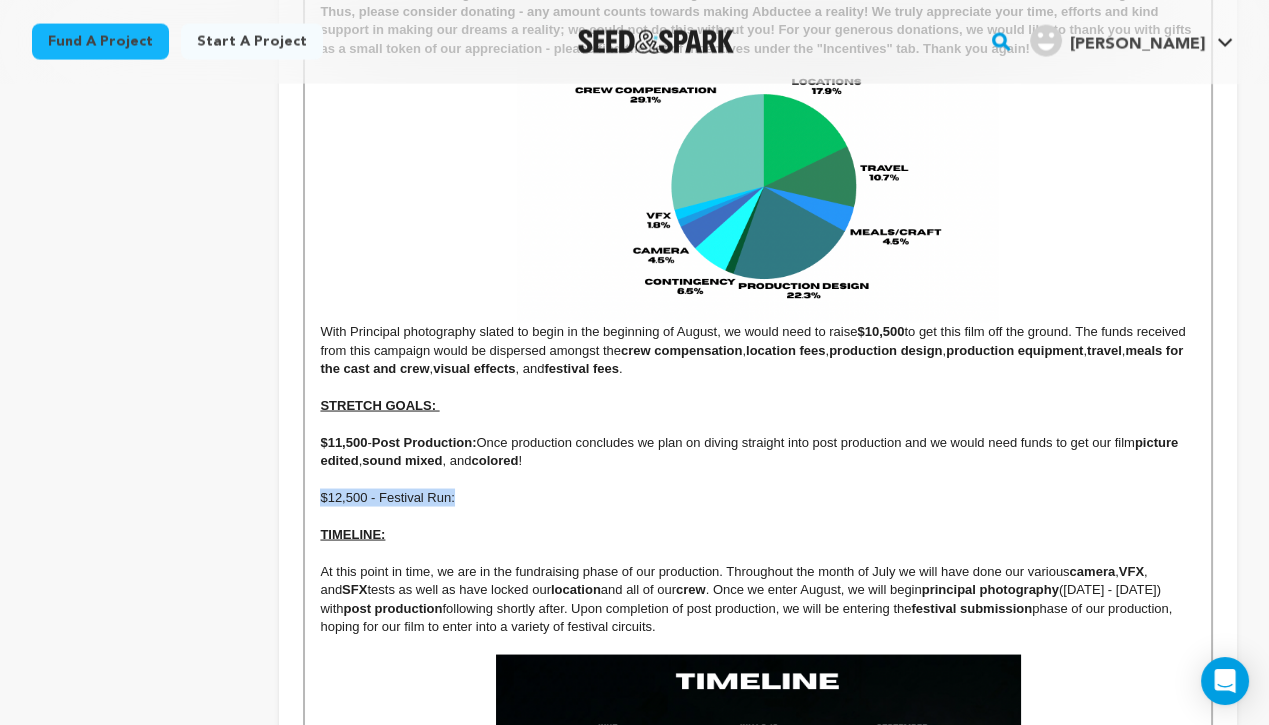 drag, startPoint x: 317, startPoint y: 499, endPoint x: 455, endPoint y: 500, distance: 138.00362 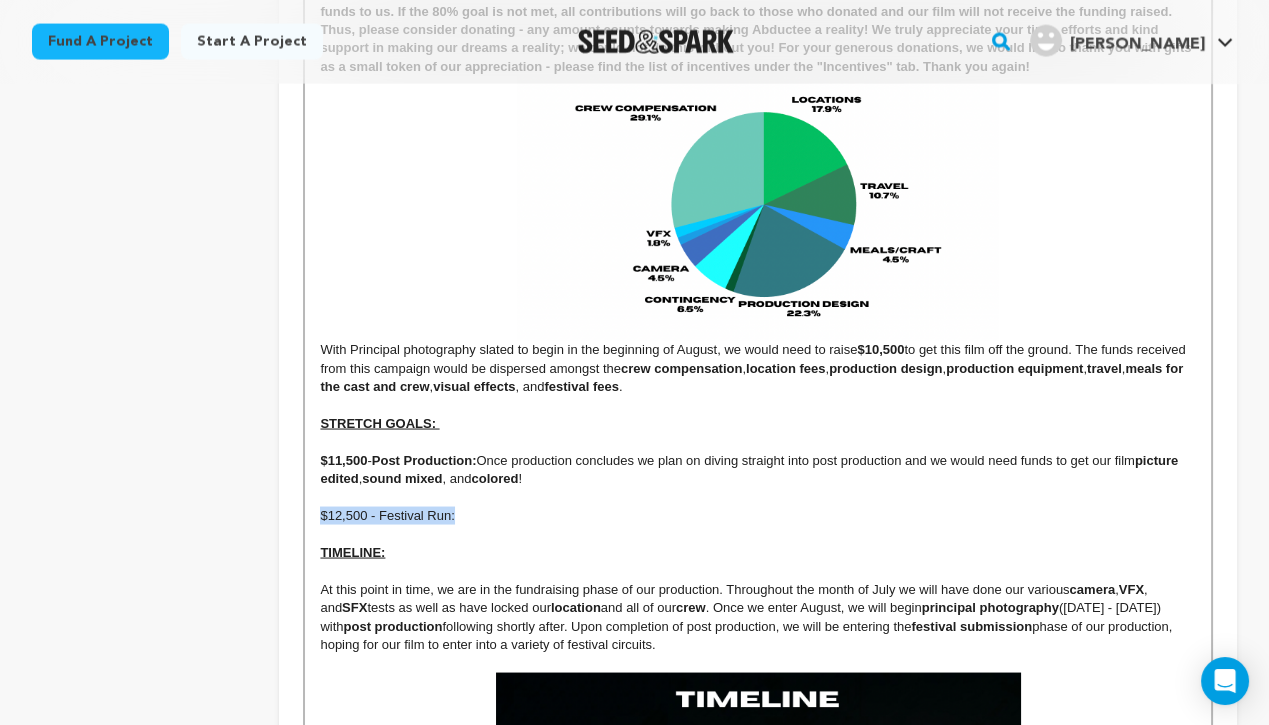 scroll, scrollTop: 5736, scrollLeft: 0, axis: vertical 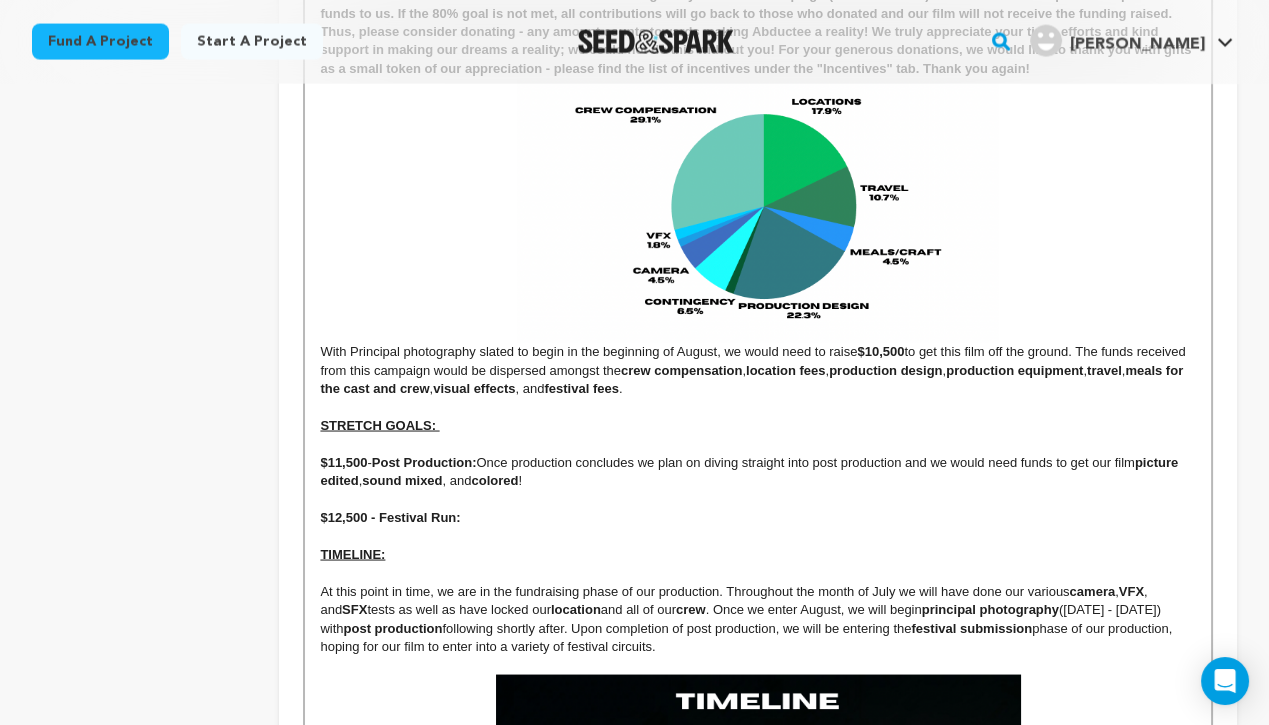 click on "$12,500 - Festival Run:" at bounding box center [758, 518] 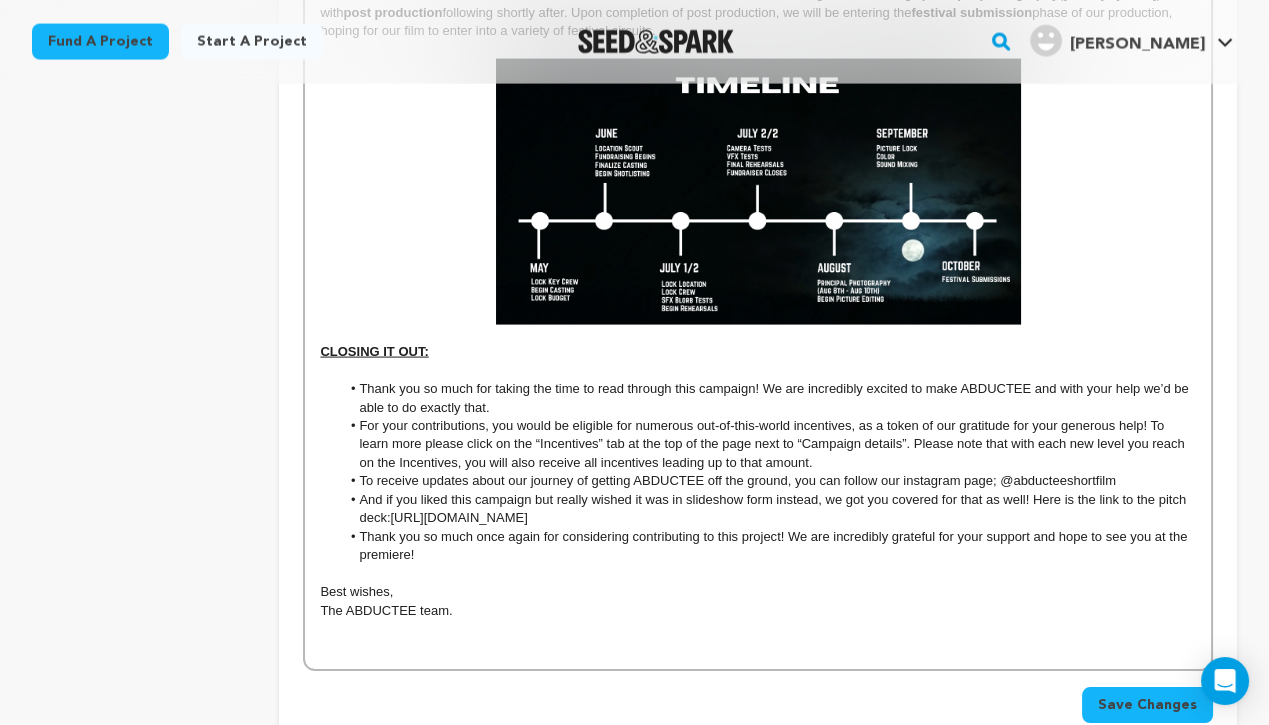 scroll, scrollTop: 6548, scrollLeft: 0, axis: vertical 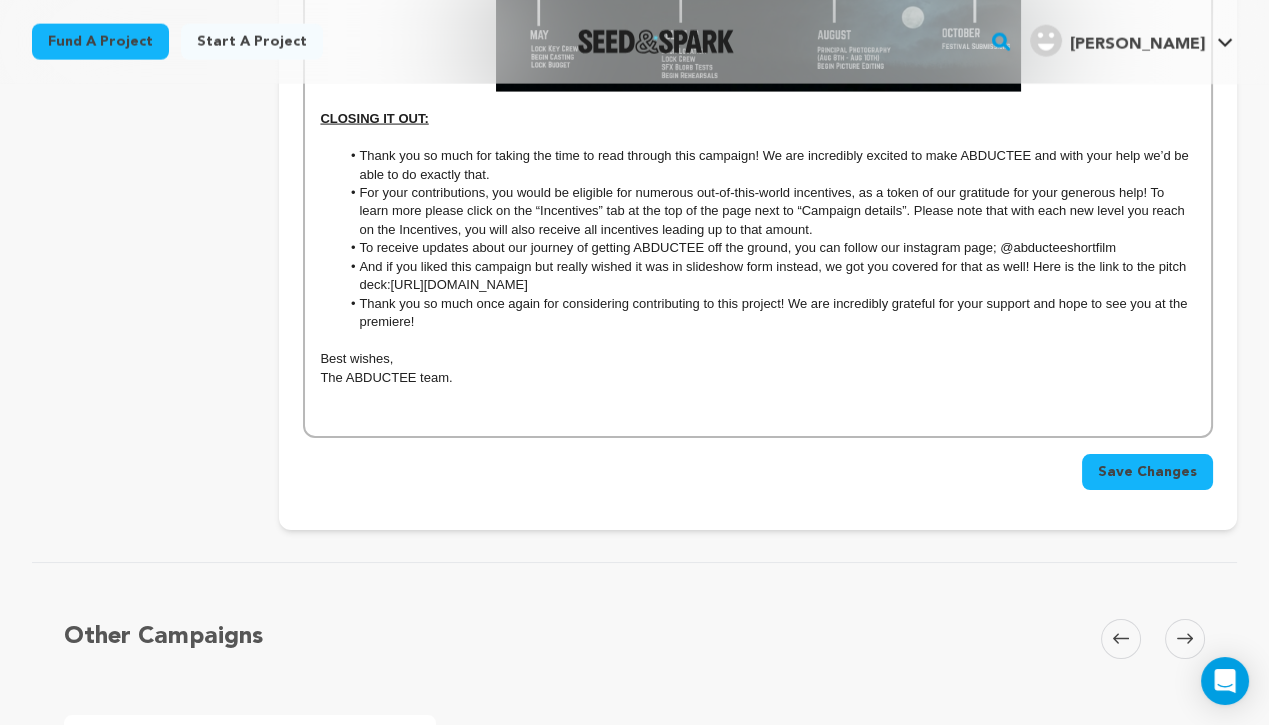 click on "Save Changes" at bounding box center [1147, 472] 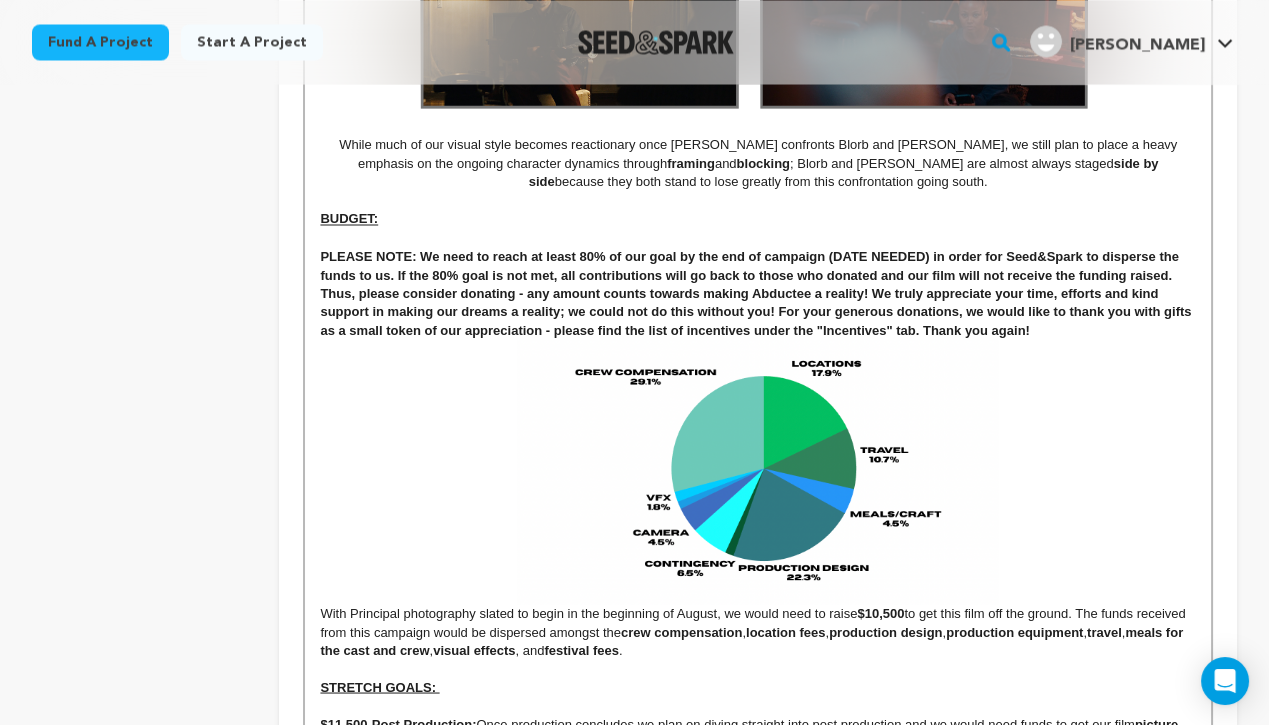 scroll, scrollTop: 5477, scrollLeft: 0, axis: vertical 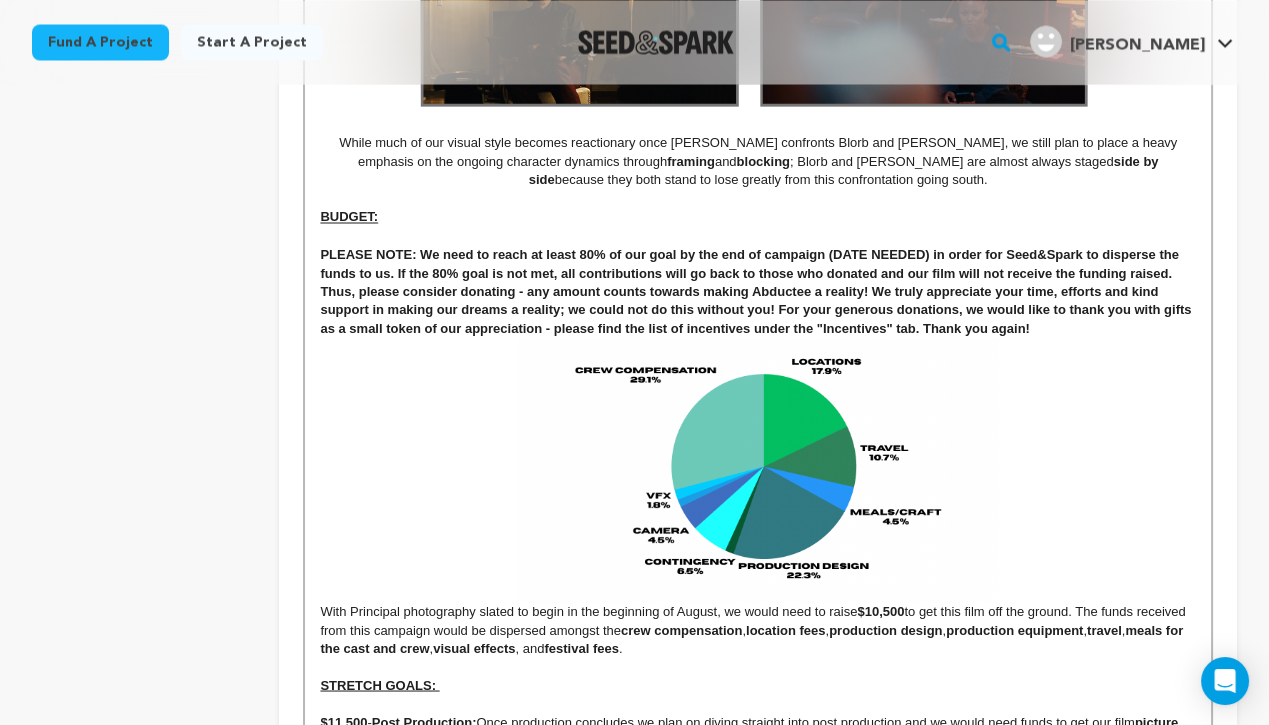 click at bounding box center [758, 469] 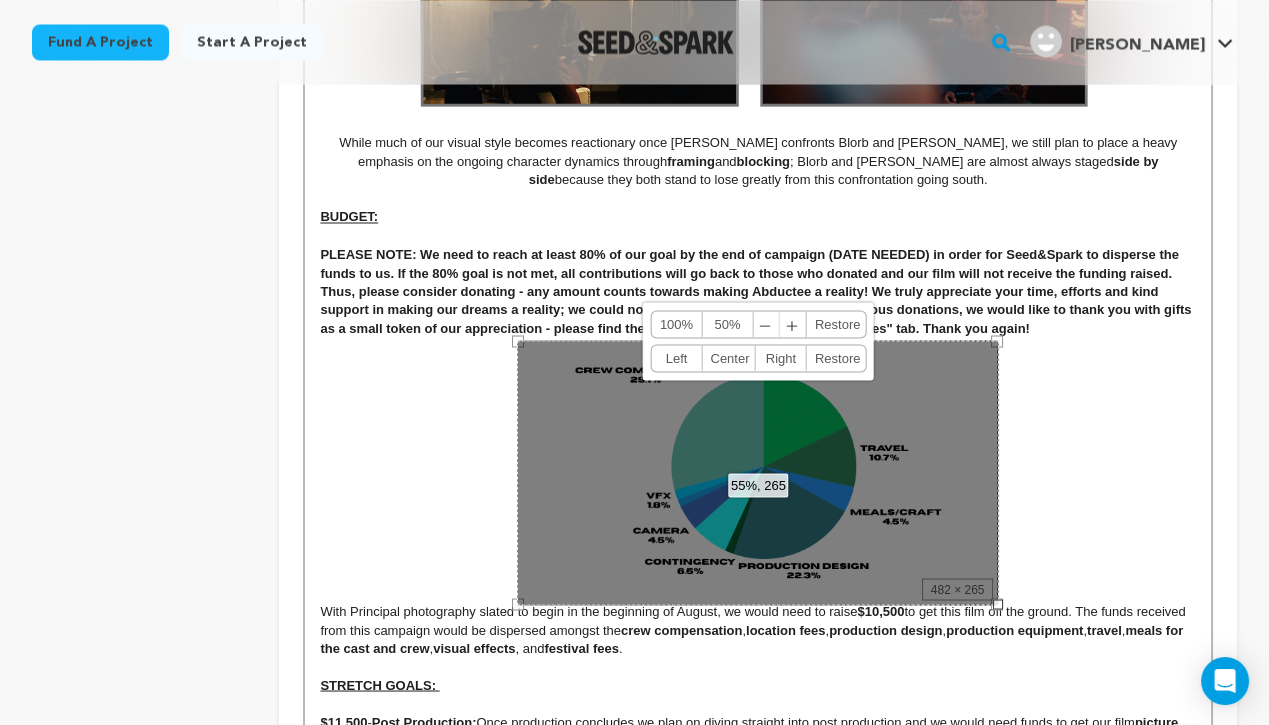 click on "﹢" at bounding box center [793, 324] 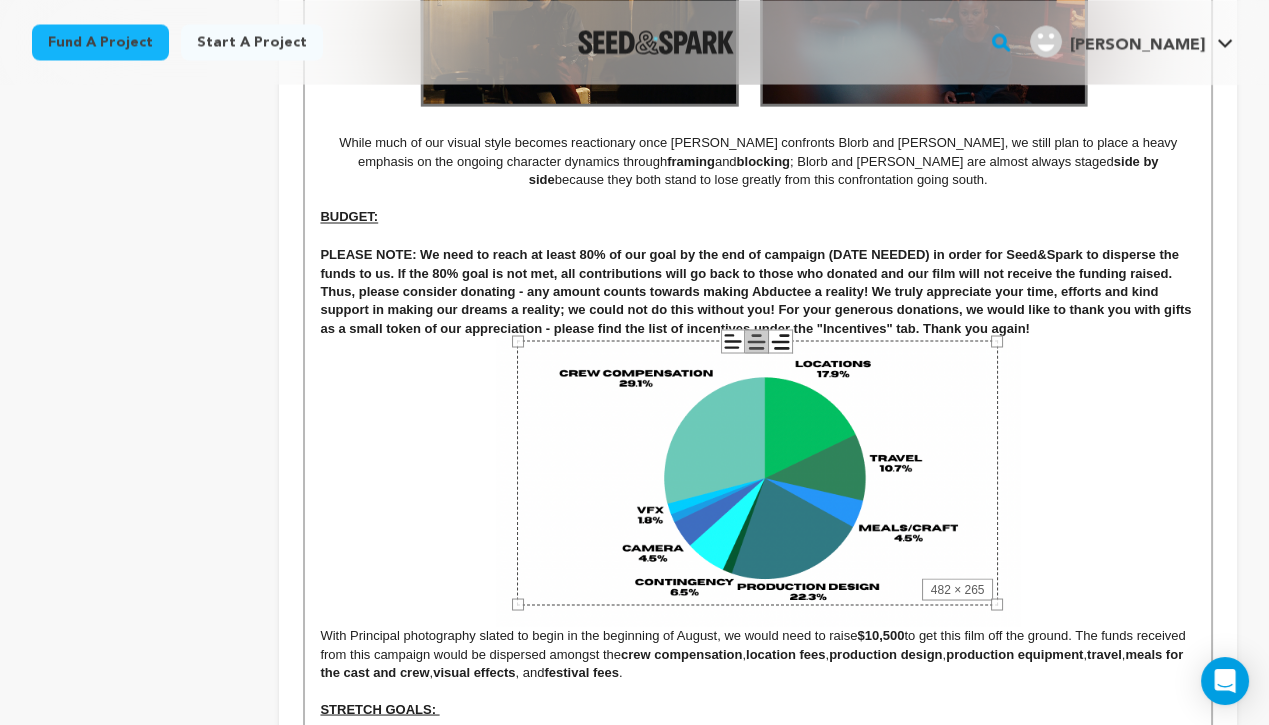 click on "PLEASE NOTE: We need to reach at least 80% of our goal by the end of campaign (DATE NEEDED) in order for Seed&Spark to disperse the funds to us. If the 80% goal is not met, all contributions will go back to those who donated and our film will not receive the funding raised. Thus, please consider donating - any amount counts towards making Abductee a reality! We truly appreciate your time, efforts and kind support in making our dreams a reality; we could not do this without you! For your generous donations, we would like to thank you with gifts as a small token of our appreciation - please find the list of incentives under the "Incentives" tab. Thank you again!" at bounding box center (758, 291) 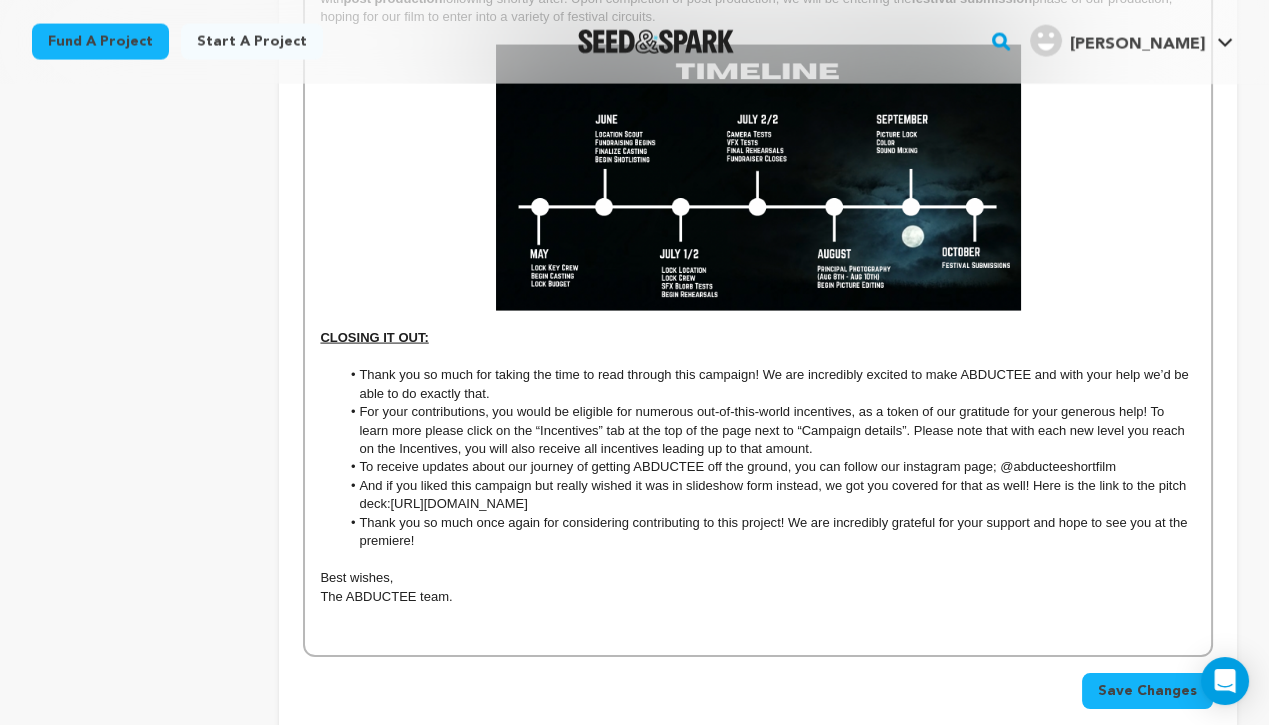 scroll, scrollTop: 6451, scrollLeft: 0, axis: vertical 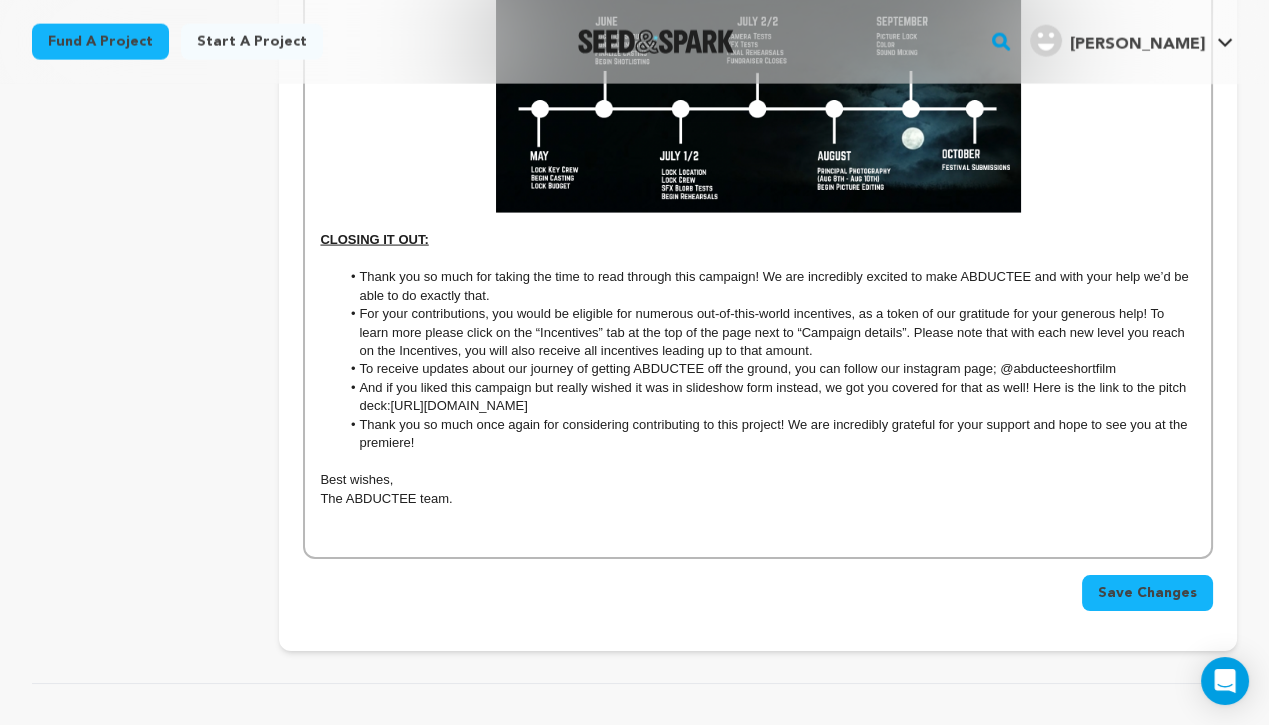 click on "Save Changes" at bounding box center (1147, 593) 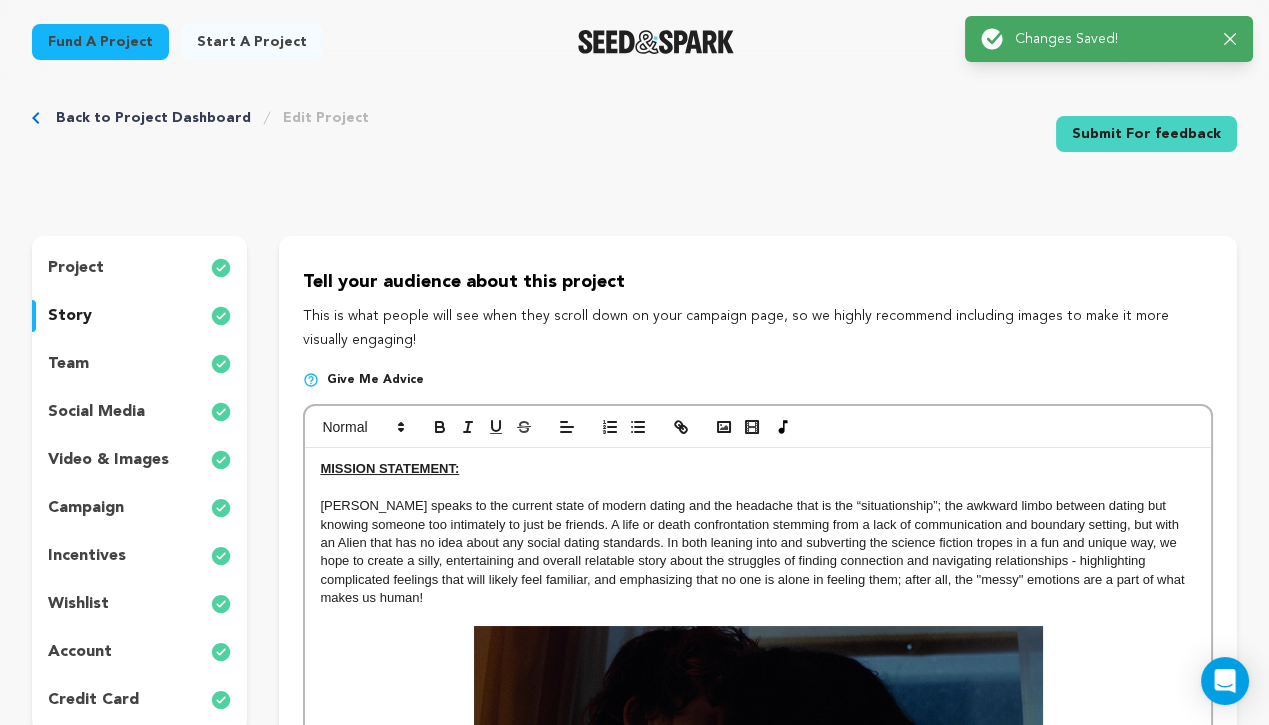 scroll, scrollTop: 0, scrollLeft: 0, axis: both 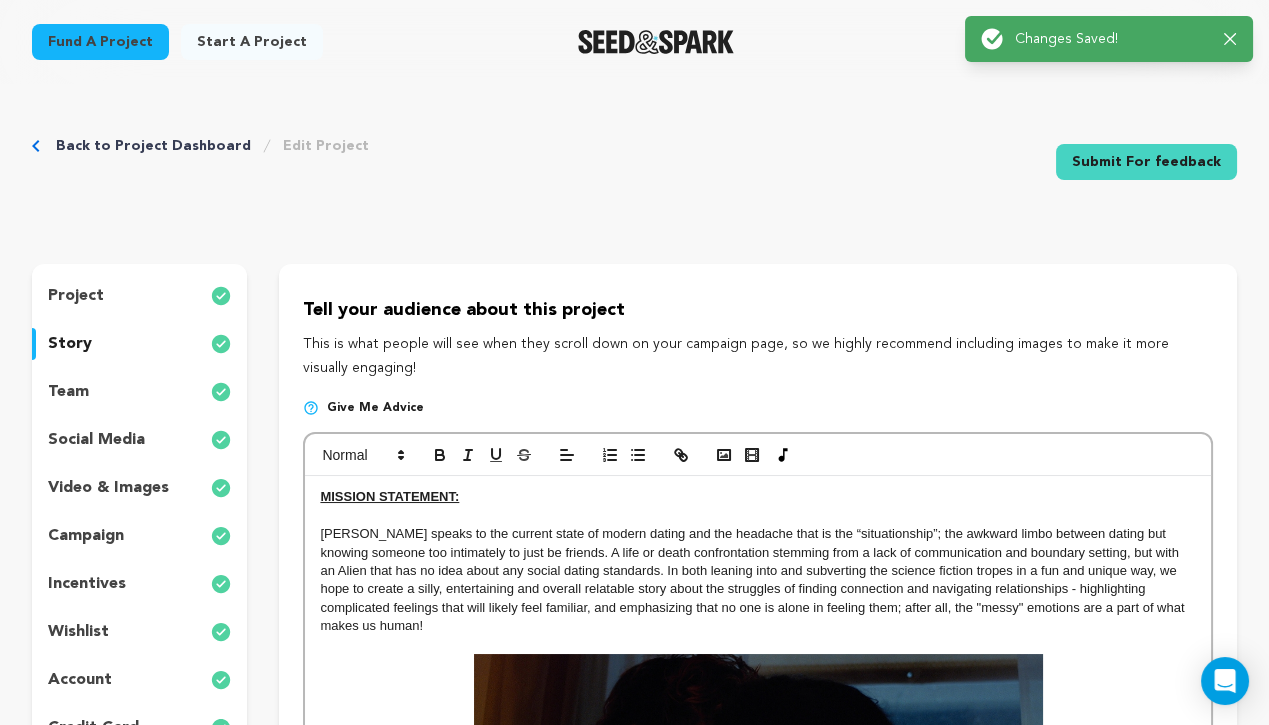 click on "team" at bounding box center [139, 392] 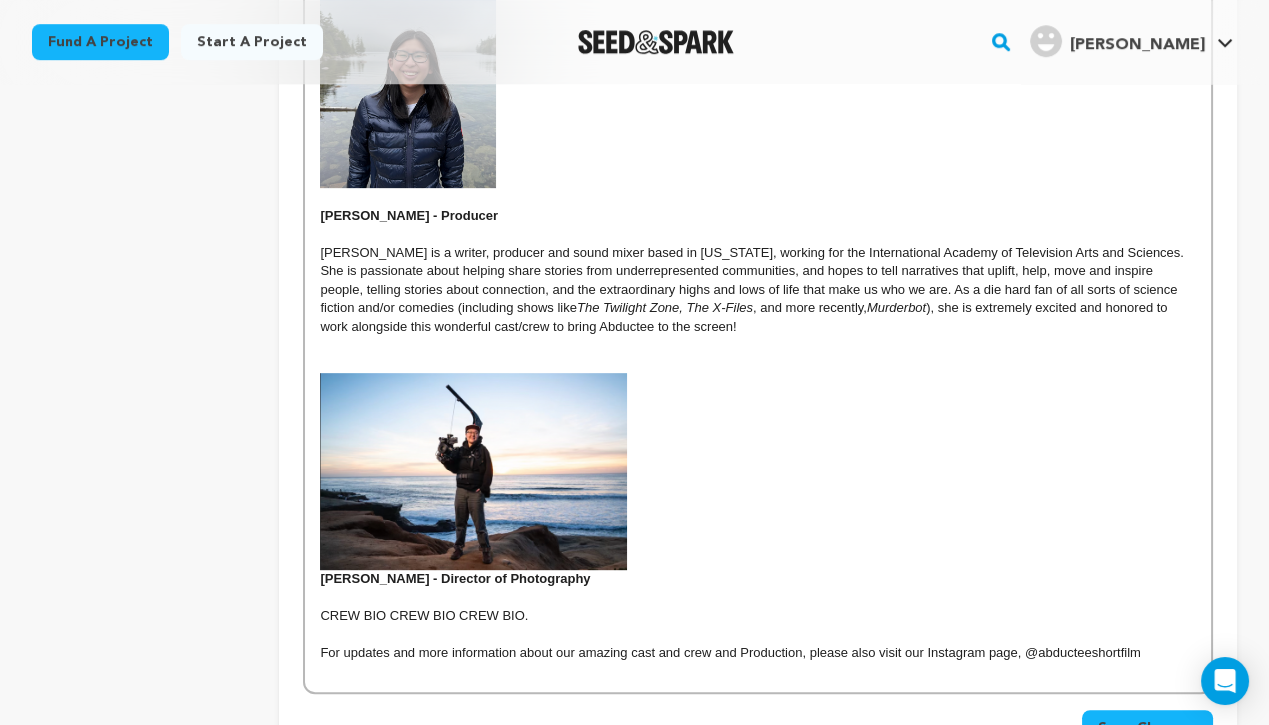 scroll, scrollTop: 1517, scrollLeft: 0, axis: vertical 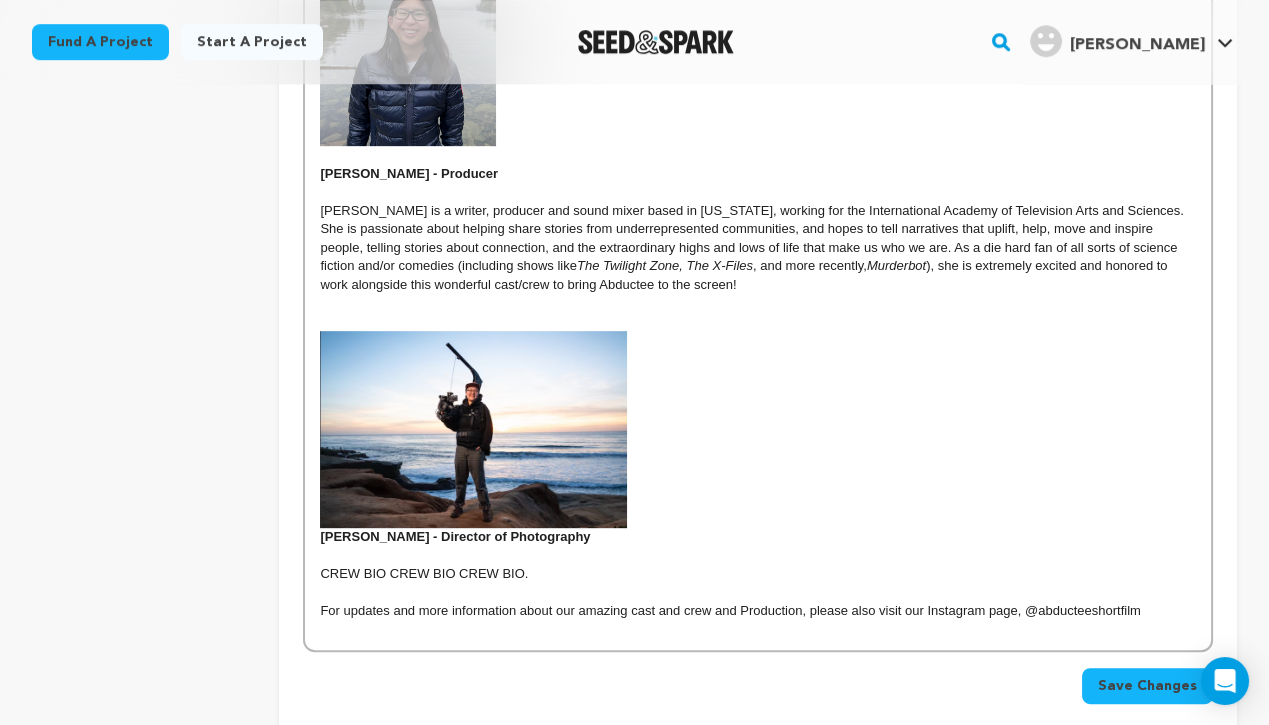 drag, startPoint x: 319, startPoint y: 577, endPoint x: 542, endPoint y: 572, distance: 223.05605 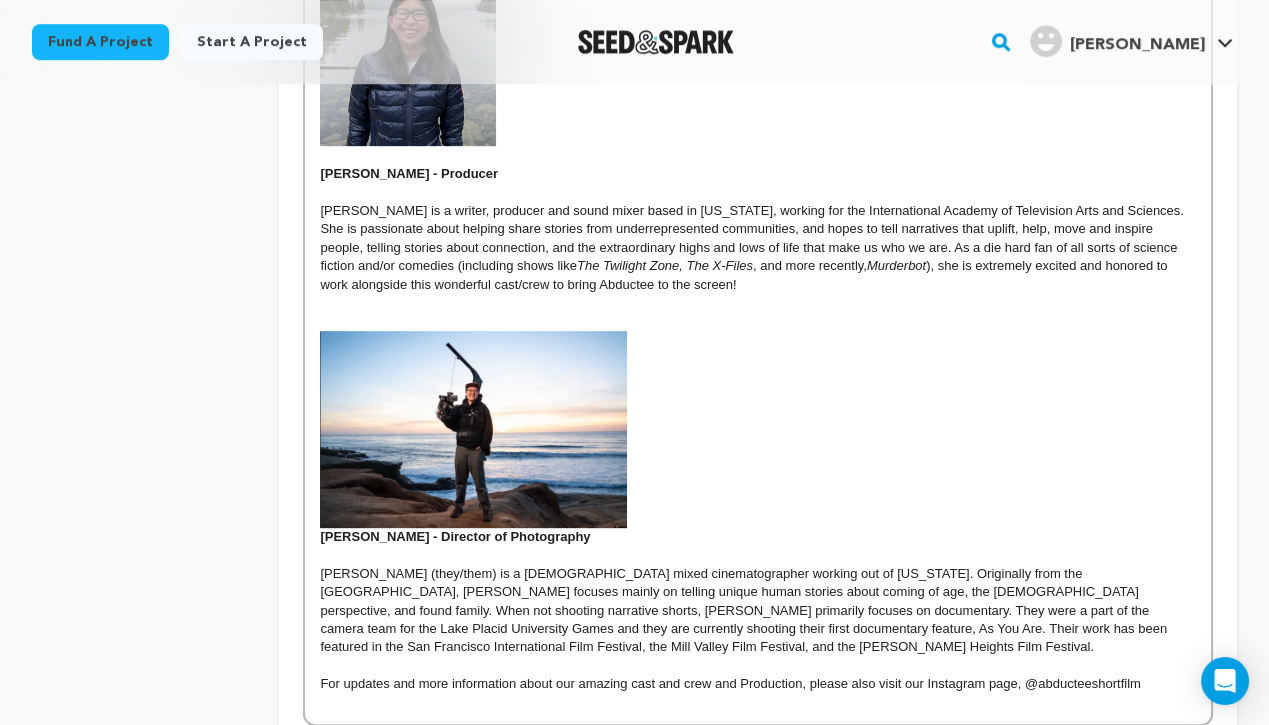scroll, scrollTop: 461, scrollLeft: 0, axis: vertical 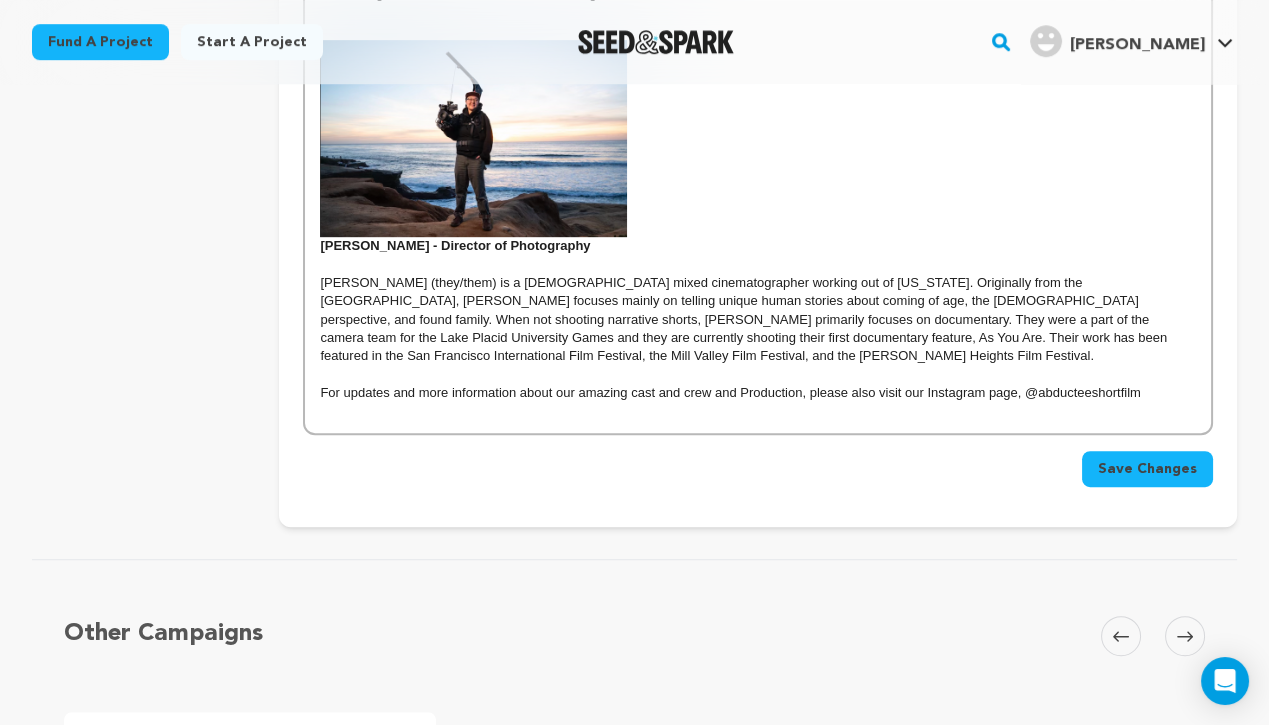 click on "[PERSON_NAME] - Director of Photography" at bounding box center [758, 146] 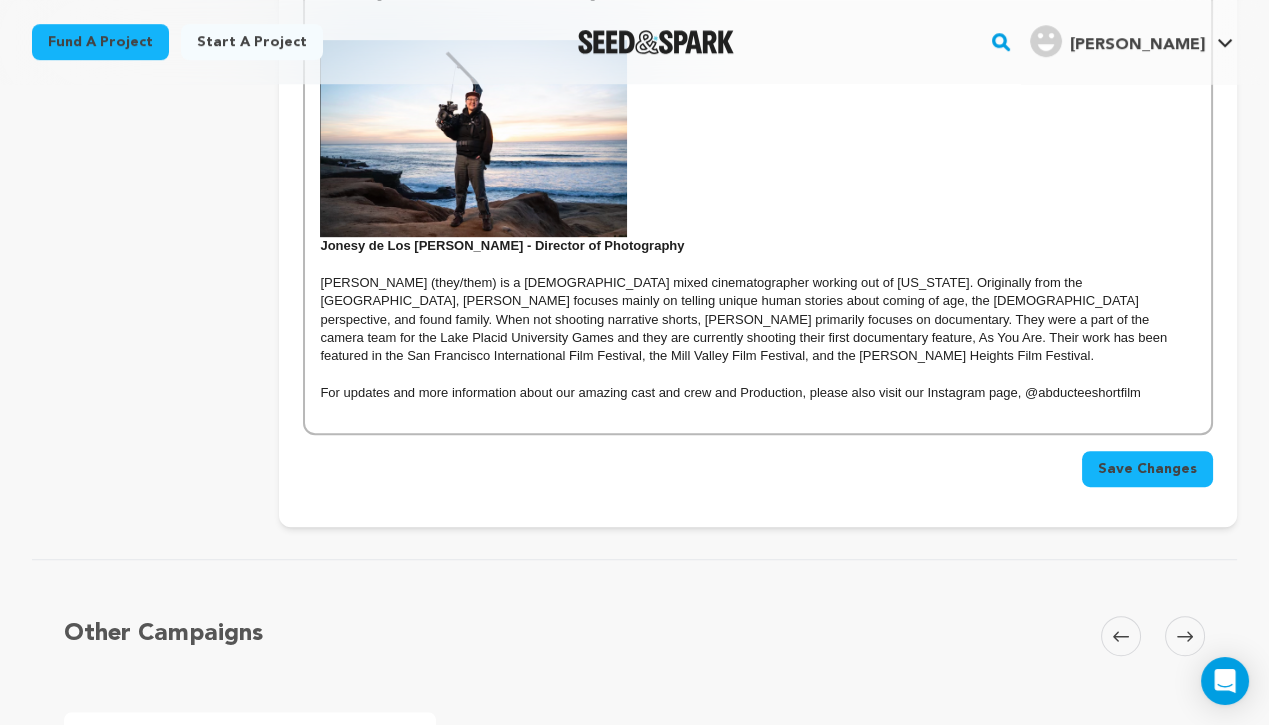 click on "Jonesy de Los [PERSON_NAME] - Director of Photography" at bounding box center (758, 146) 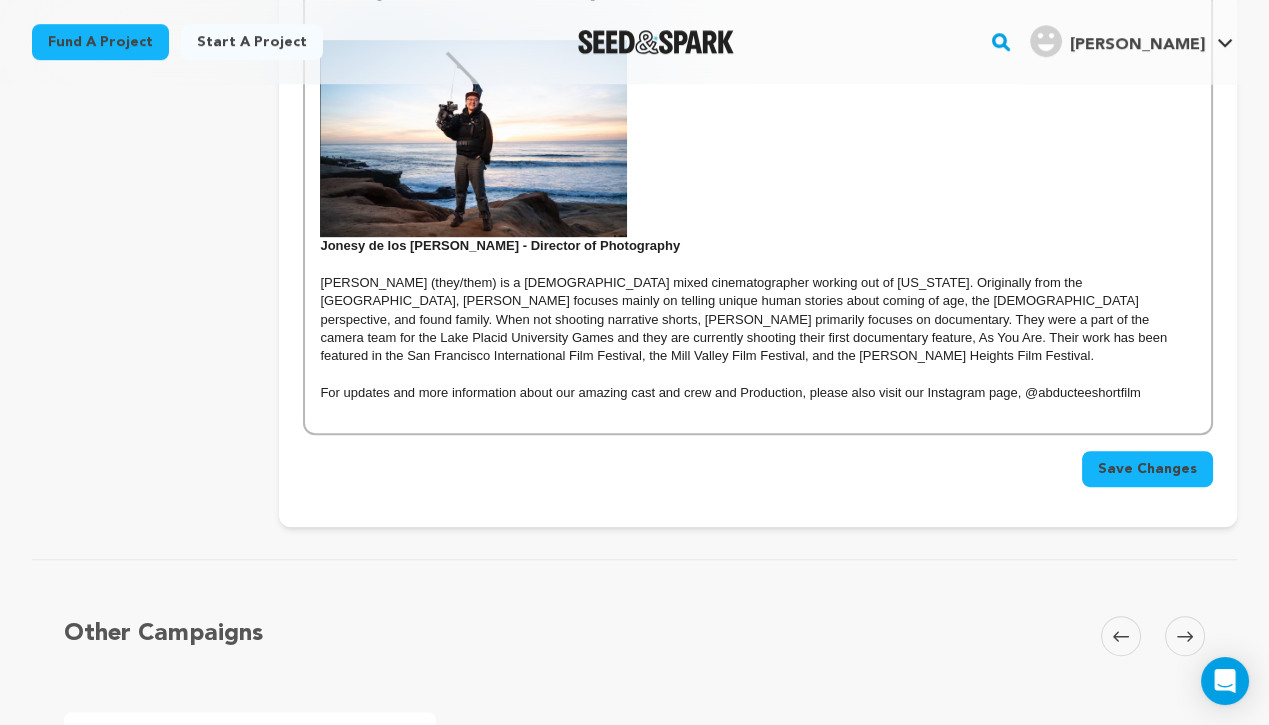 click on "Save Changes" at bounding box center (1147, 469) 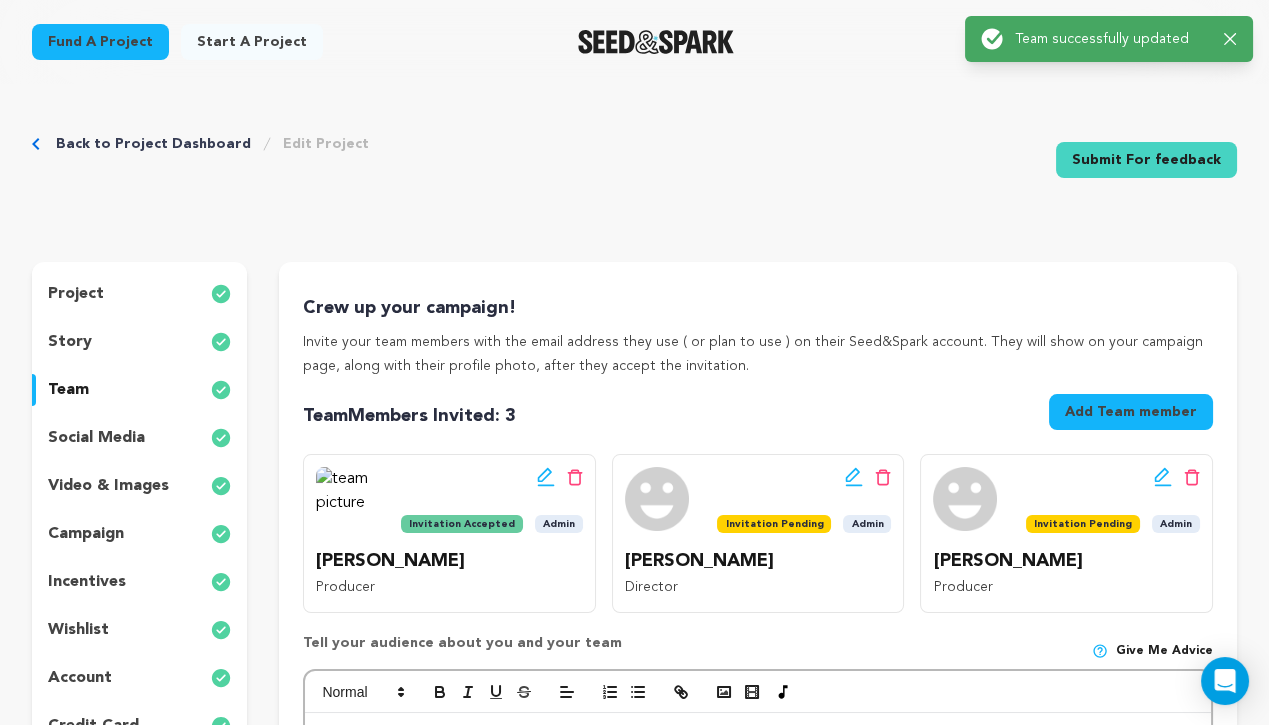 scroll, scrollTop: 0, scrollLeft: 0, axis: both 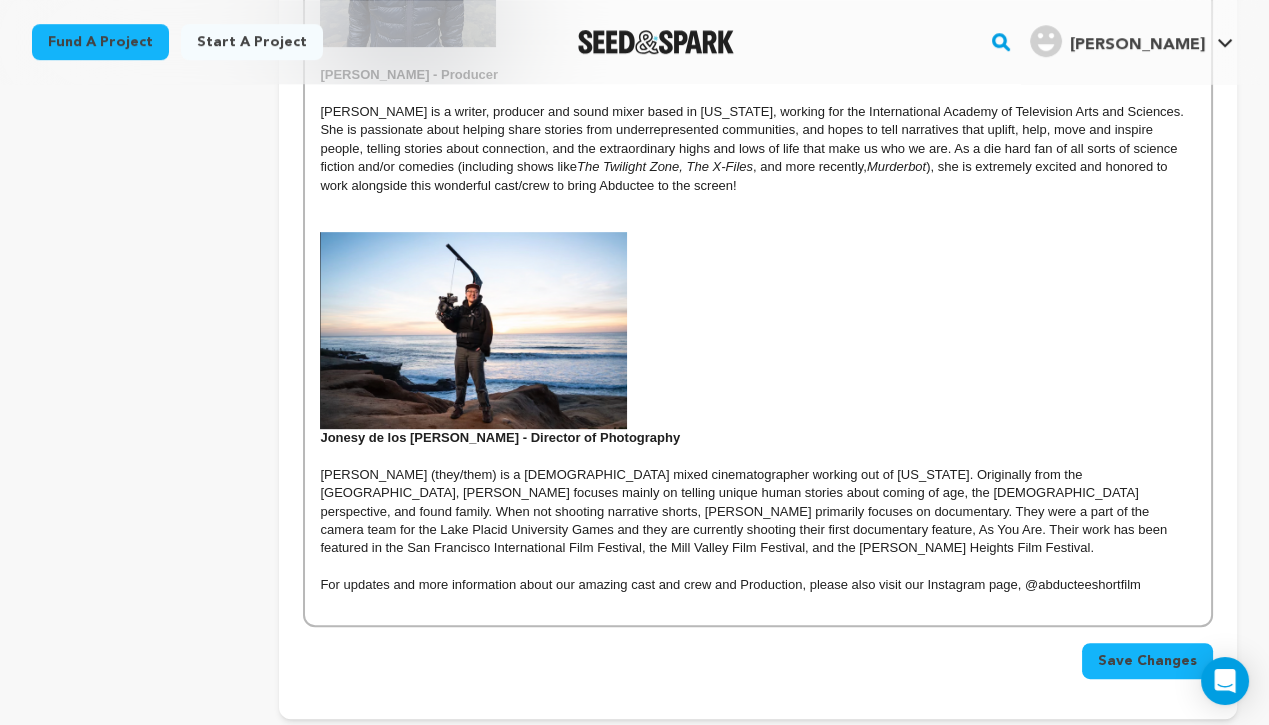 click on "Save Changes" at bounding box center [1147, 661] 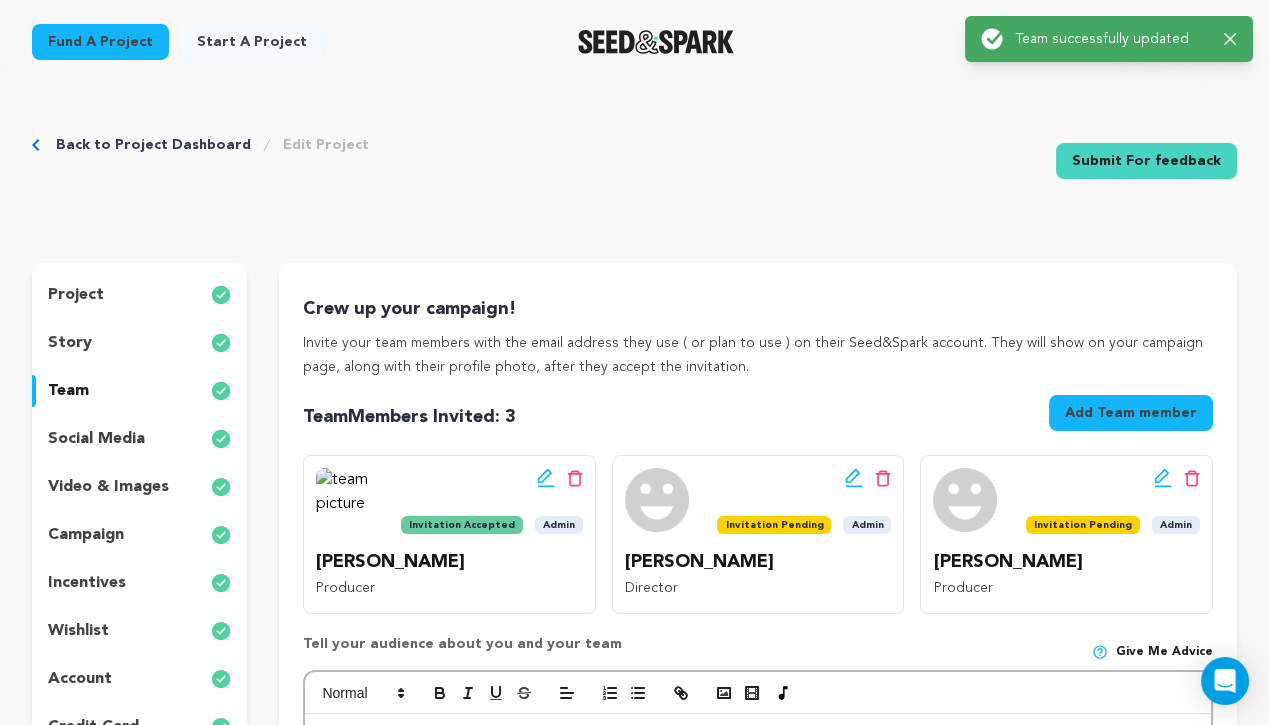 scroll, scrollTop: 0, scrollLeft: 0, axis: both 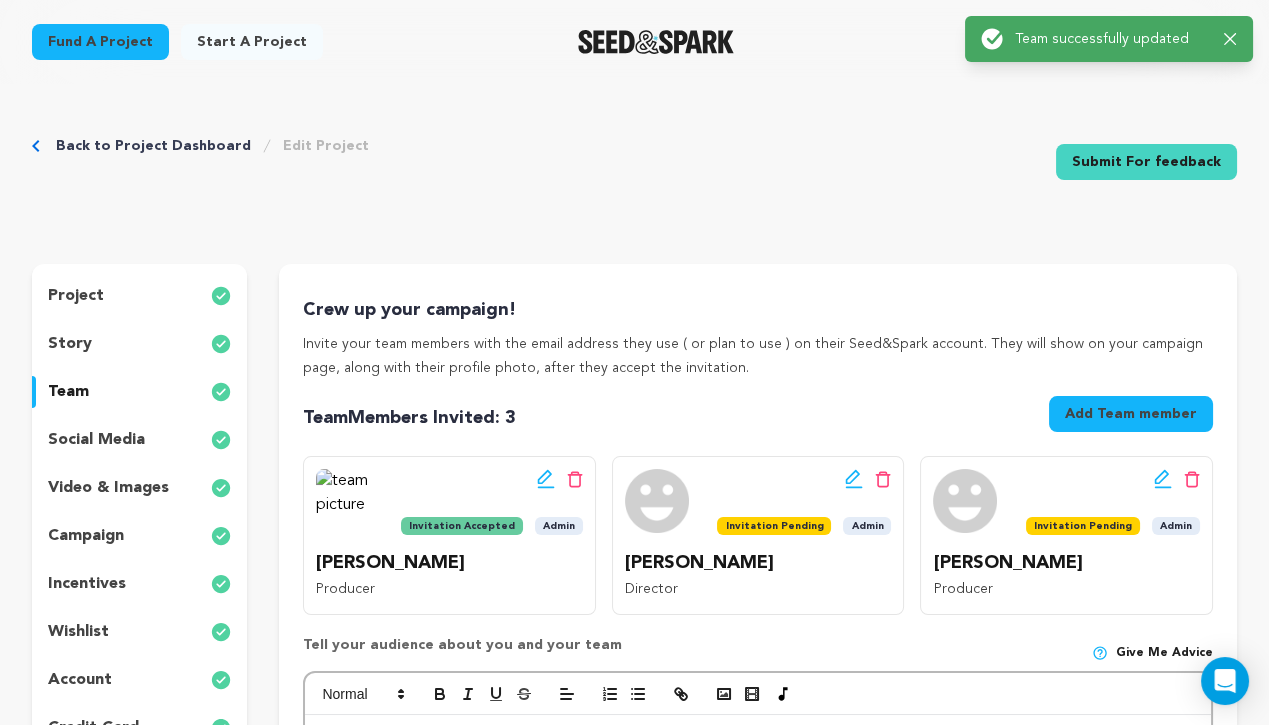 click on "story" at bounding box center [139, 344] 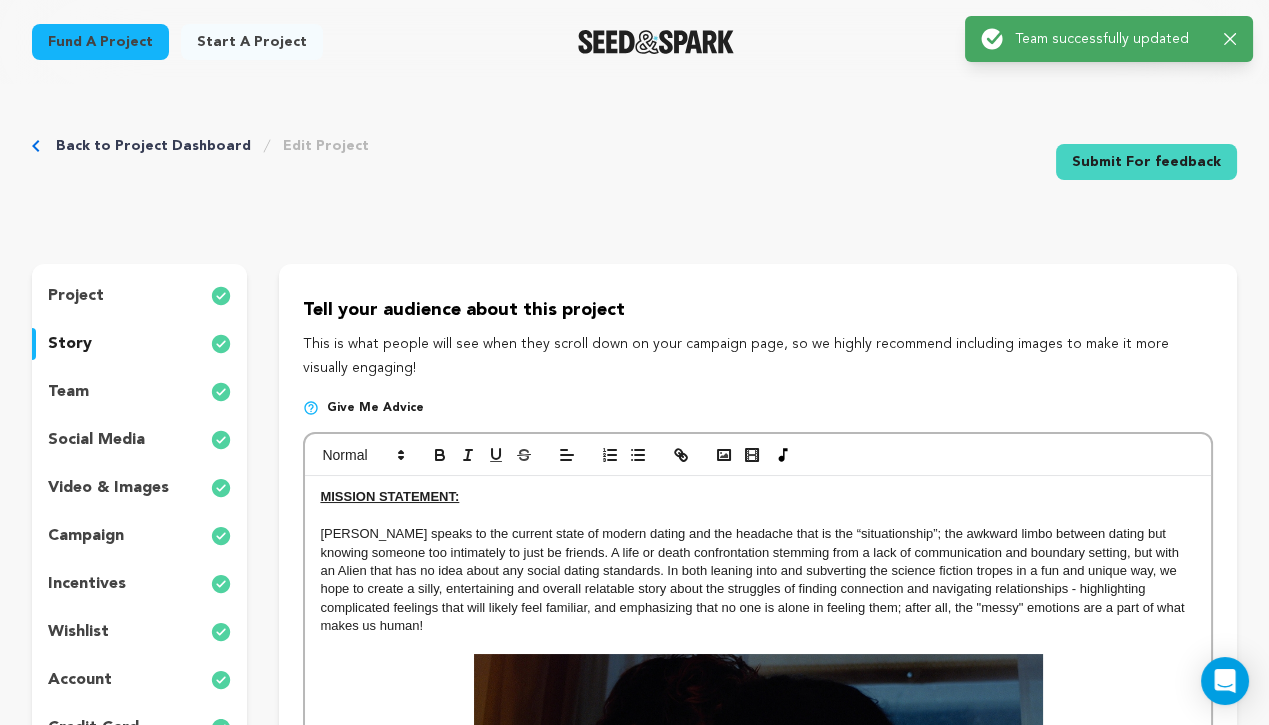 scroll, scrollTop: 106, scrollLeft: 0, axis: vertical 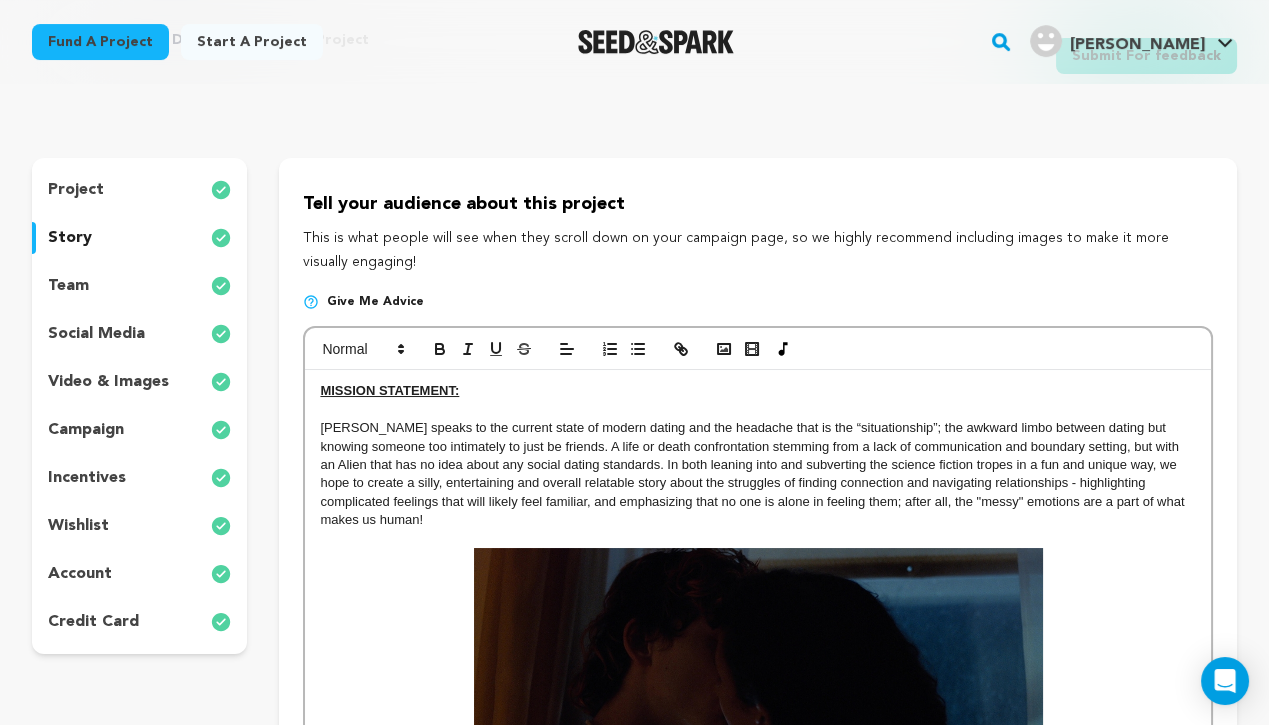 click on "[PERSON_NAME] speaks to the current state of modern dating and the headache that is the “situationship”; the awkward limbo between dating but knowing someone too intimately to just be friends. A life or death confrontation stemming from a lack of communication and boundary setting, but with an Alien that has no idea about any social dating standards. In both leaning into and subverting the science fiction tropes in a fun and unique way, we hope to create a silly, entertaining and overall relatable story about the struggles of finding connection and navigating relationships - highlighting complicated feelings that will likely feel familiar, and emphasizing that no one is alone in feeling them; after all, the "messy" emotions are a part of what makes us human!" at bounding box center (754, 473) 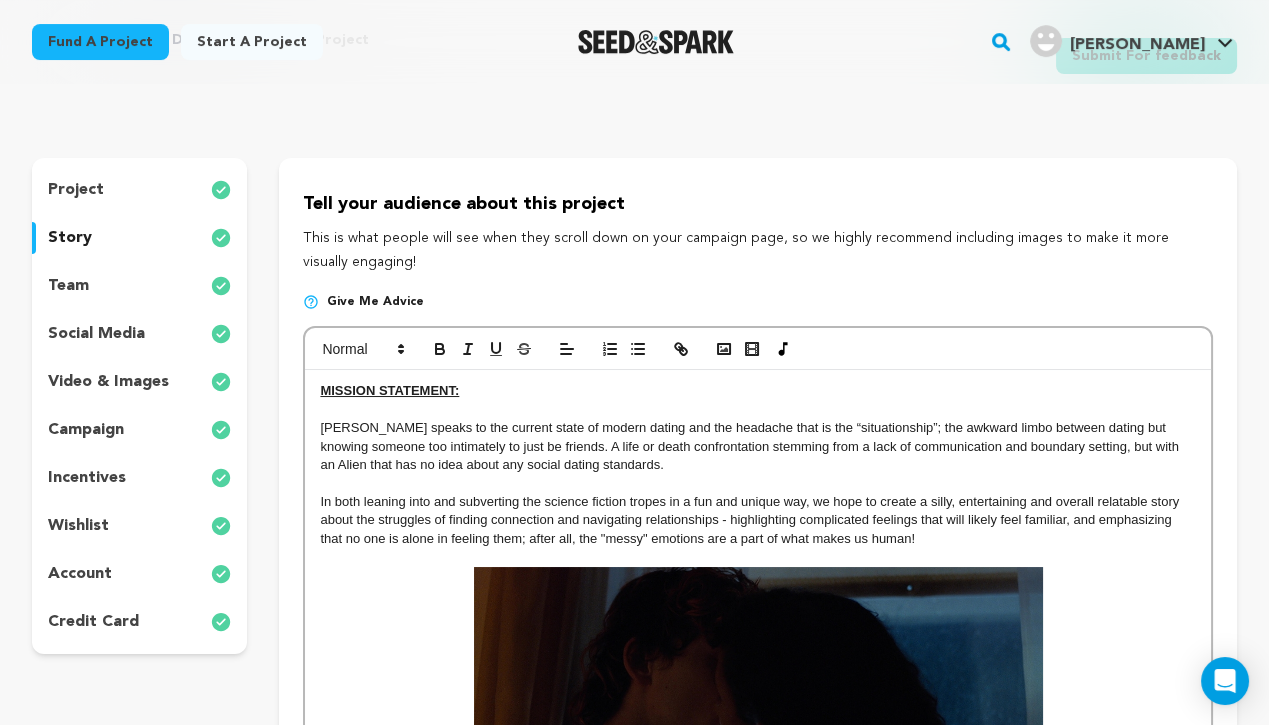 click on "[PERSON_NAME] speaks to the current state of modern dating and the headache that is the “situationship”; the awkward limbo between dating but knowing someone too intimately to just be friends. A life or death confrontation stemming from a lack of communication and boundary setting, but with an Alien that has no idea about any social dating standards." at bounding box center [758, 446] 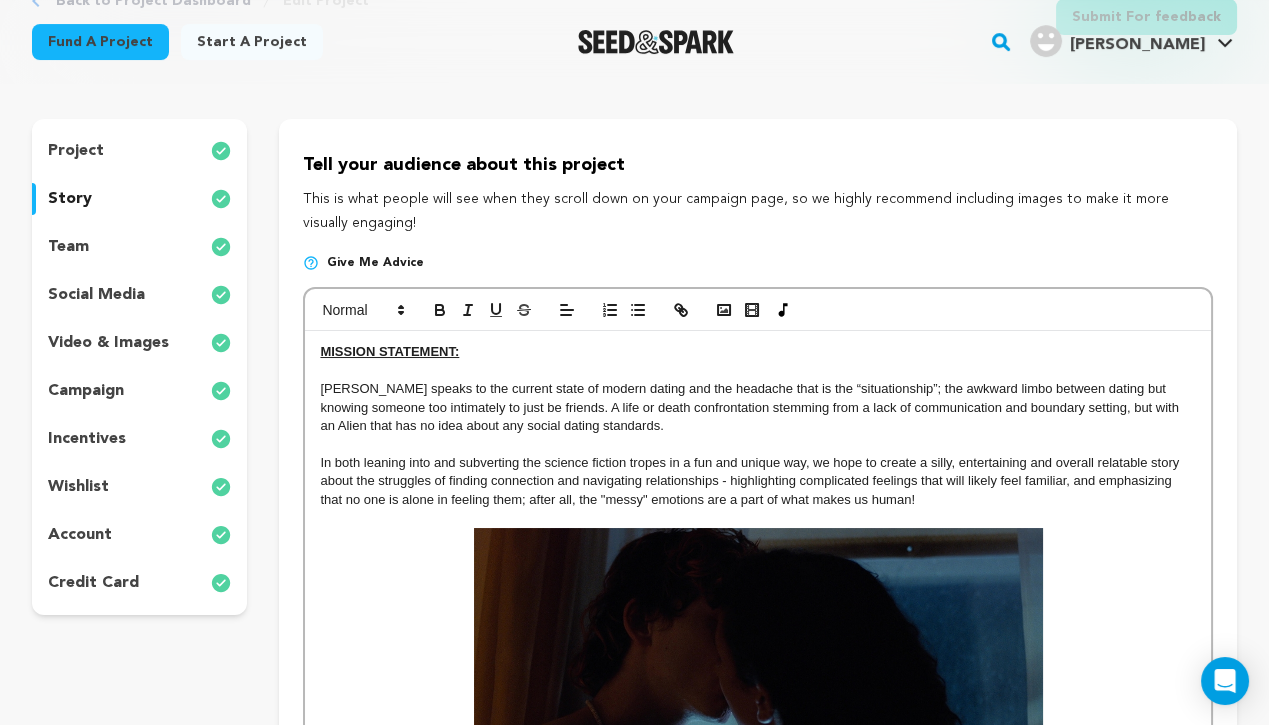 scroll, scrollTop: 153, scrollLeft: 0, axis: vertical 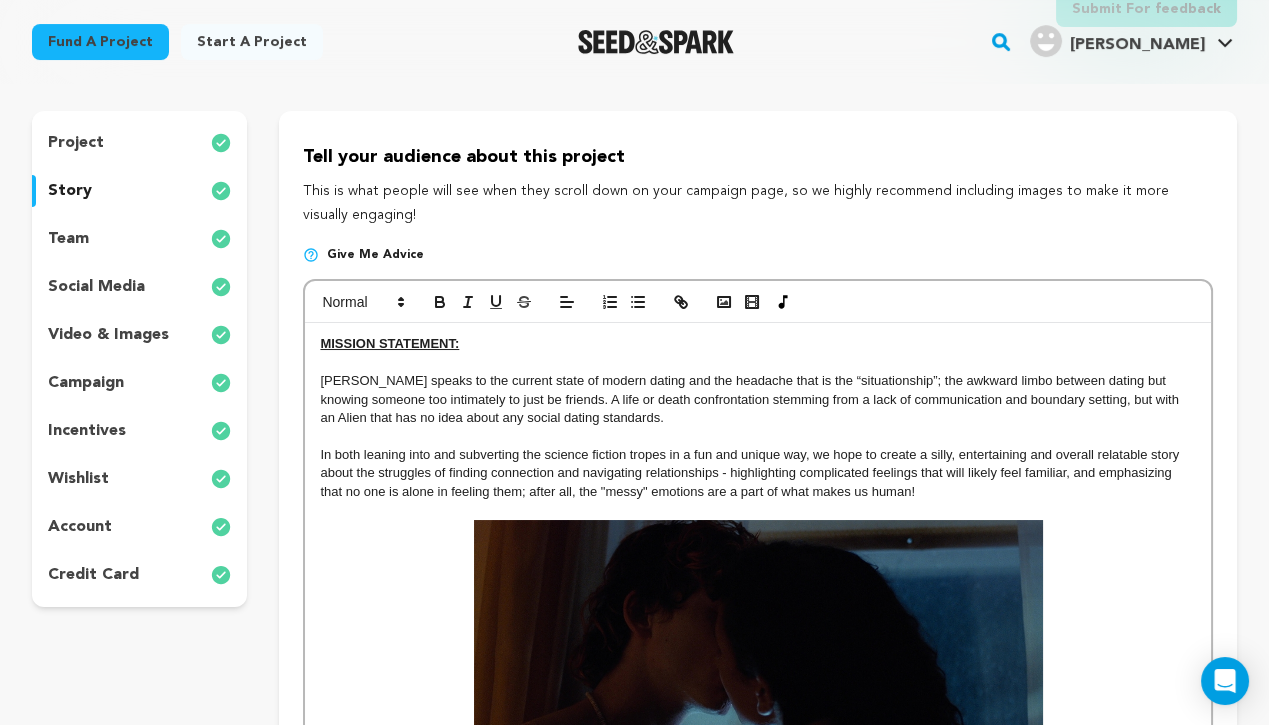 click on "In both leaning into and subverting the science fiction tropes in a fun and unique way, we hope to create a silly, entertaining and overall relatable story about the struggles of finding connection and navigating relationships - highlighting complicated feelings that will likely feel familiar, and emphasizing that no one is alone in feeling them; after all, the "messy" emotions are a part of what makes us human!" at bounding box center [758, 473] 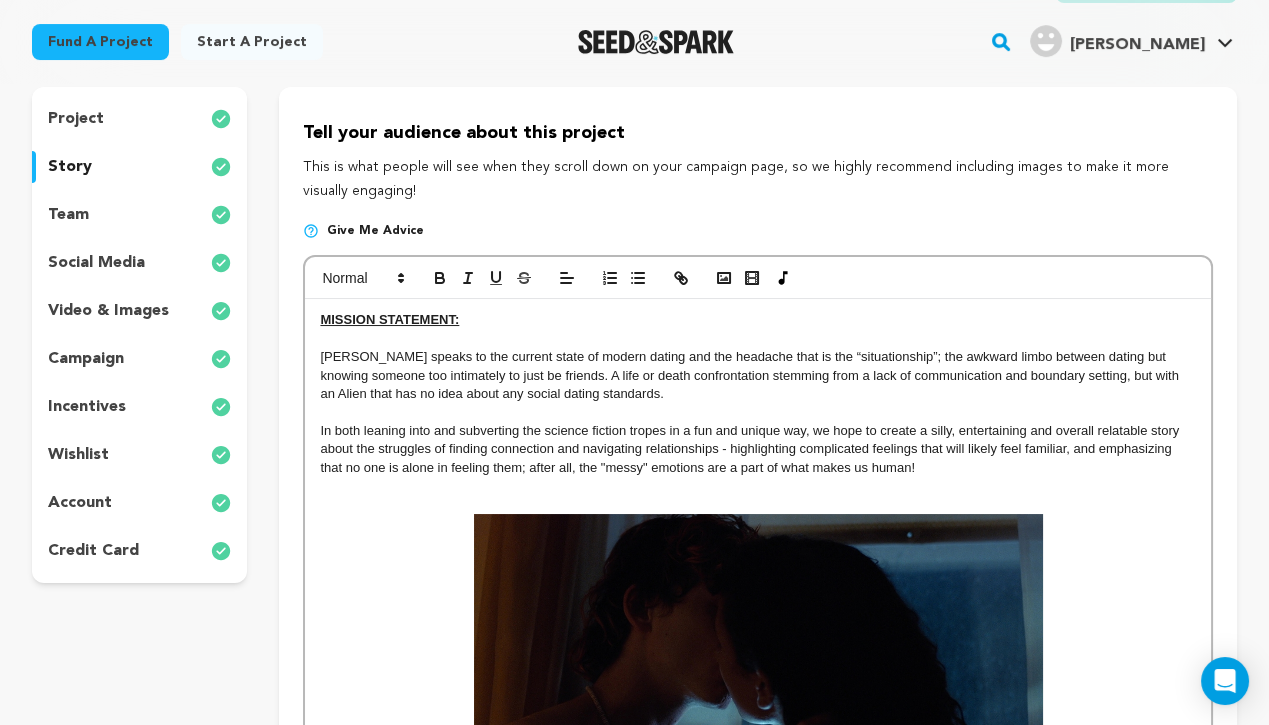 scroll, scrollTop: 178, scrollLeft: 0, axis: vertical 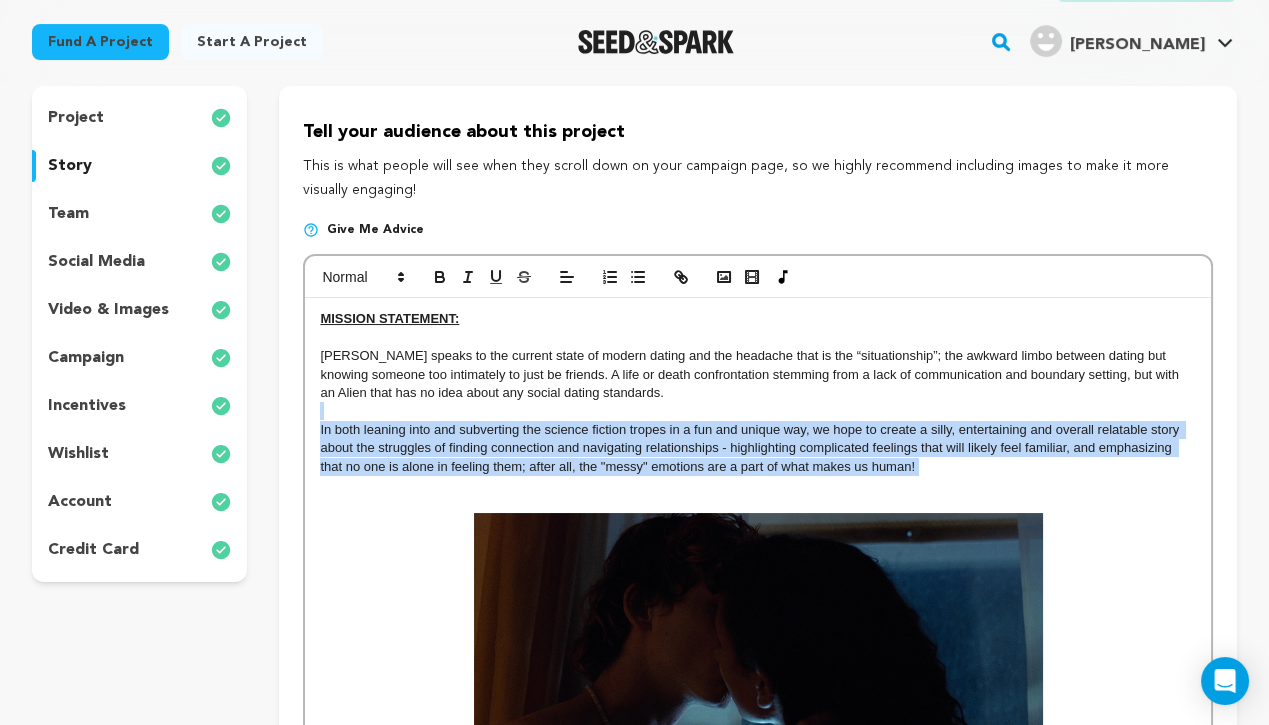 drag, startPoint x: 367, startPoint y: 492, endPoint x: 299, endPoint y: 414, distance: 103.47947 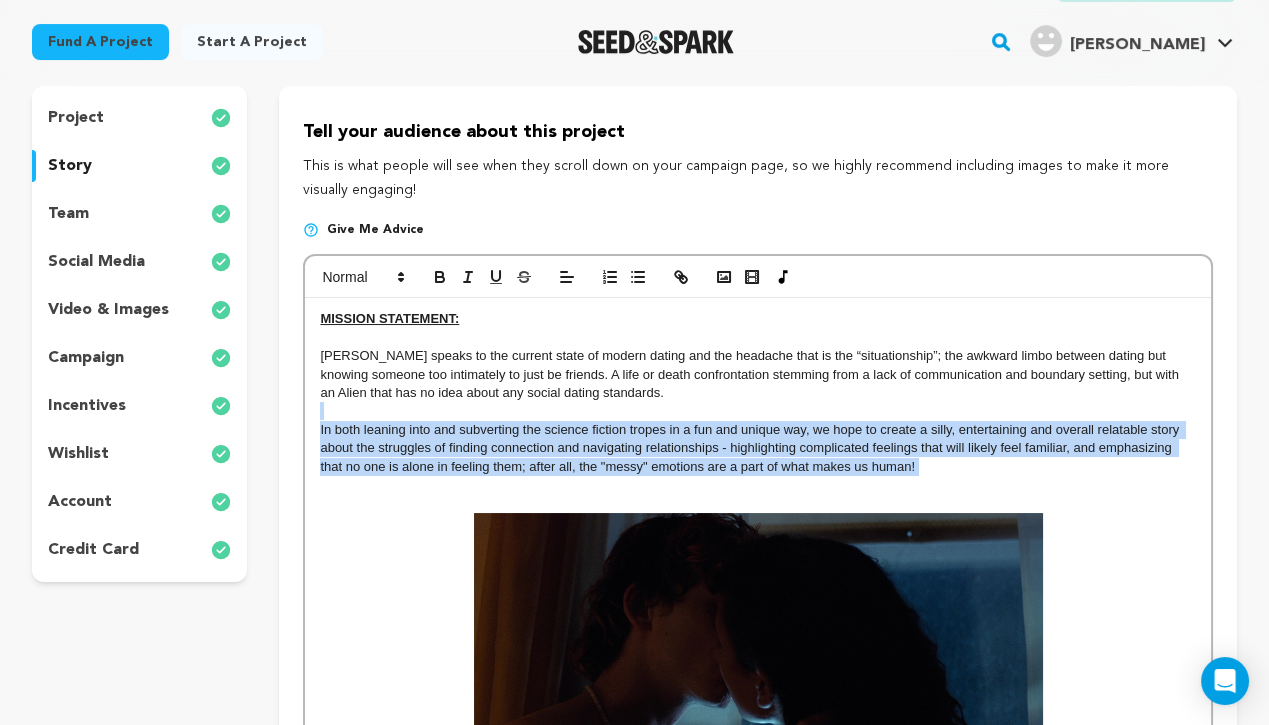 copy on "In both leaning into and subverting the science fiction tropes in a fun and unique way, we hope to create a silly, entertaining and overall relatable story about the struggles of finding connection and navigating relationships - highlighting complicated feelings that will likely feel familiar, and emphasizing that no one is alone in feeling them; after all, the "messy" emotions are a part of what makes us human! ﻿" 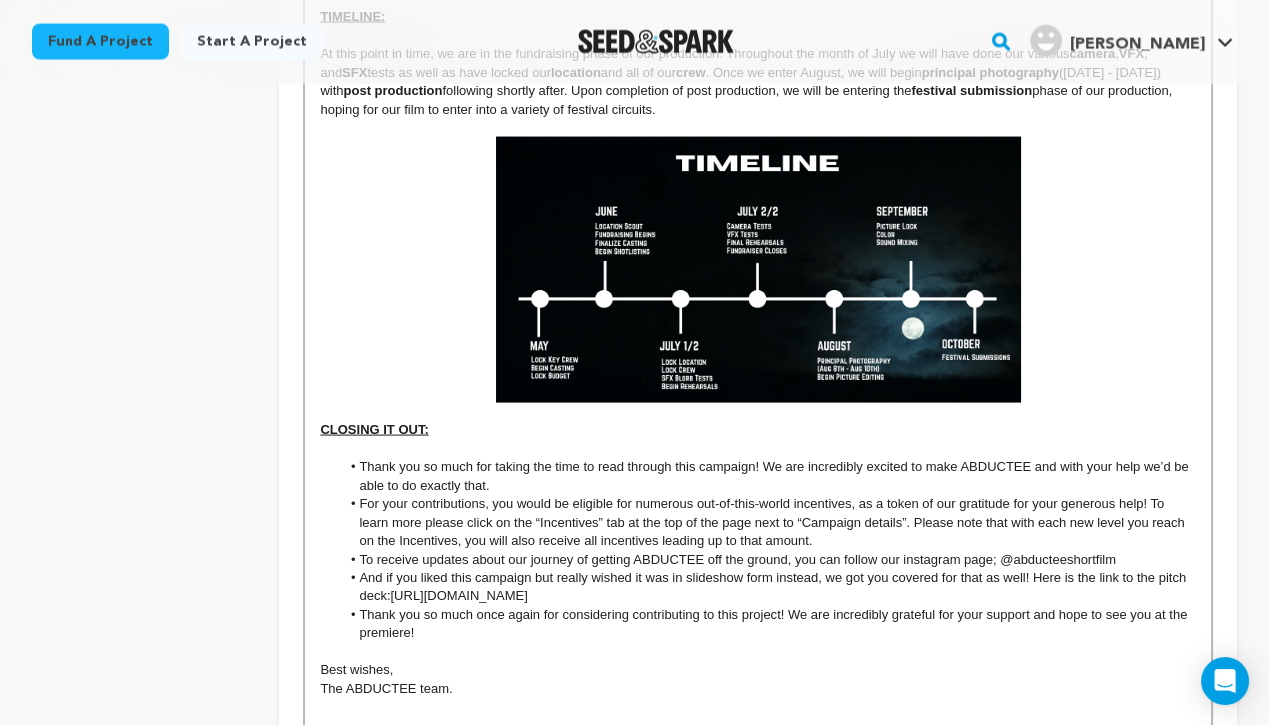 scroll, scrollTop: 6481, scrollLeft: 0, axis: vertical 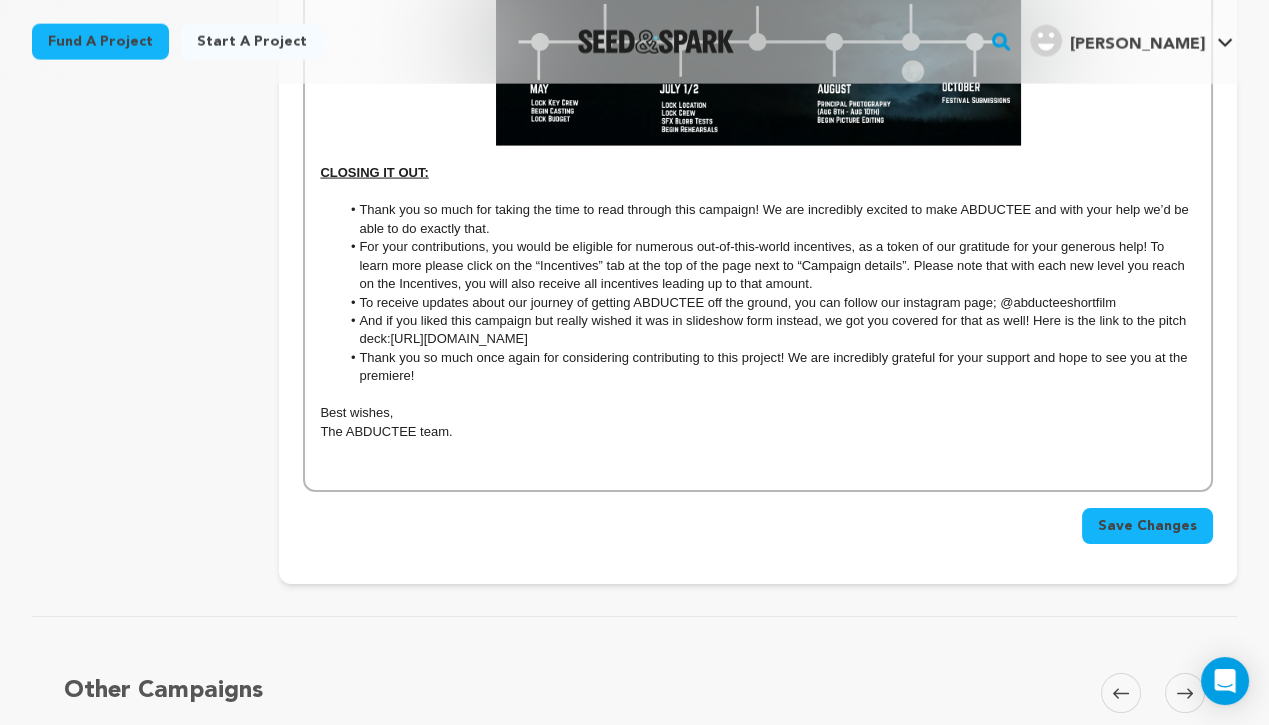 click on "Save Changes" at bounding box center (1147, 526) 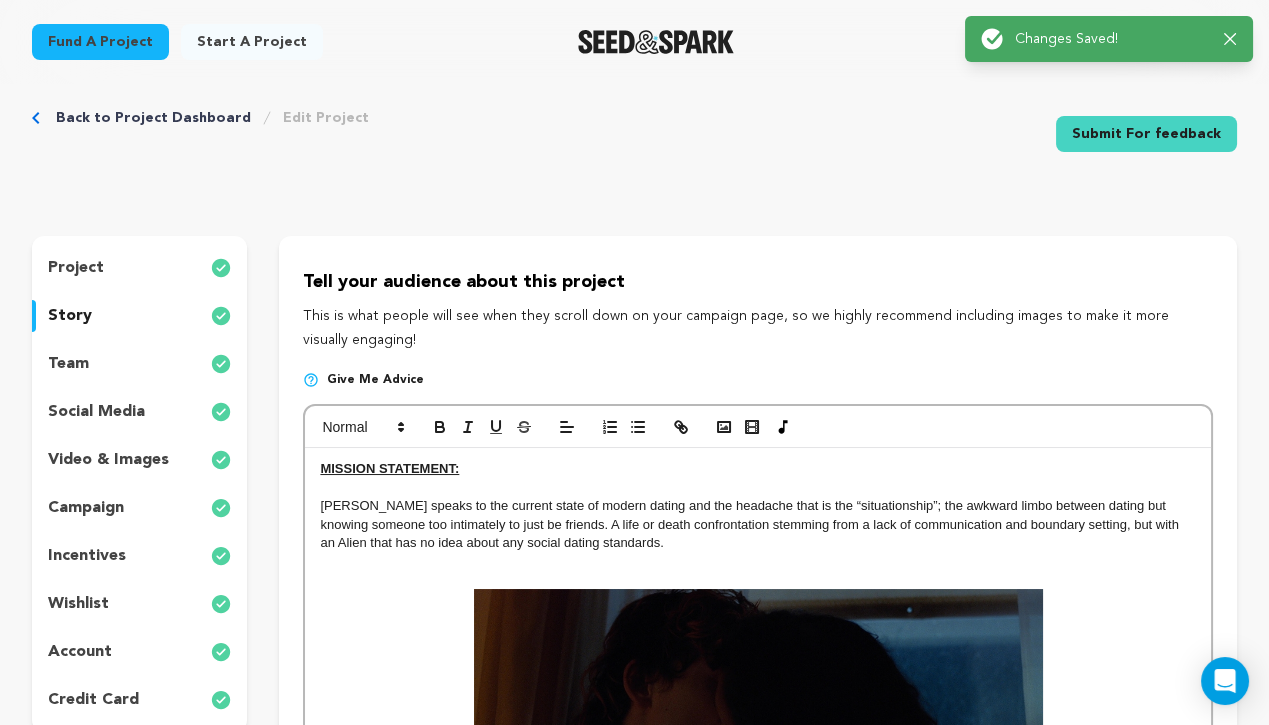 scroll, scrollTop: 0, scrollLeft: 0, axis: both 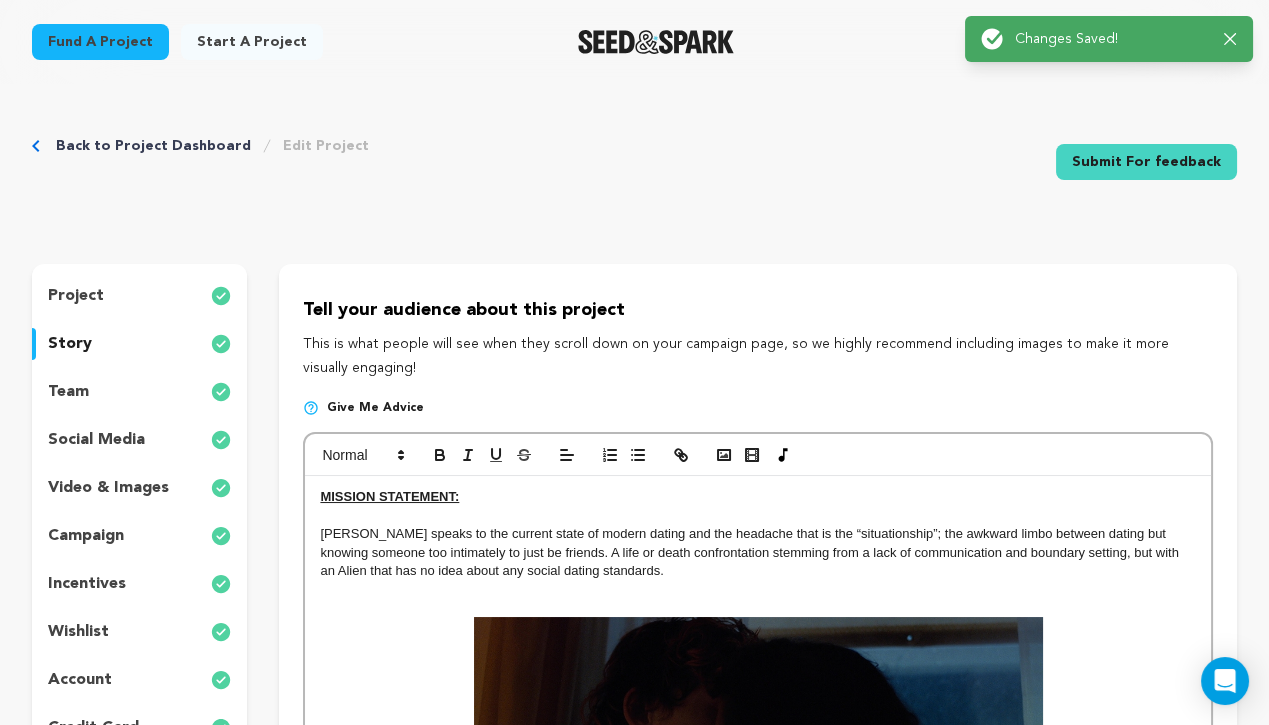 click on "team" at bounding box center [139, 392] 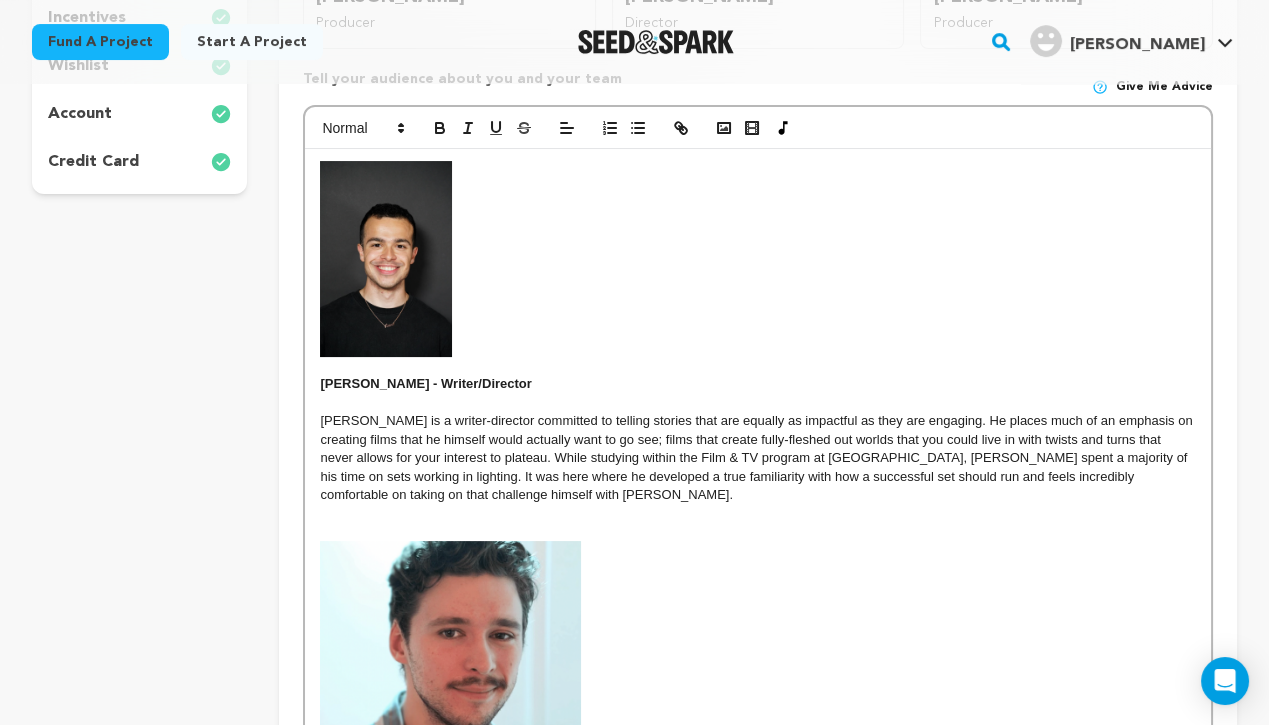 scroll, scrollTop: 228, scrollLeft: 0, axis: vertical 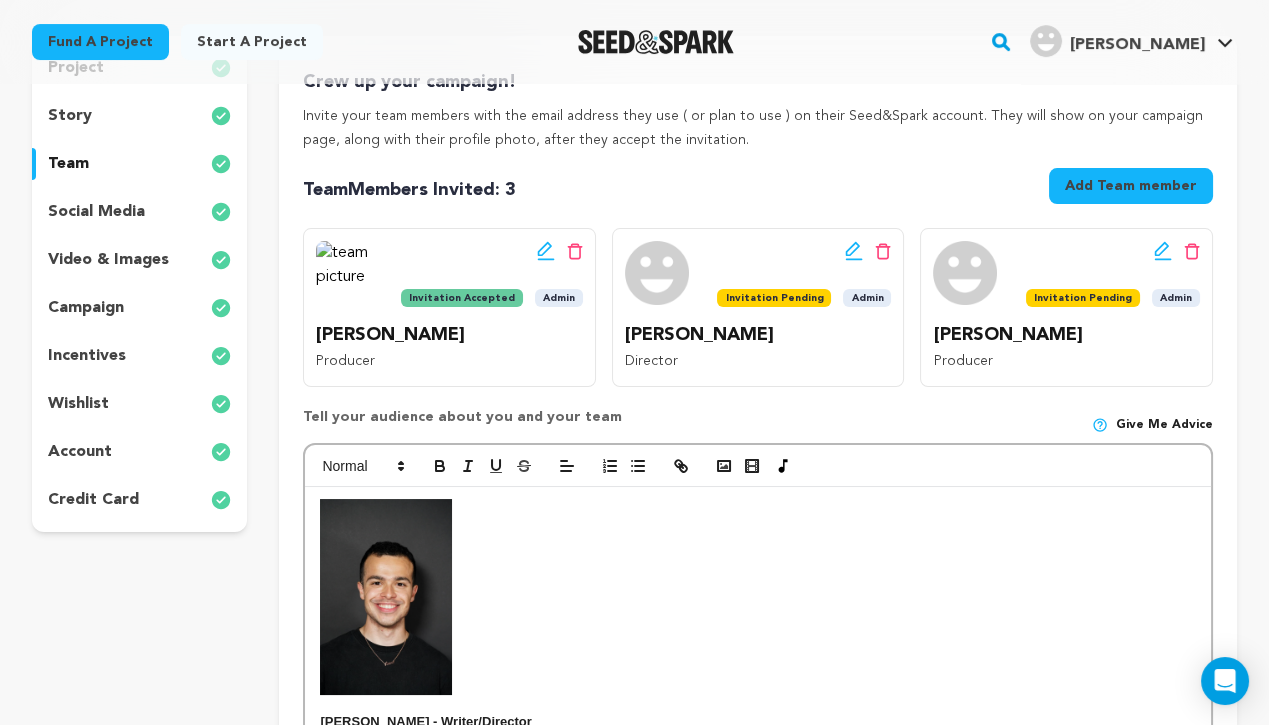 click on "social media" at bounding box center [139, 212] 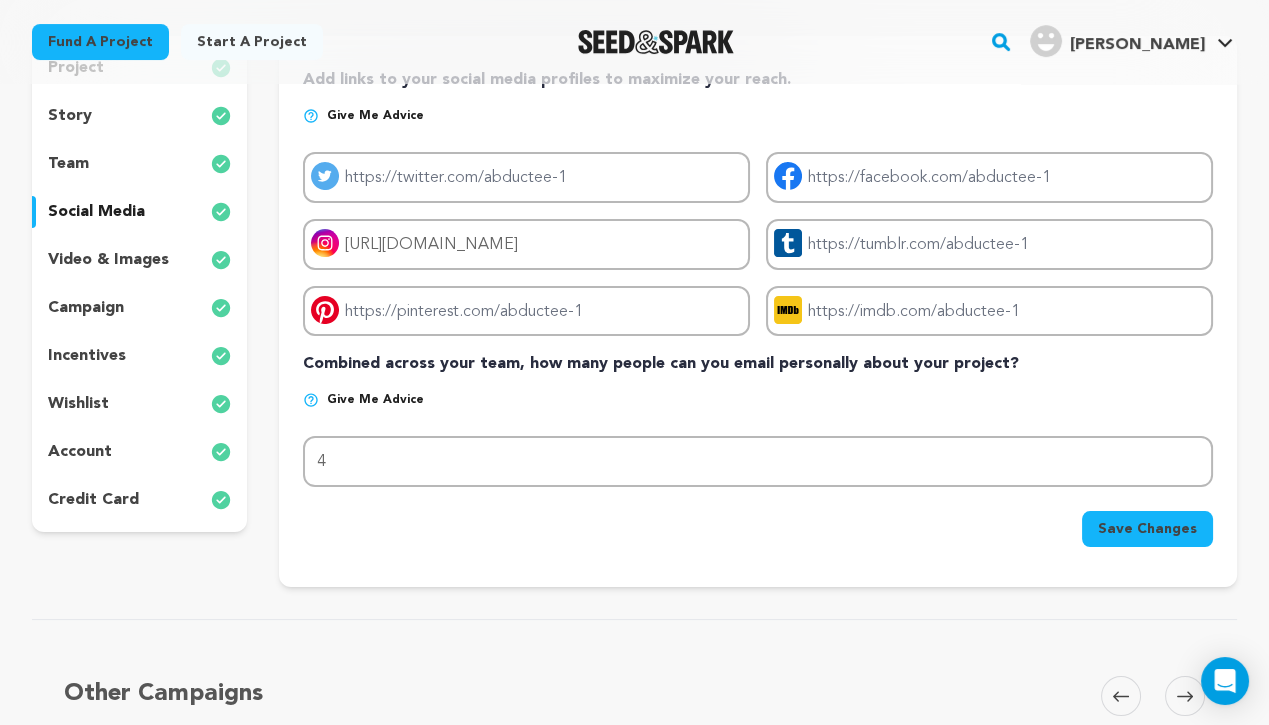 click on "video & images" at bounding box center (108, 260) 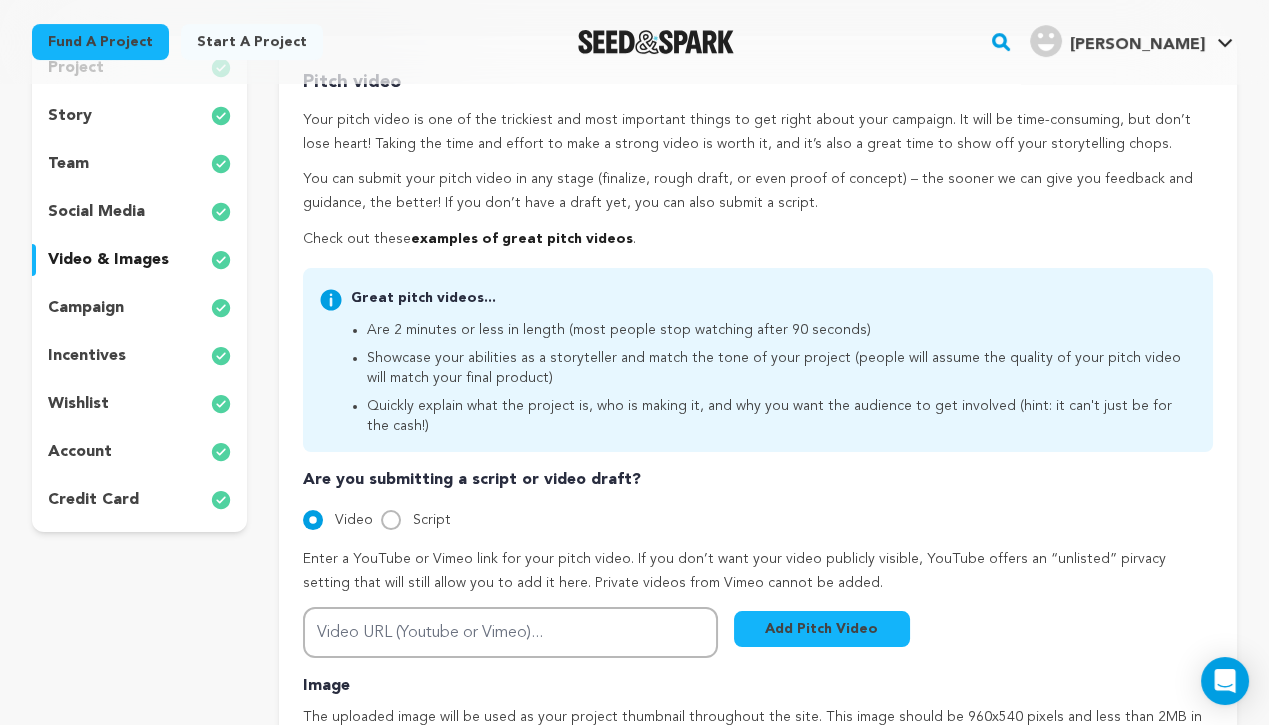 click on "social media" at bounding box center [96, 212] 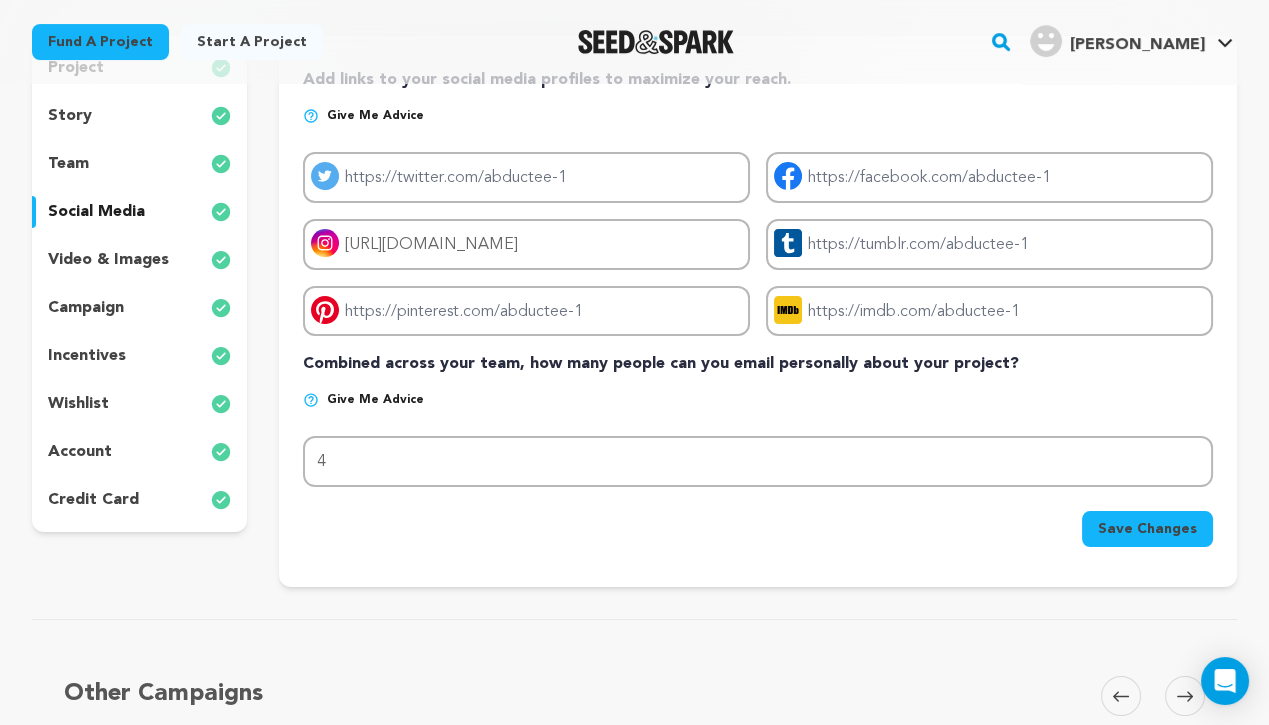 click on "team" at bounding box center [139, 164] 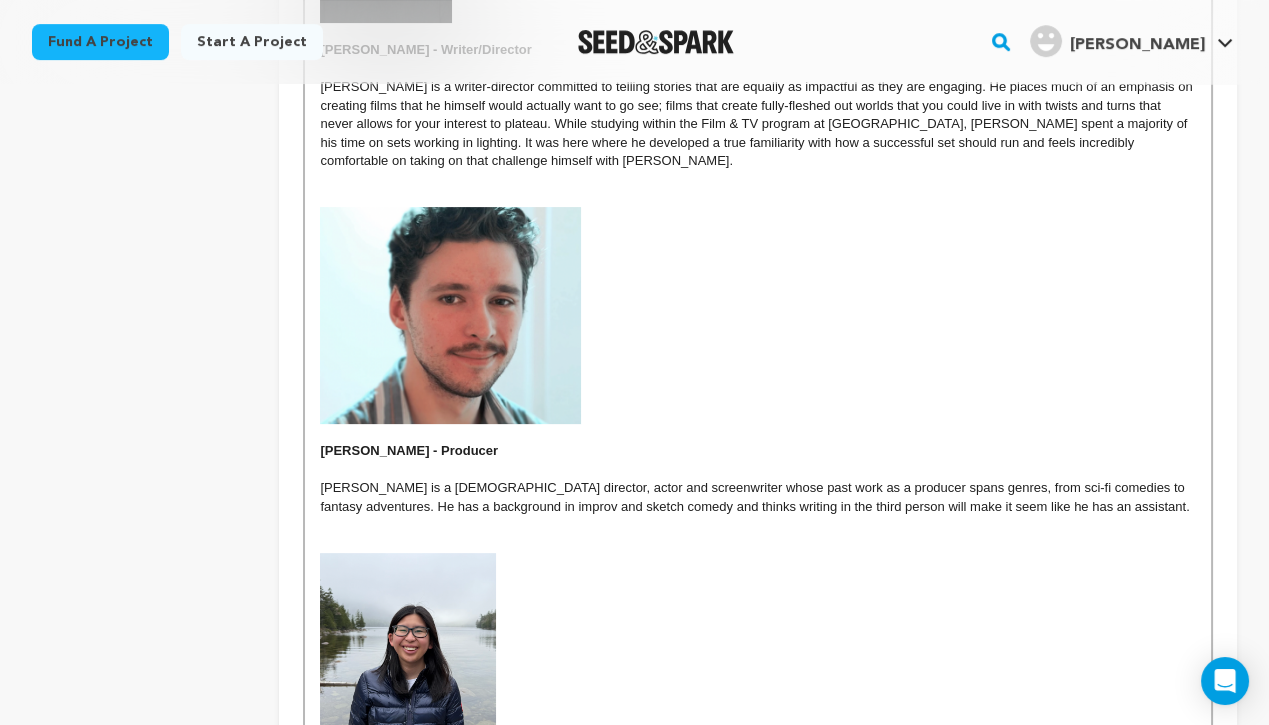 scroll, scrollTop: 914, scrollLeft: 0, axis: vertical 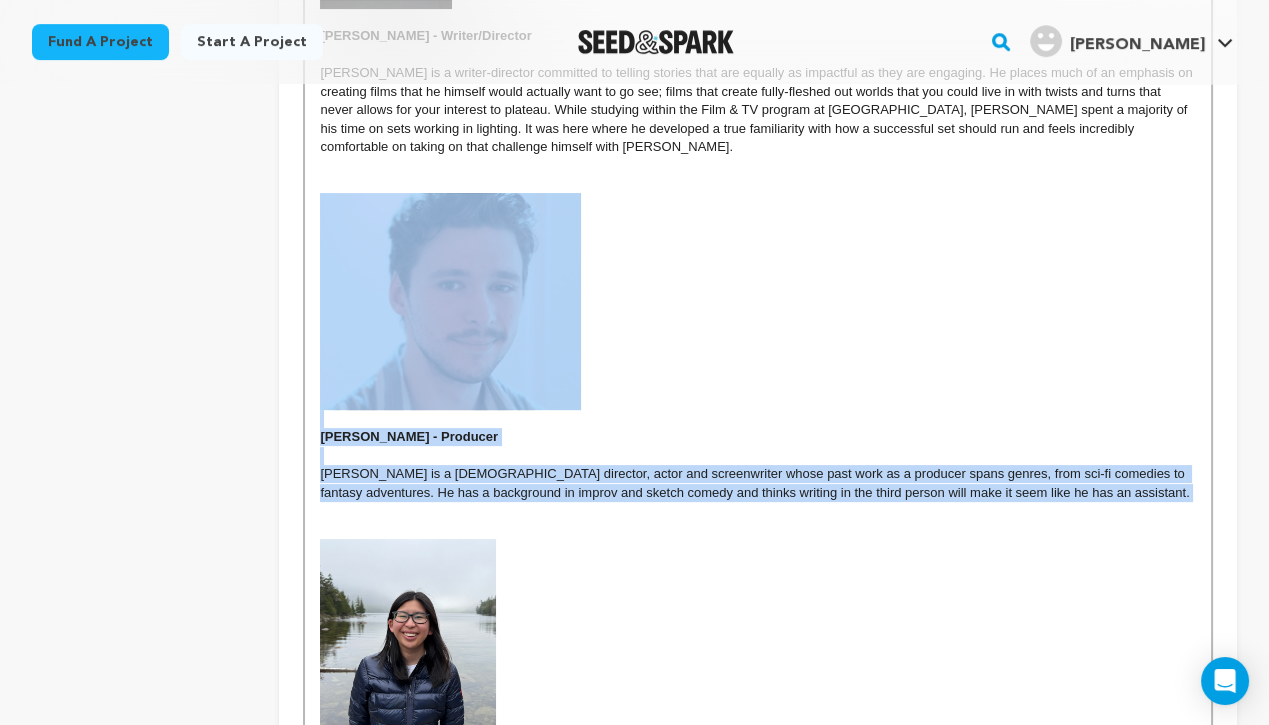 drag, startPoint x: 314, startPoint y: 226, endPoint x: 1156, endPoint y: 496, distance: 884.2307 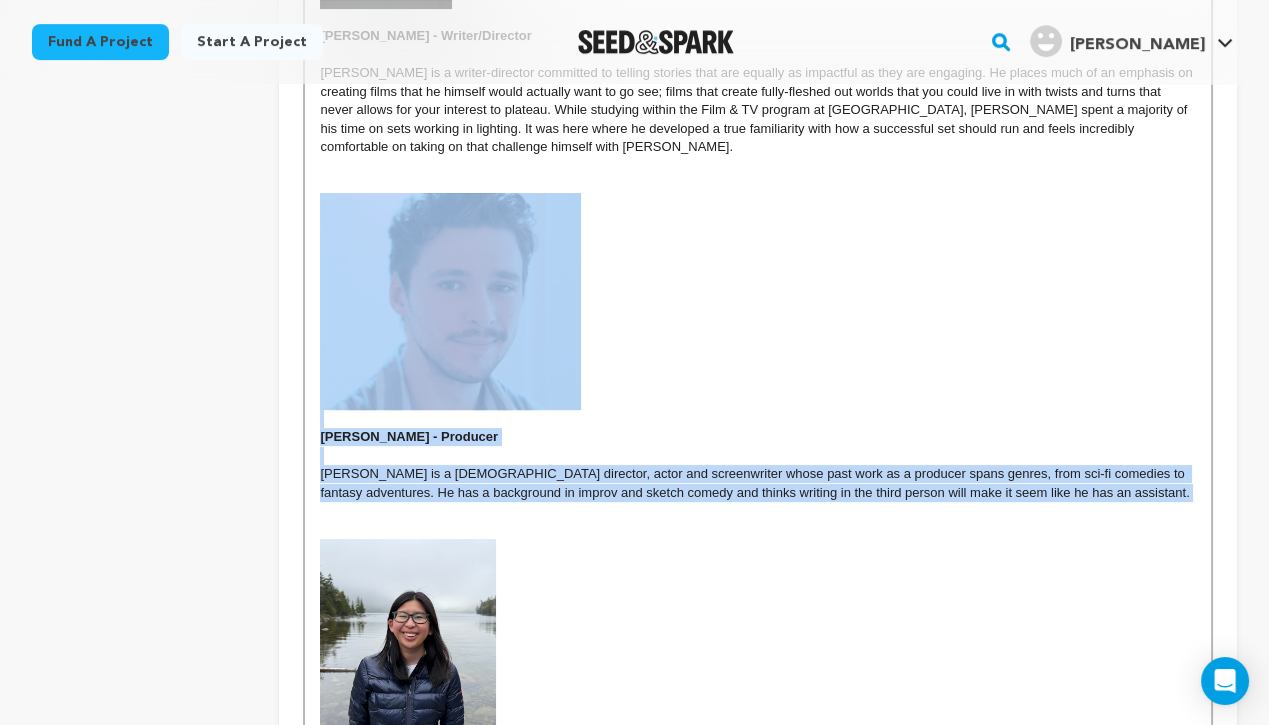 click on "[PERSON_NAME] - Writer/Director [PERSON_NAME] is a writer-director committed to telling stories that are equally as impactful as they are engaging. He places much of an emphasis on creating films that he himself would actually want to go see; films that create fully-fleshed out worlds that you could live in with twists and turns that never allows for your interest to plateau. While studying within the Film & TV program at [GEOGRAPHIC_DATA], [PERSON_NAME] spent a majority of his time on sets working in lighting. It was here where he developed a true familiarity with how a successful set should run and feels incredibly comfortable on taking on that challenge himself with [PERSON_NAME].  [PERSON_NAME] - Producer [PERSON_NAME] is a [GEOGRAPHIC_DATA][DEMOGRAPHIC_DATA] director, actor and screenwriter whose past work as a producer spans genres, from sci-fi comedies to fantasy adventures. He has a background in improv and sketch comedy and thinks writing in the third person will make it seem like he has an assistant.    [PERSON_NAME] - Producer   Murderbot" at bounding box center [758, 564] 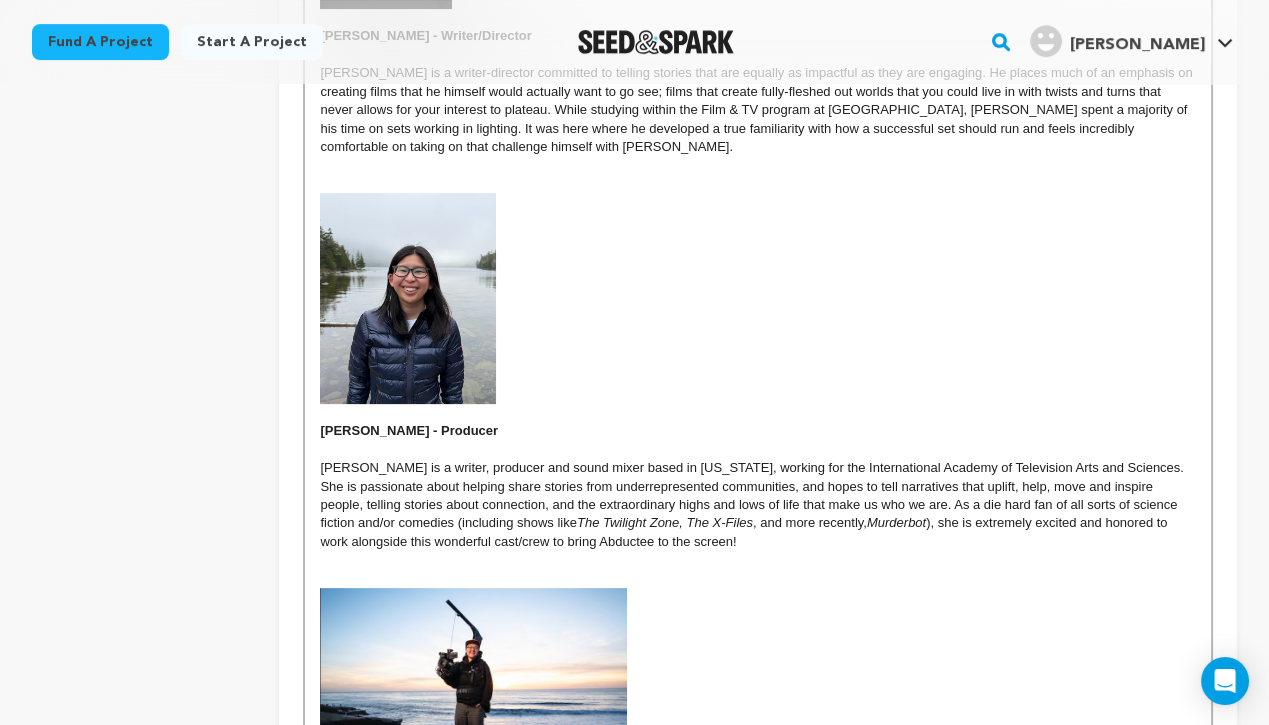 click at bounding box center (758, 560) 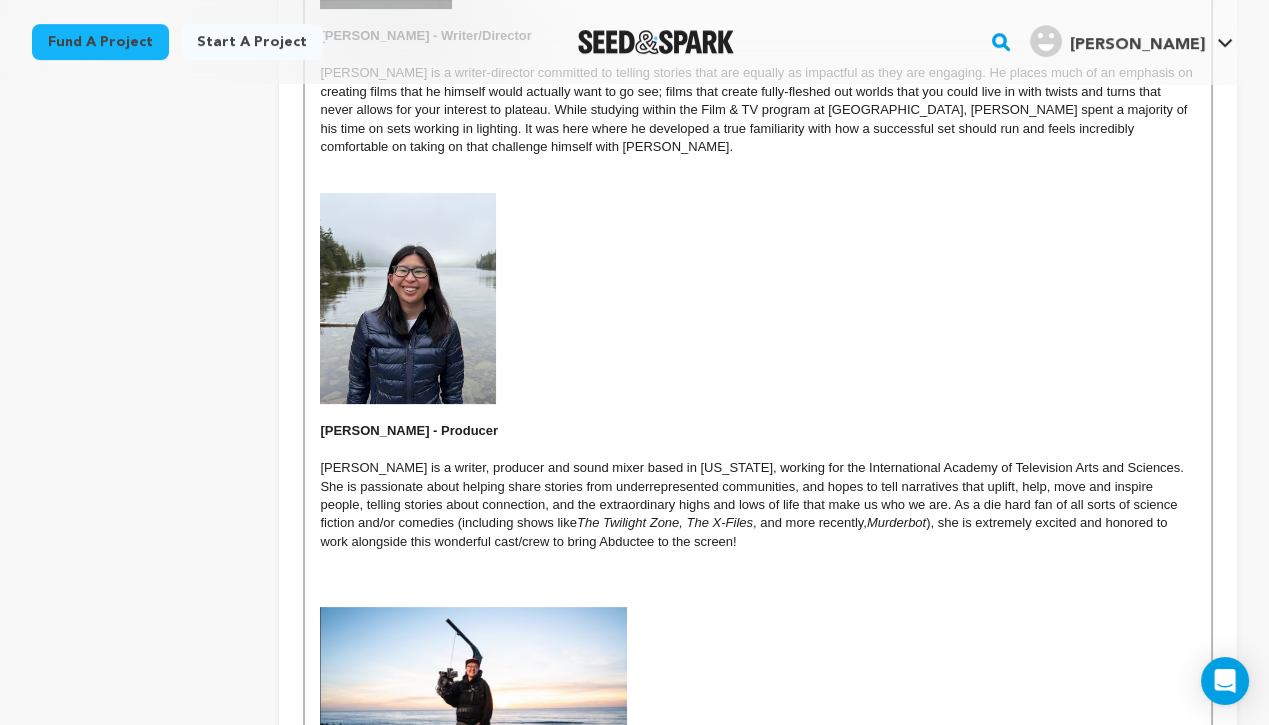 scroll, scrollTop: 0, scrollLeft: 0, axis: both 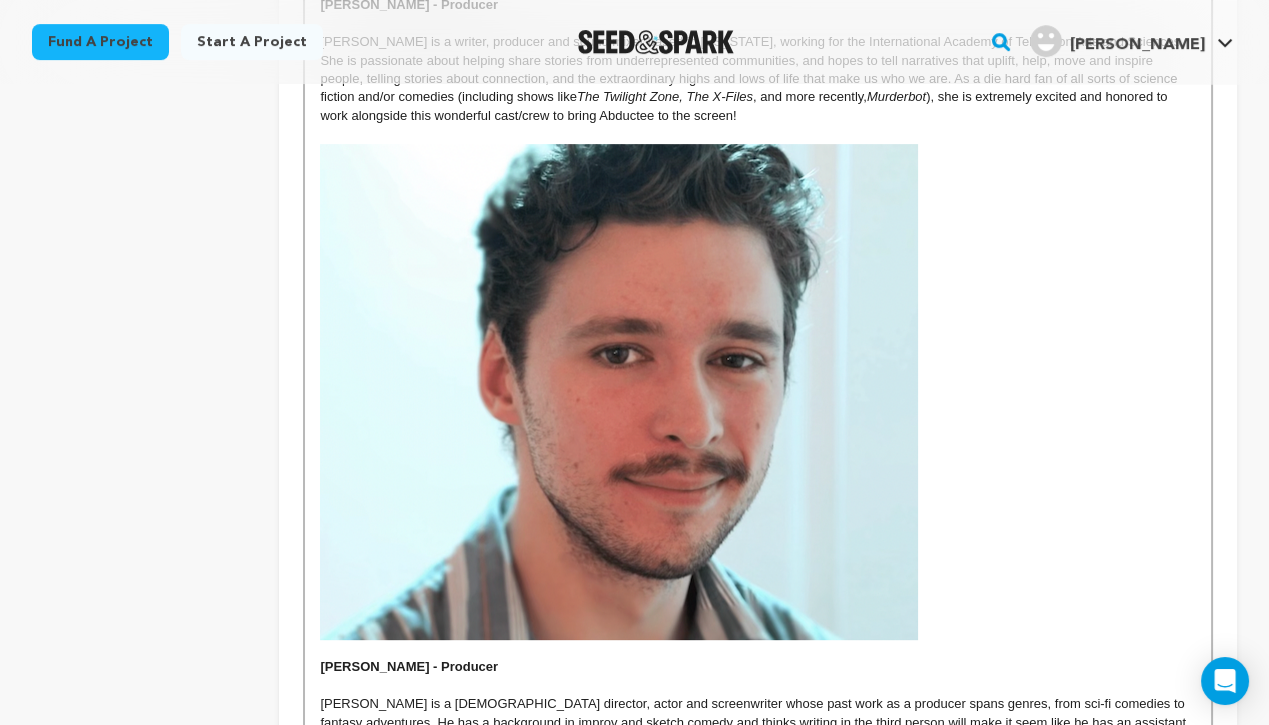 click at bounding box center (619, 392) 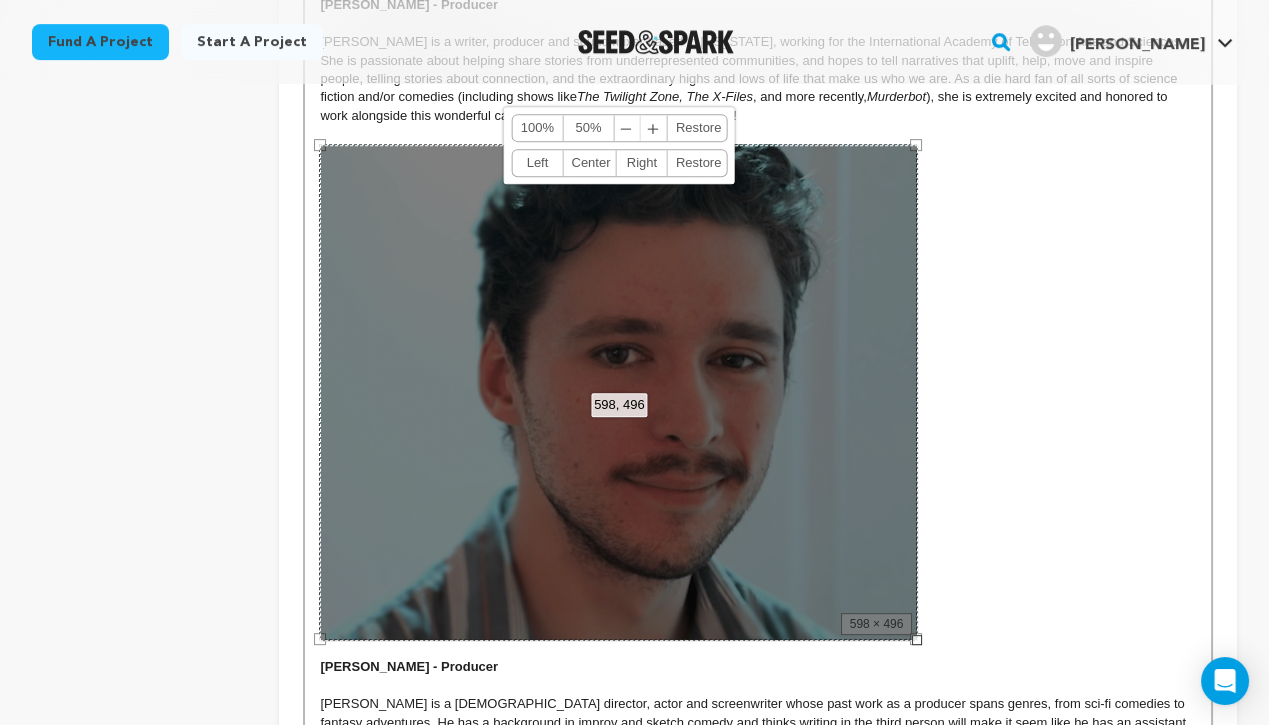 click on "﹣" at bounding box center (627, 128) 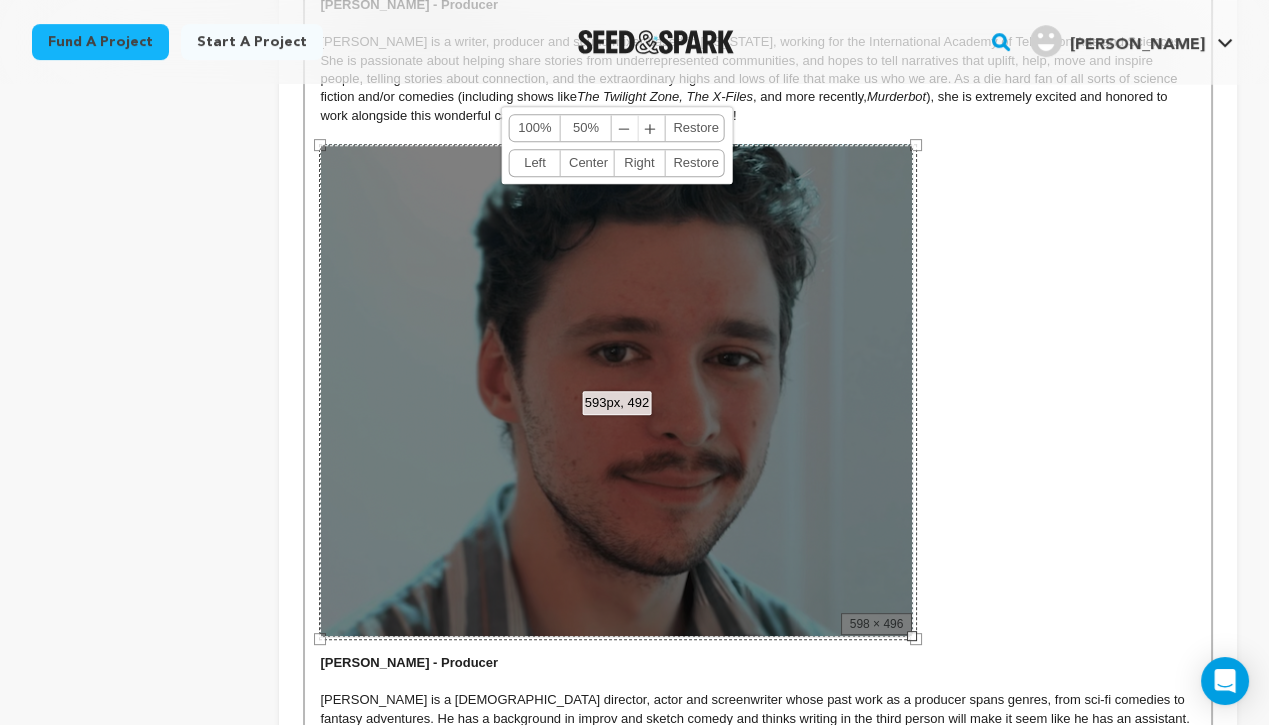 click on "﹣" at bounding box center [625, 128] 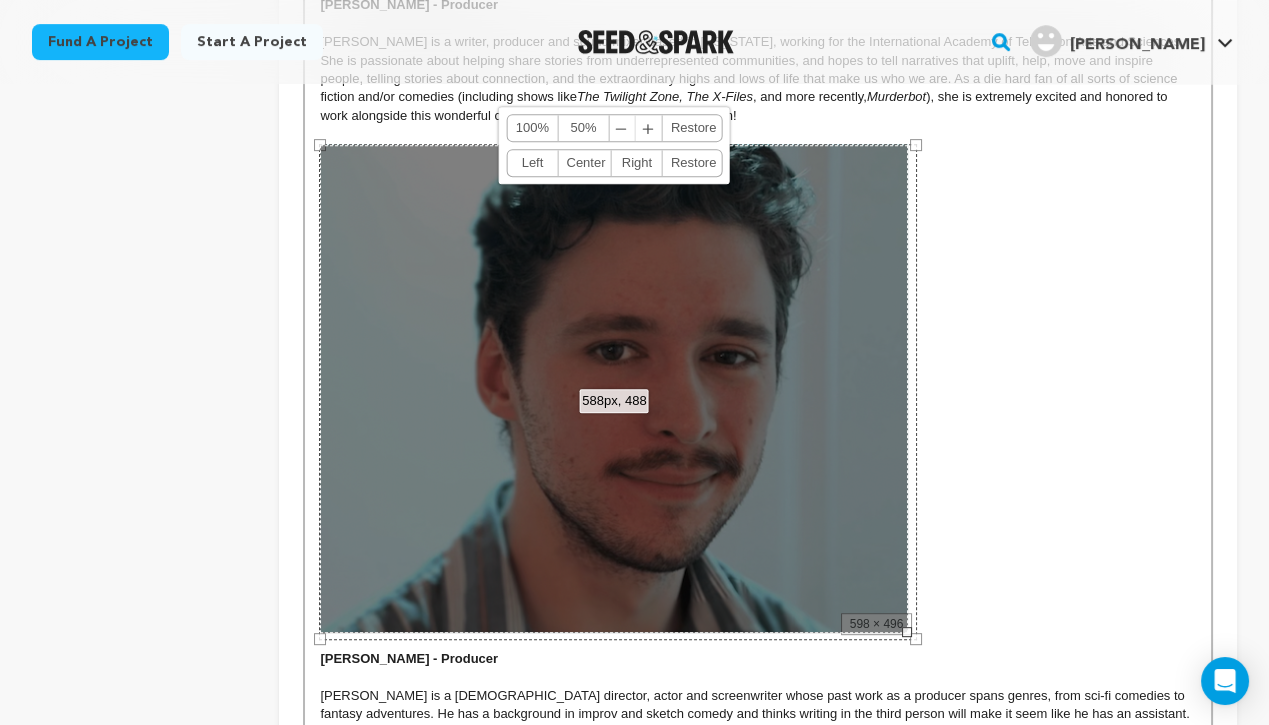 click on "50%" at bounding box center [583, 128] 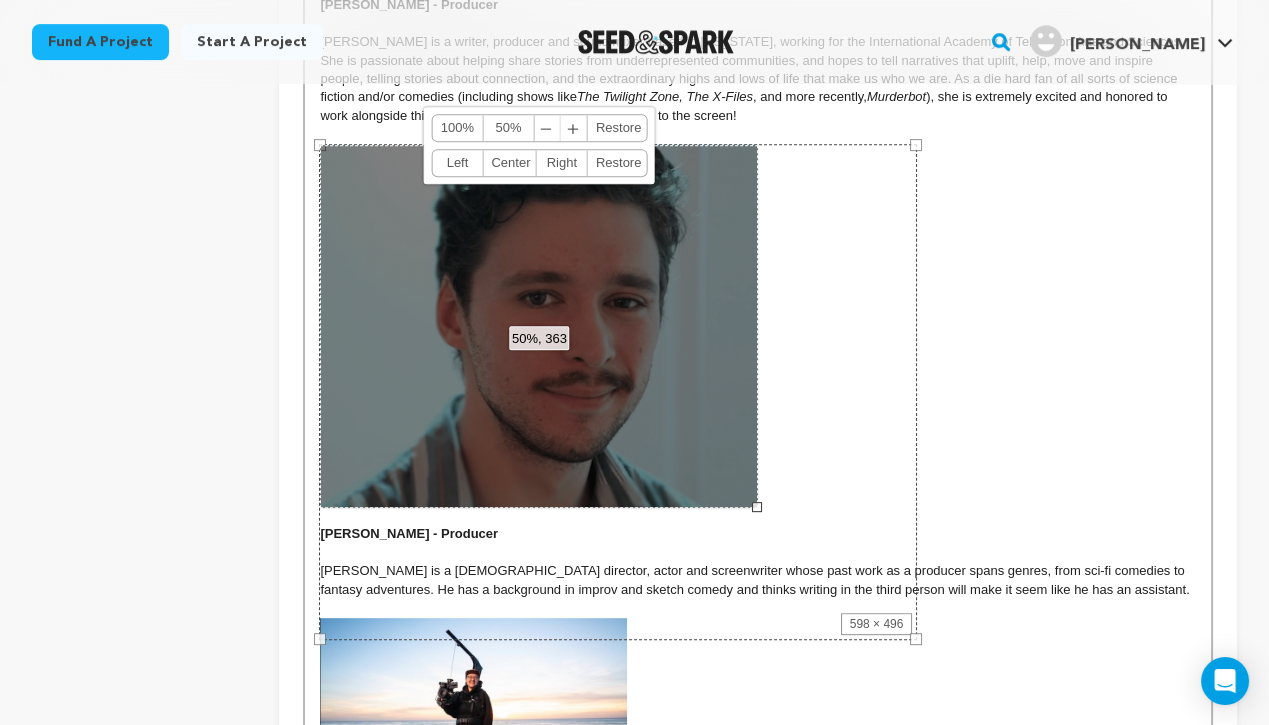 click on "﹣" at bounding box center [547, 128] 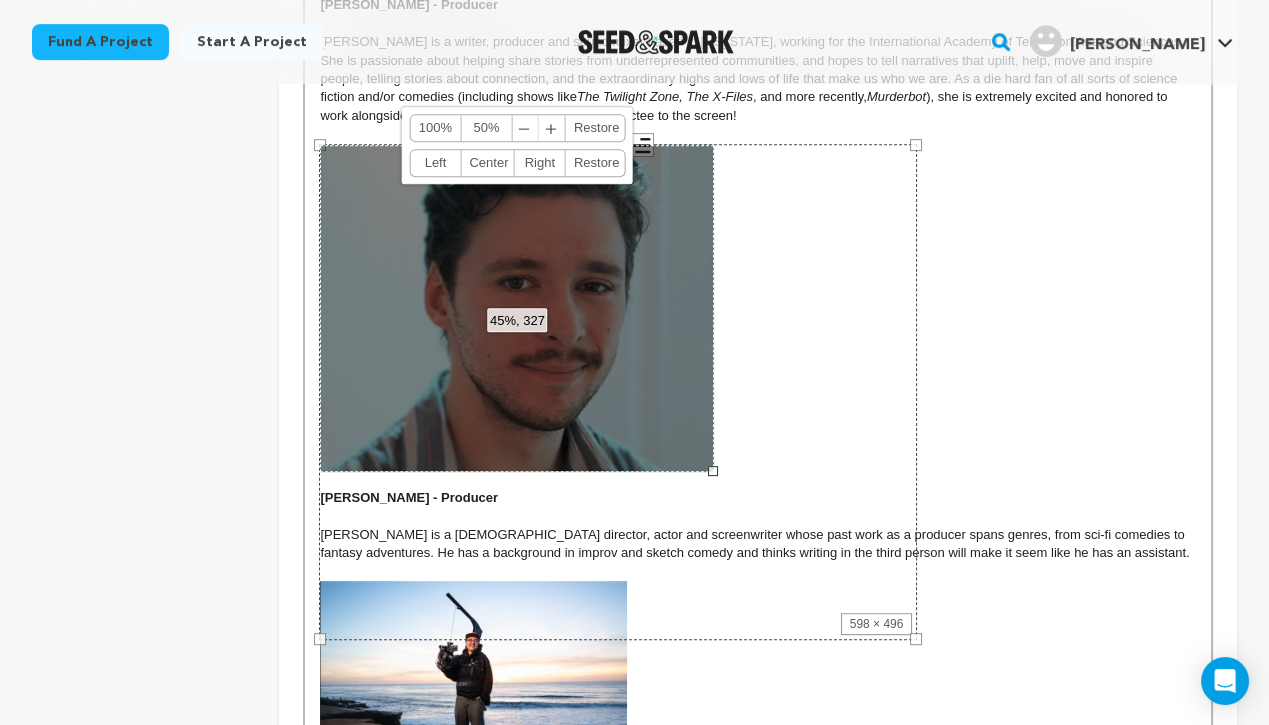click on "﹢" at bounding box center (552, 128) 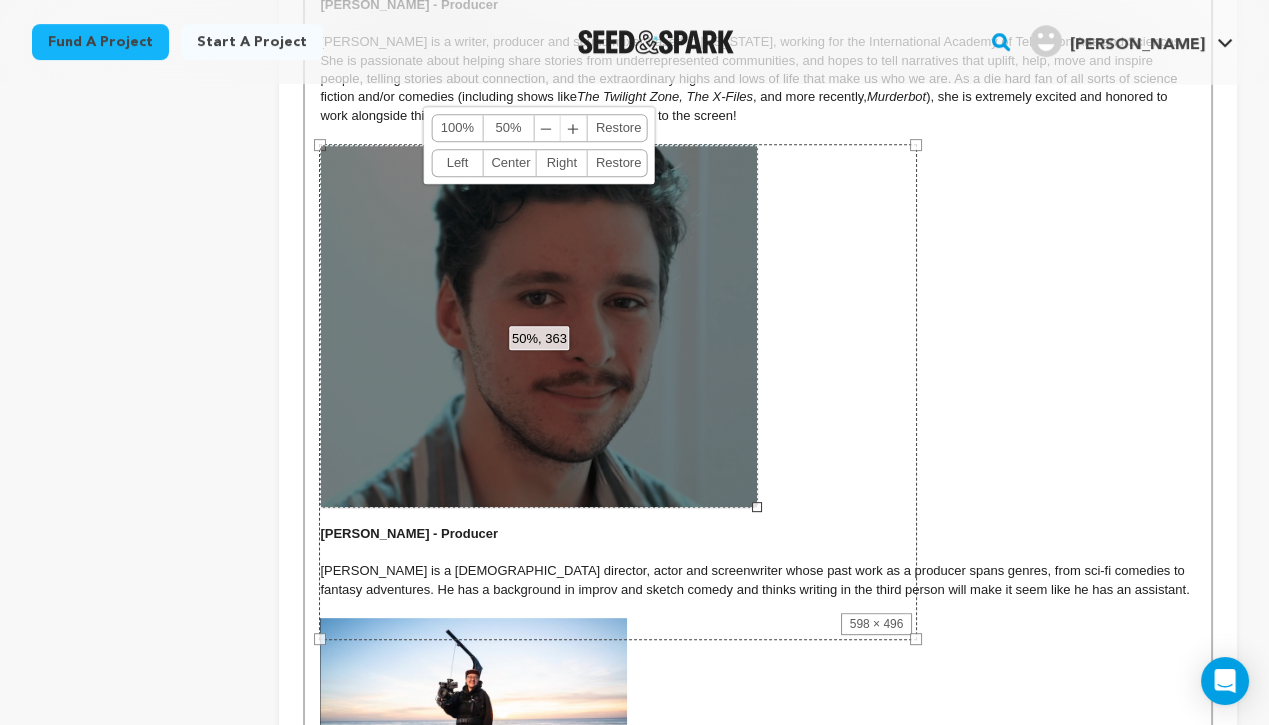 click on "﹣" at bounding box center [547, 128] 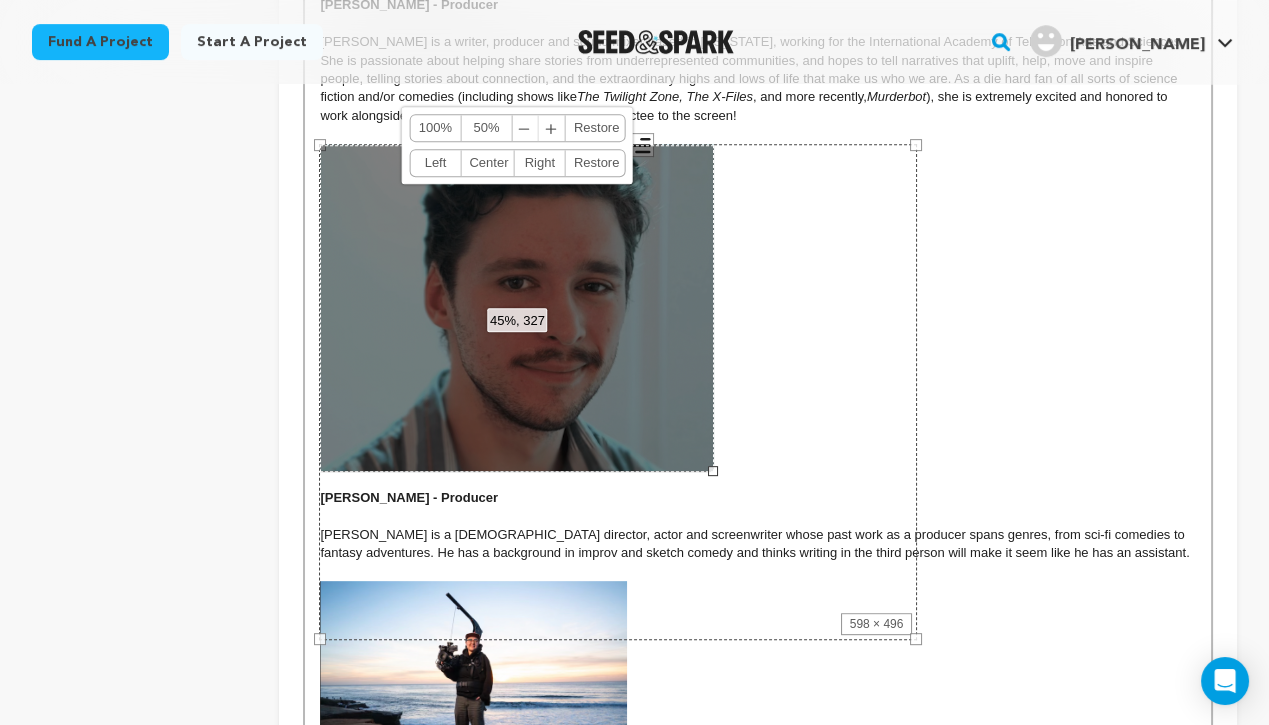 click on "﹣" at bounding box center [525, 128] 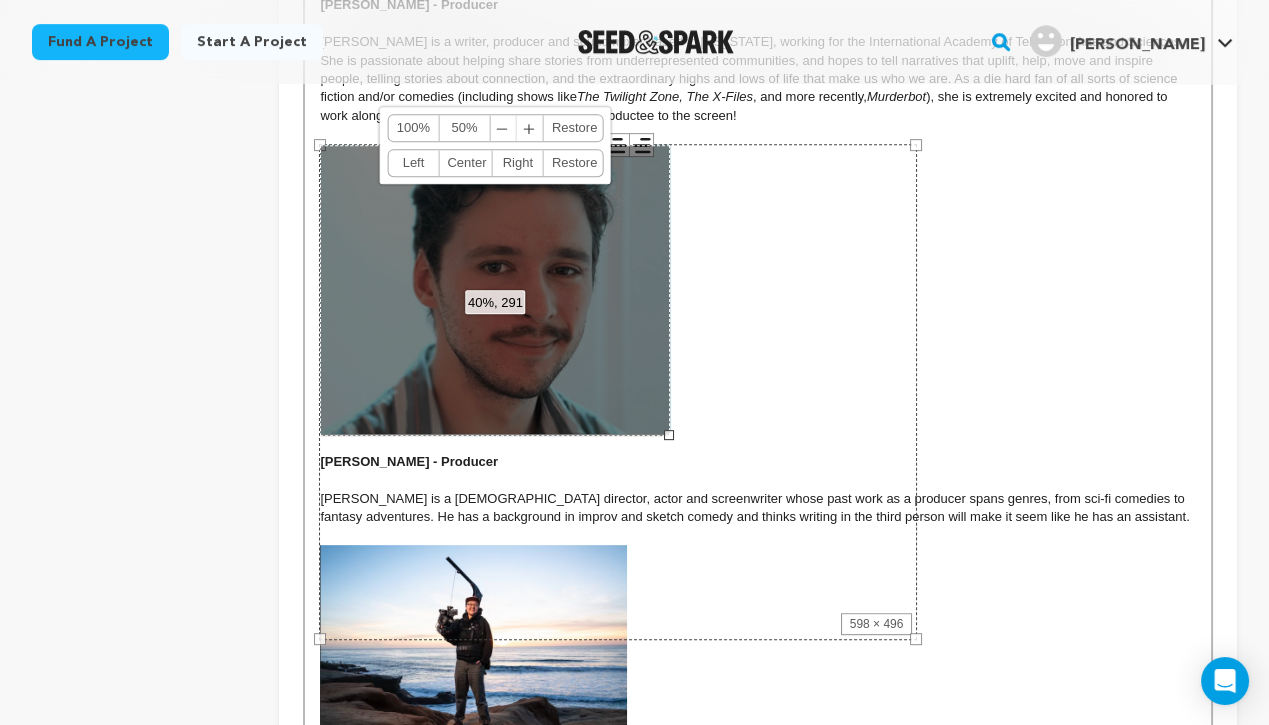 click on "﹣" at bounding box center (503, 128) 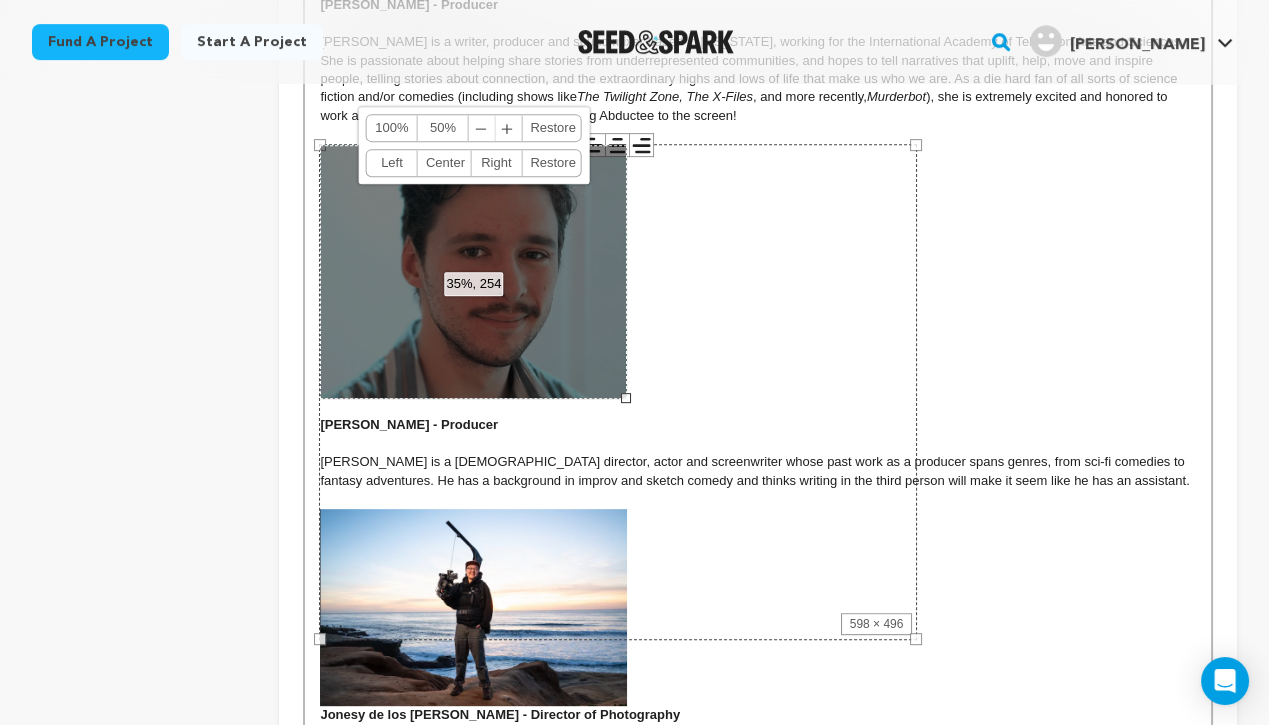 click on "﹣" at bounding box center (482, 128) 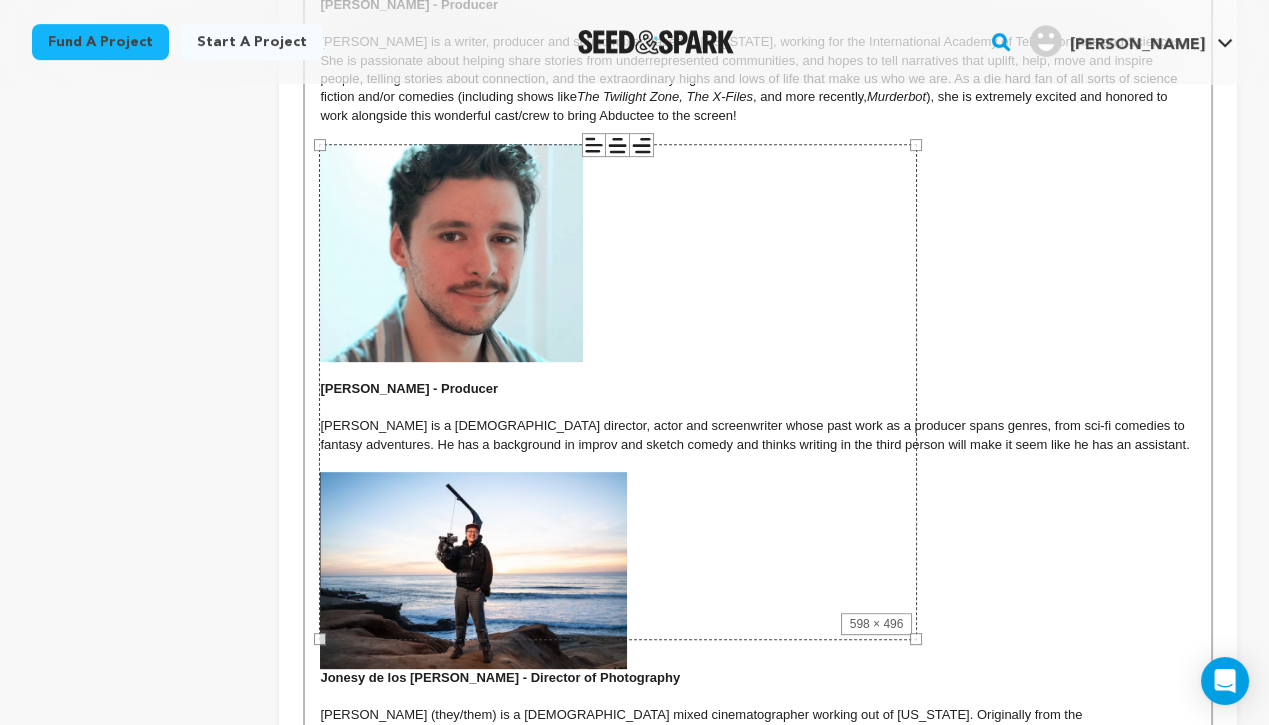 click at bounding box center (758, 253) 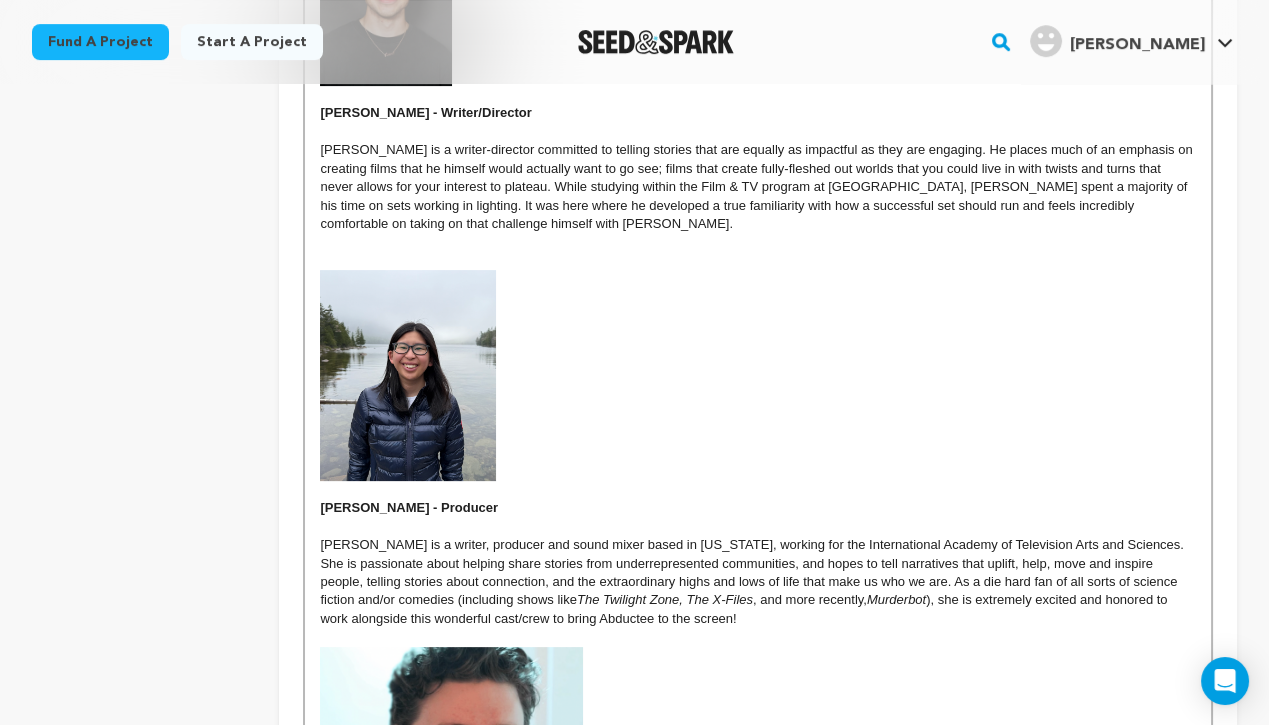 click at bounding box center (758, 261) 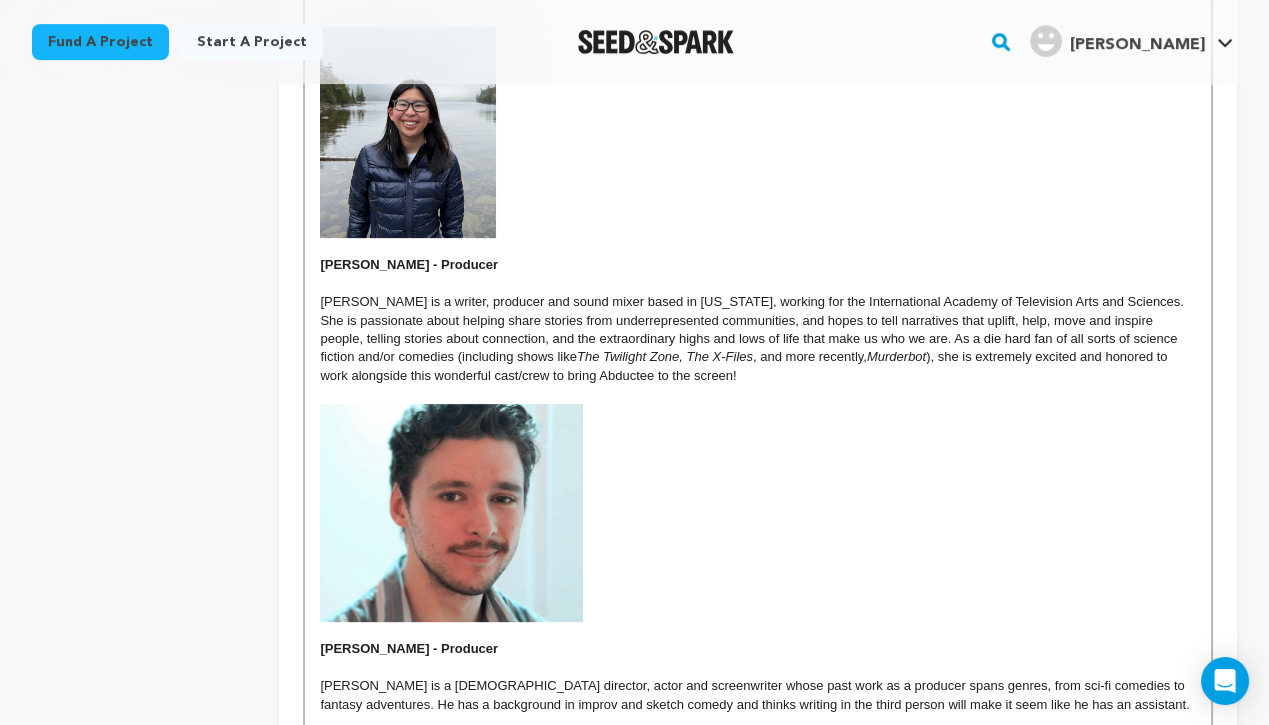 scroll, scrollTop: 1263, scrollLeft: 0, axis: vertical 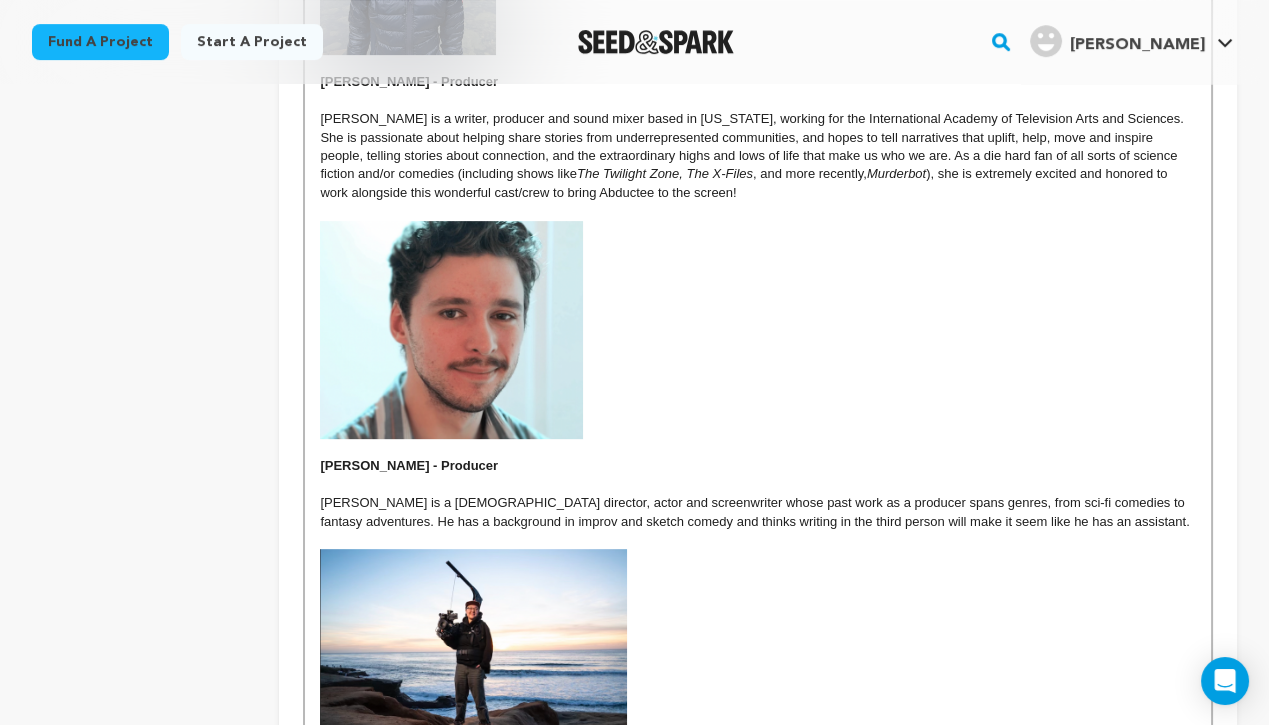 click at bounding box center (451, 330) 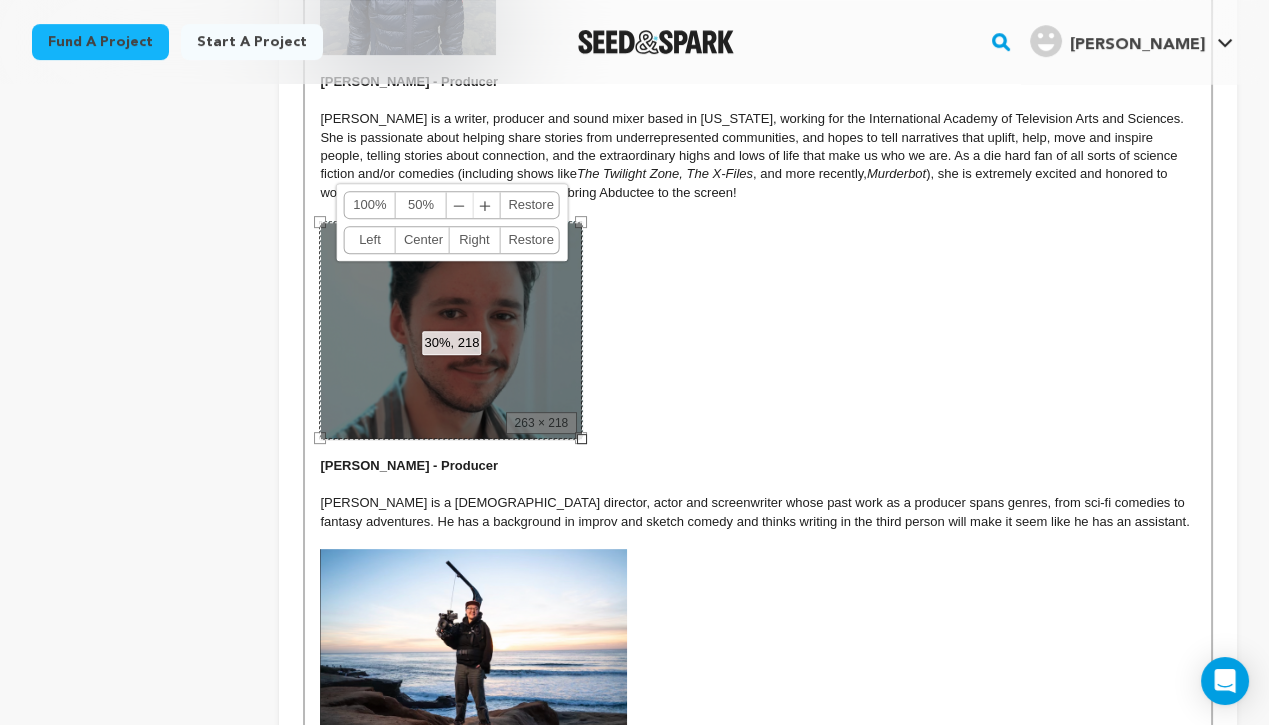 click on "﹣" at bounding box center [460, 205] 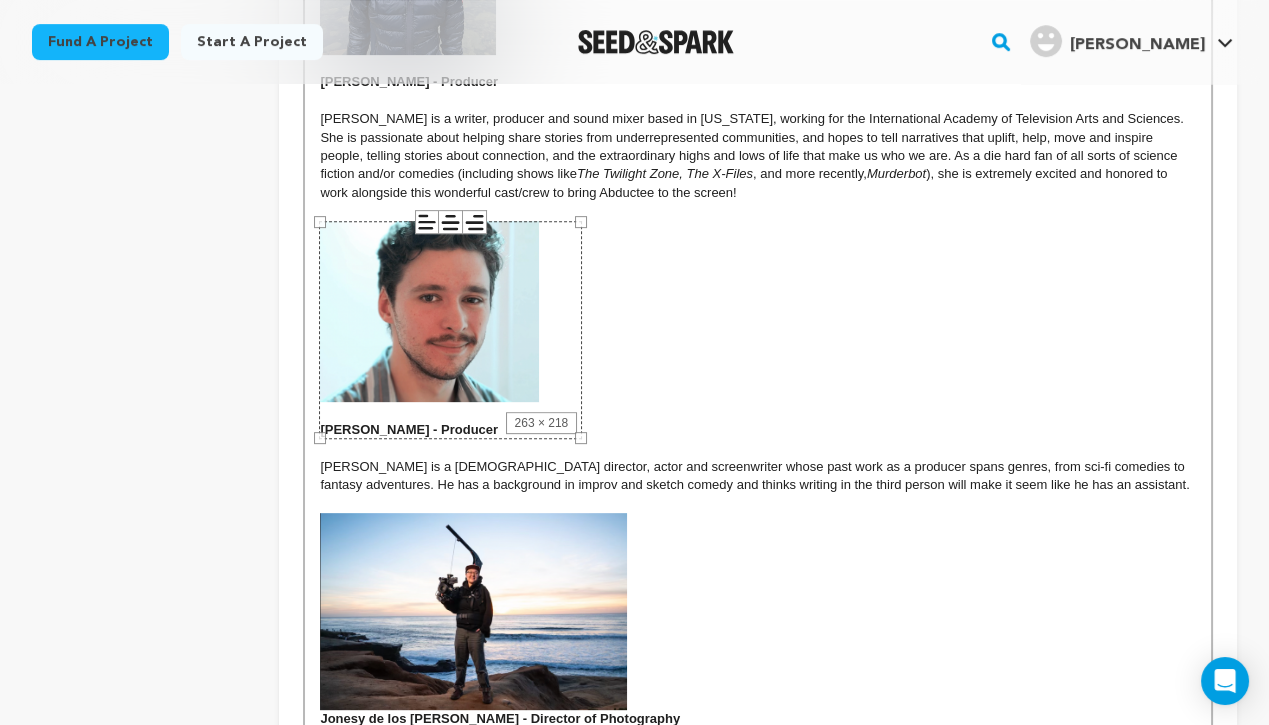 click on "[PERSON_NAME] is a writer, producer and sound mixer based in [US_STATE], working for the International Academy of Television Arts and Sciences. She is passionate about helping share stories from underrepresented communities, and hopes to tell narratives that uplift, help, move and inspire people, telling stories about connection, and the extraordinary highs and lows of life that make us who we are. As a die hard fan of all sorts of science fiction and/or comedies (including shows like  The Twilight Zone, The X-Files , and more recently,  Murderbot ), she is extremely excited and honored to work alongside this wonderful cast/crew to bring Abductee to the screen!" at bounding box center [758, 156] 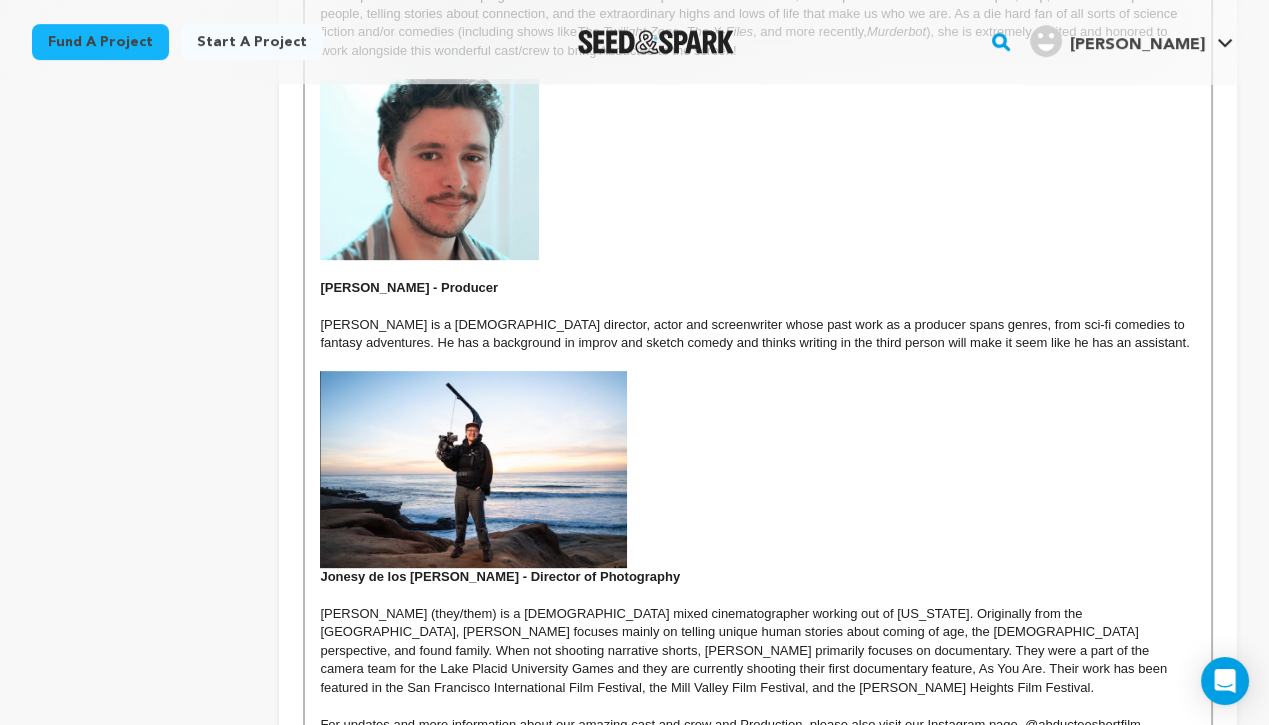 scroll, scrollTop: 1626, scrollLeft: 0, axis: vertical 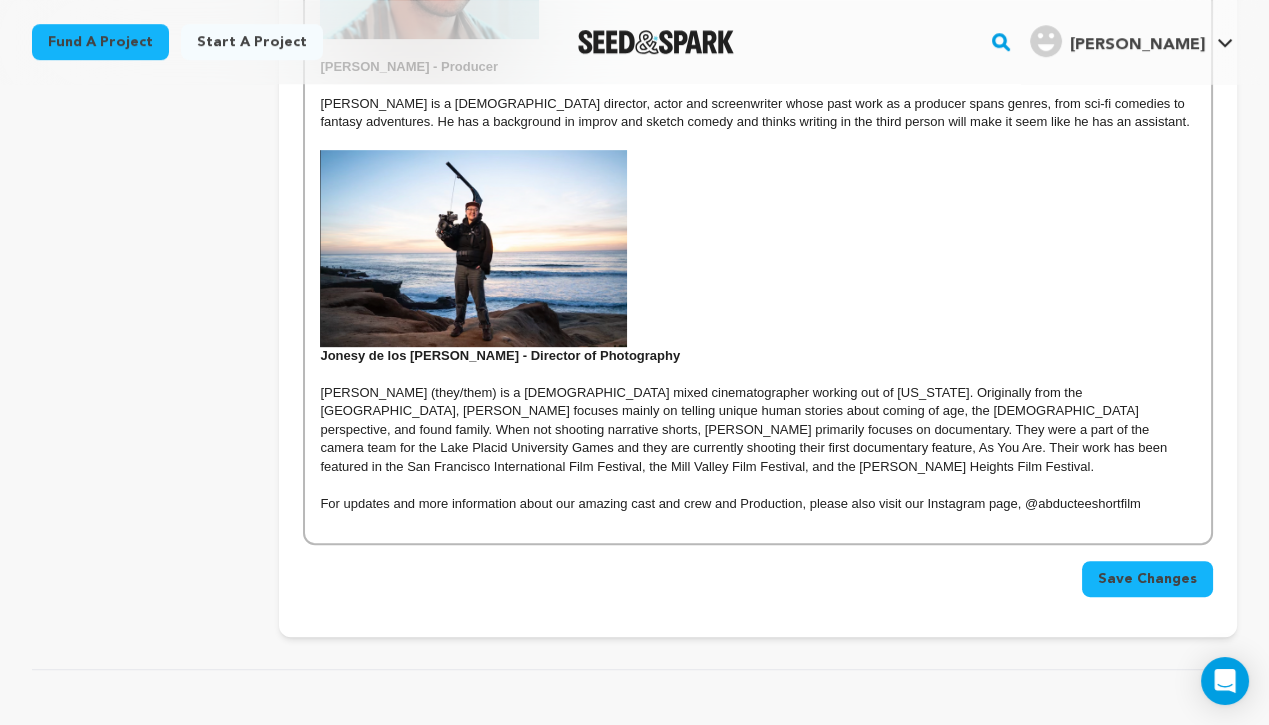 click on "Save Changes" at bounding box center [1147, 579] 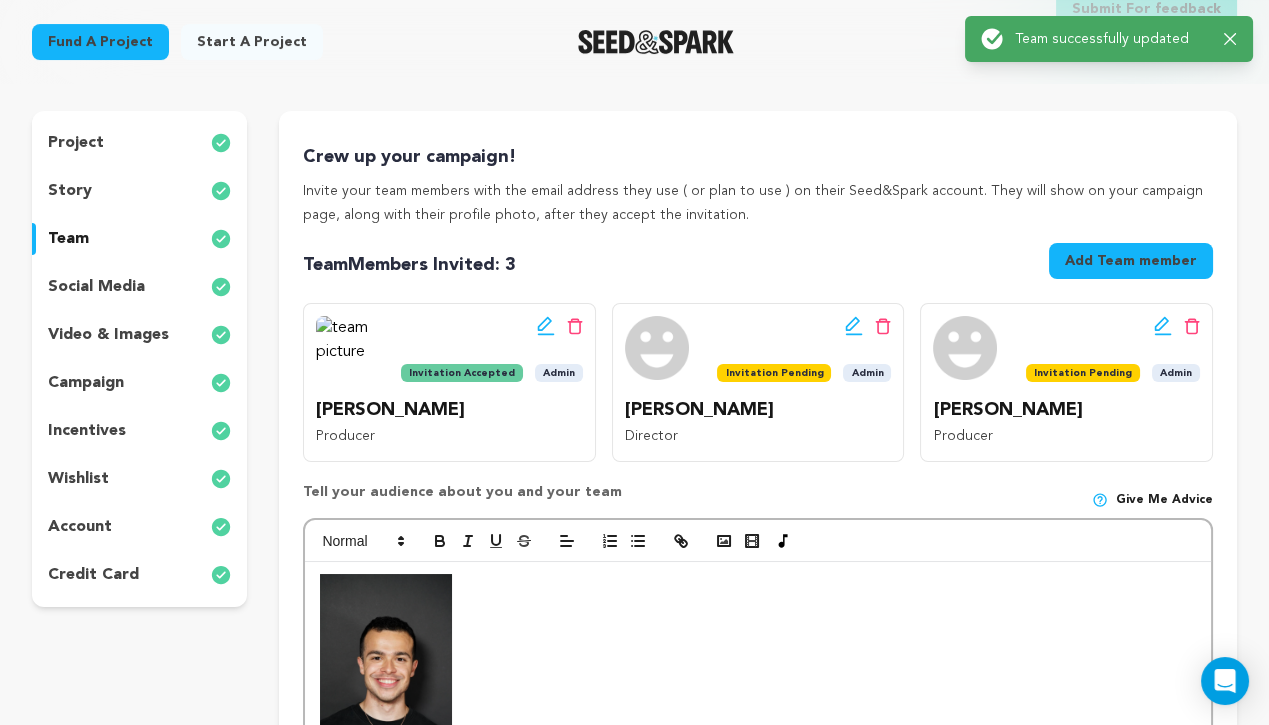 scroll, scrollTop: 0, scrollLeft: 0, axis: both 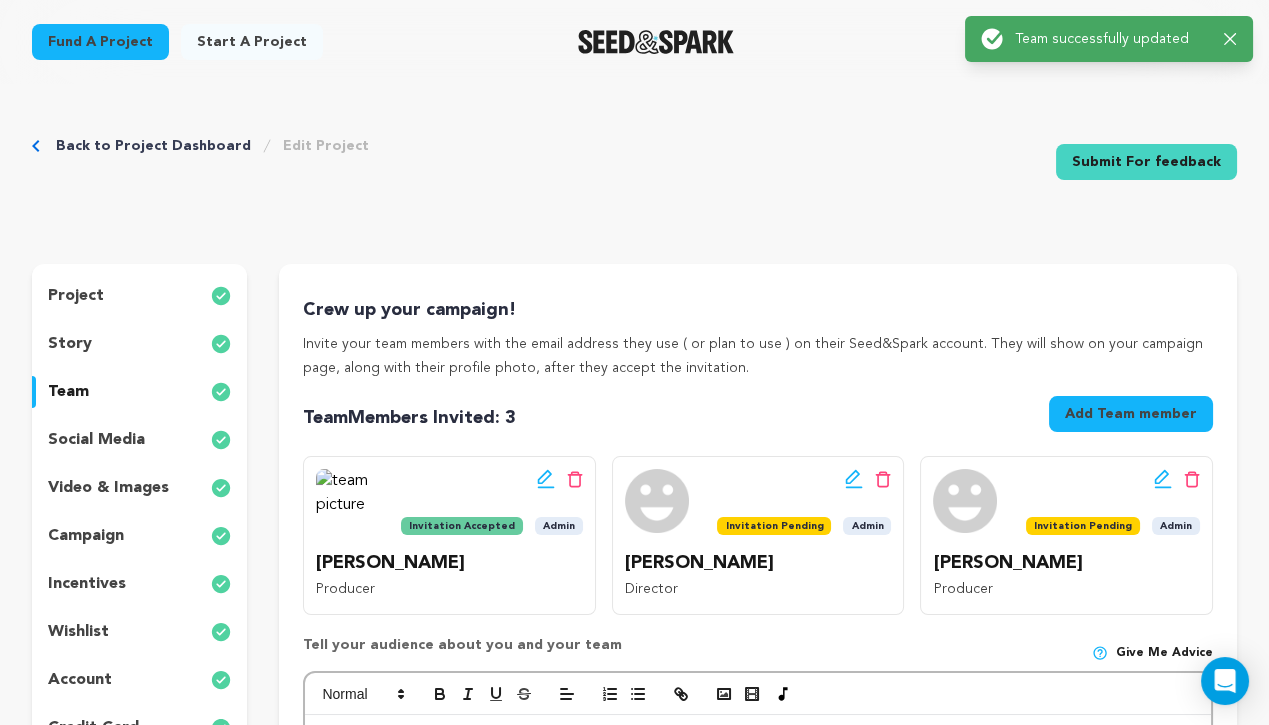 click on "social media" at bounding box center (139, 440) 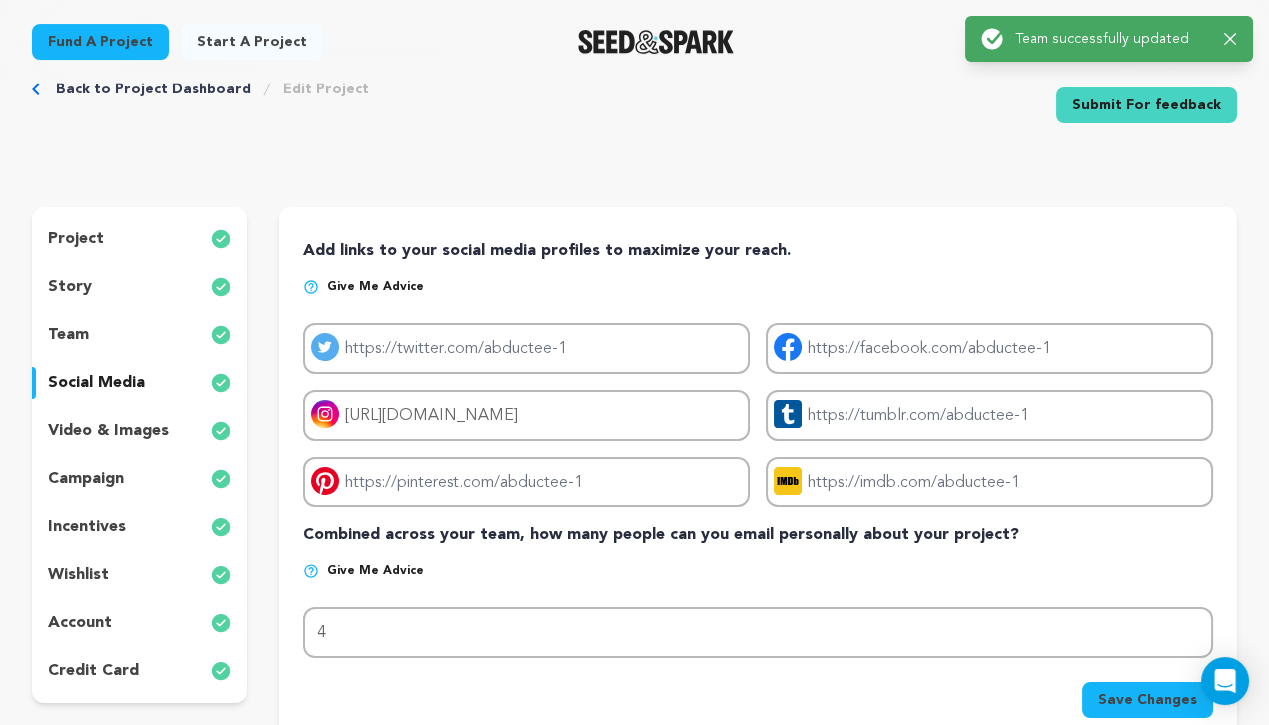 scroll, scrollTop: 108, scrollLeft: 0, axis: vertical 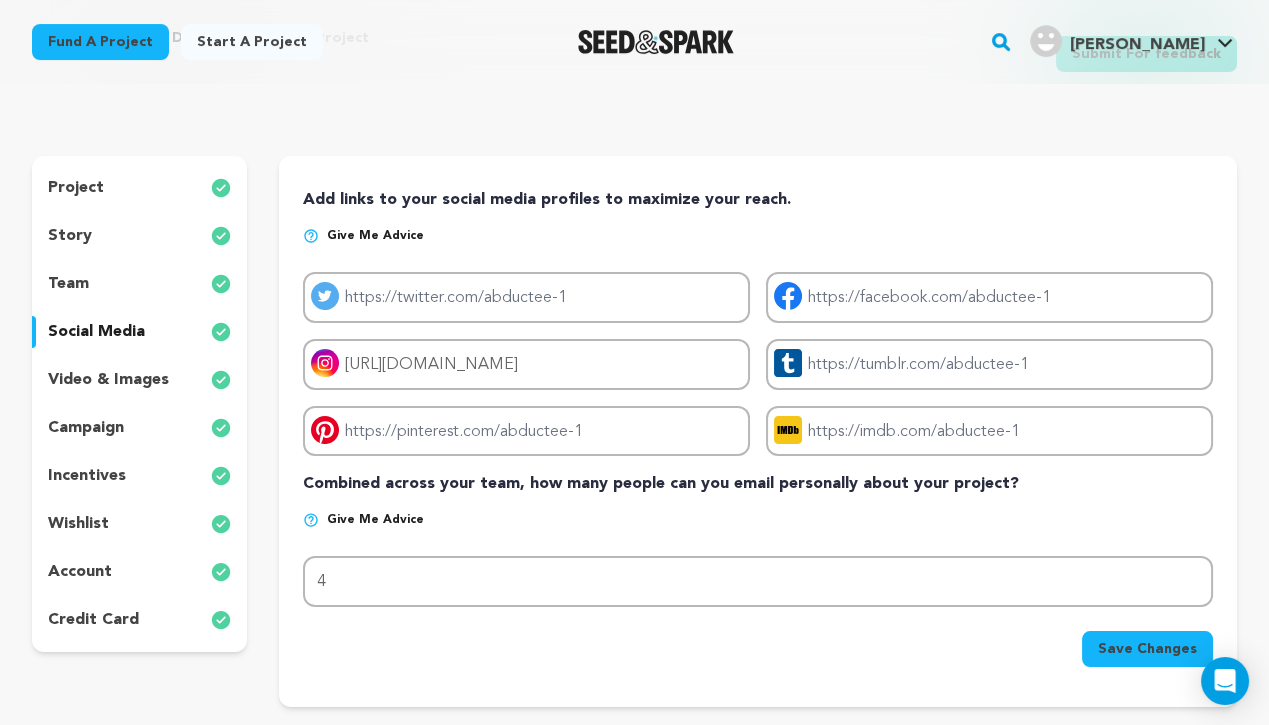 click on "video & images" at bounding box center [108, 380] 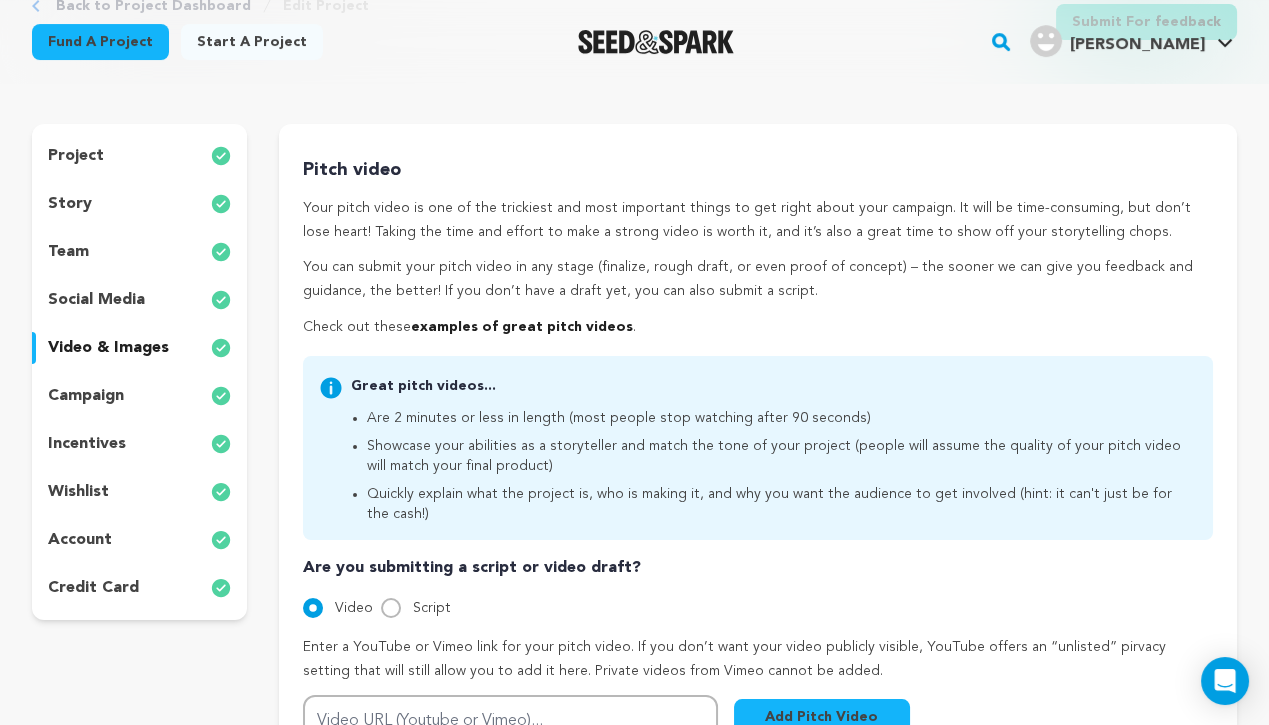 scroll, scrollTop: 137, scrollLeft: 0, axis: vertical 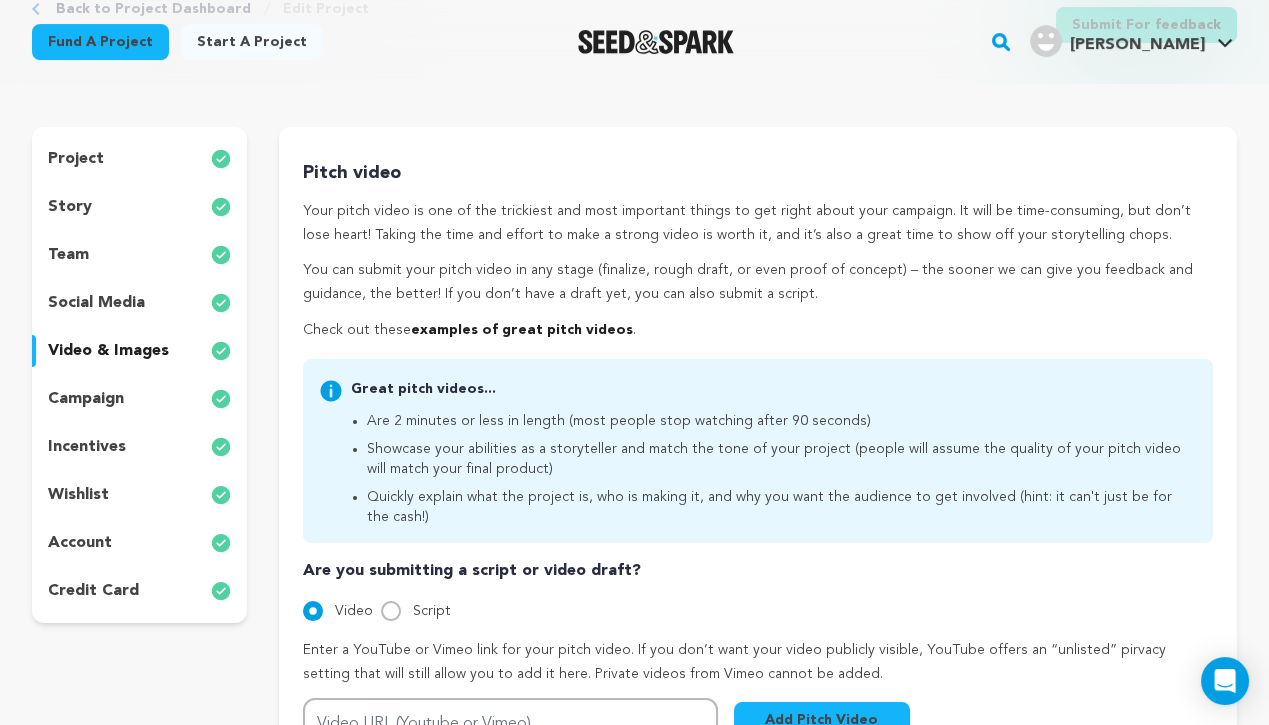 click on "campaign" at bounding box center [139, 399] 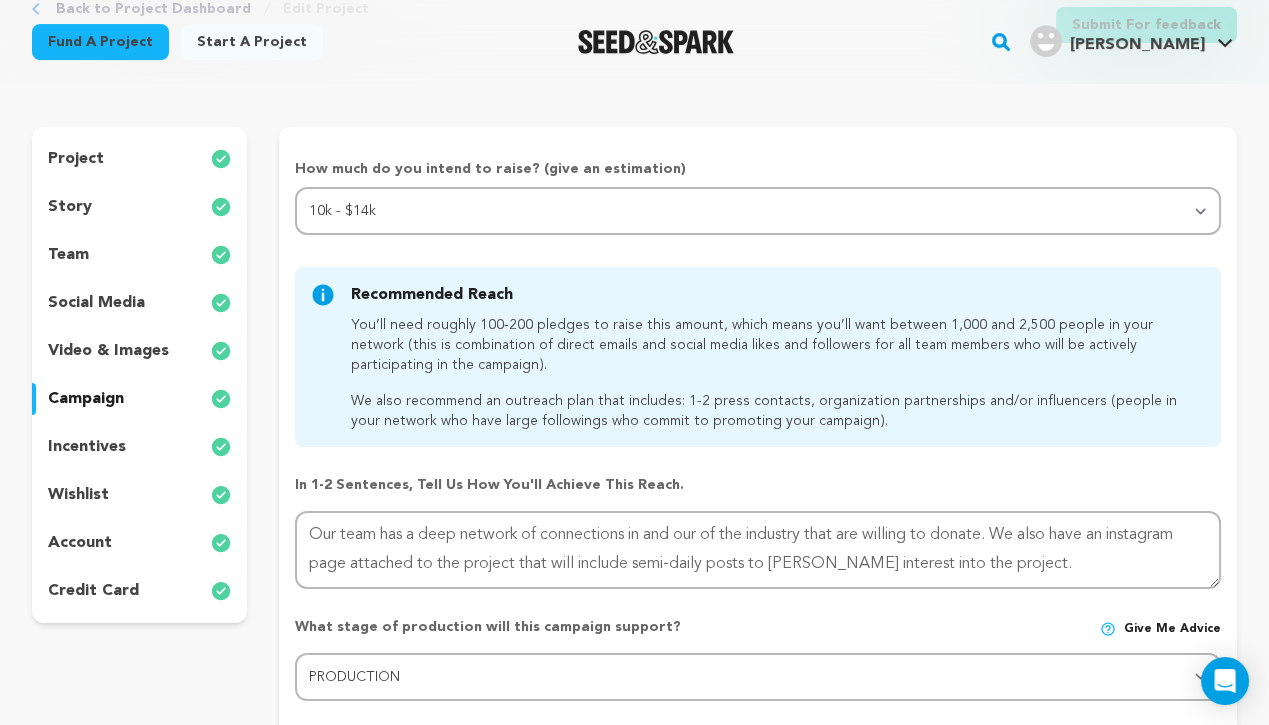 click on "incentives" at bounding box center (139, 447) 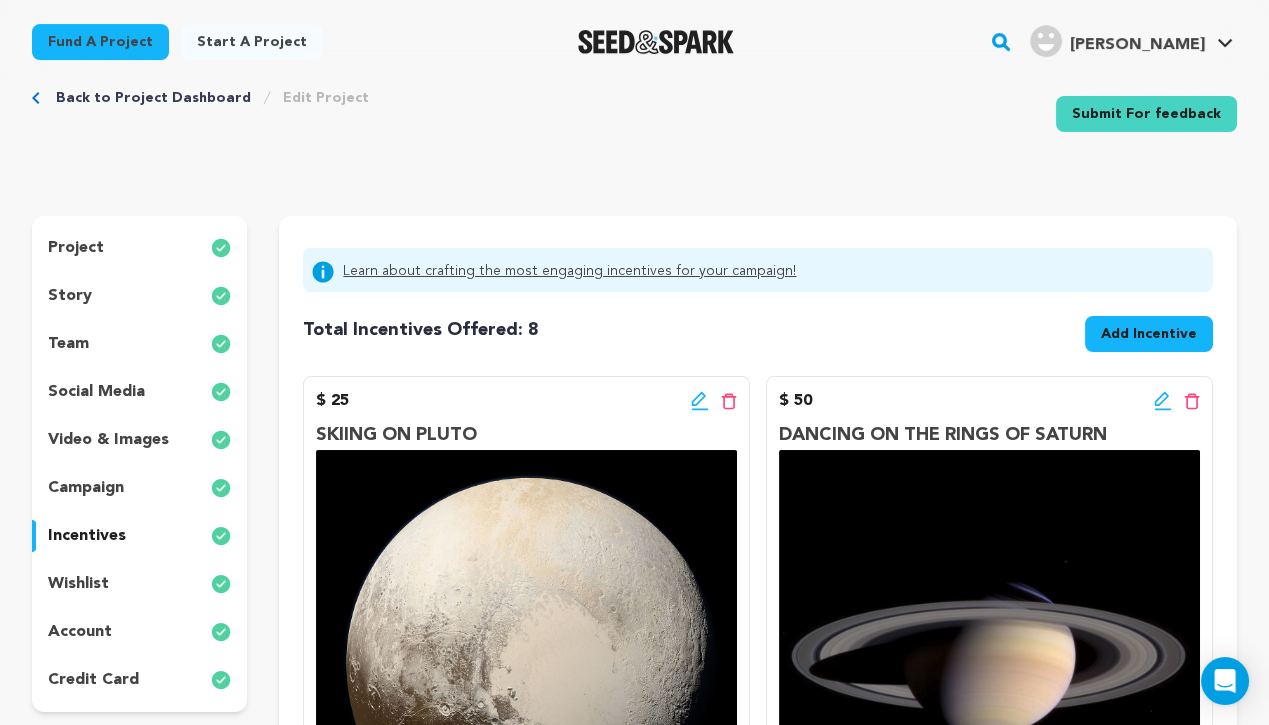 scroll, scrollTop: 176, scrollLeft: 0, axis: vertical 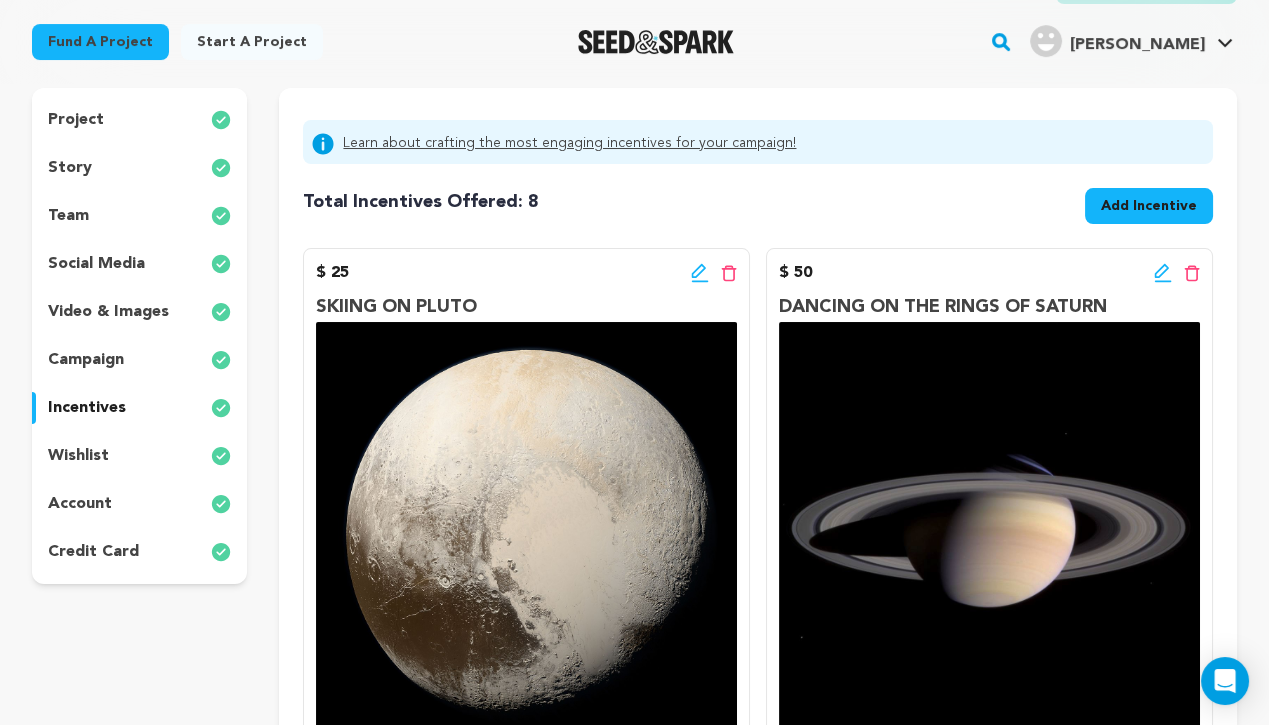 click on "wishlist" at bounding box center (139, 456) 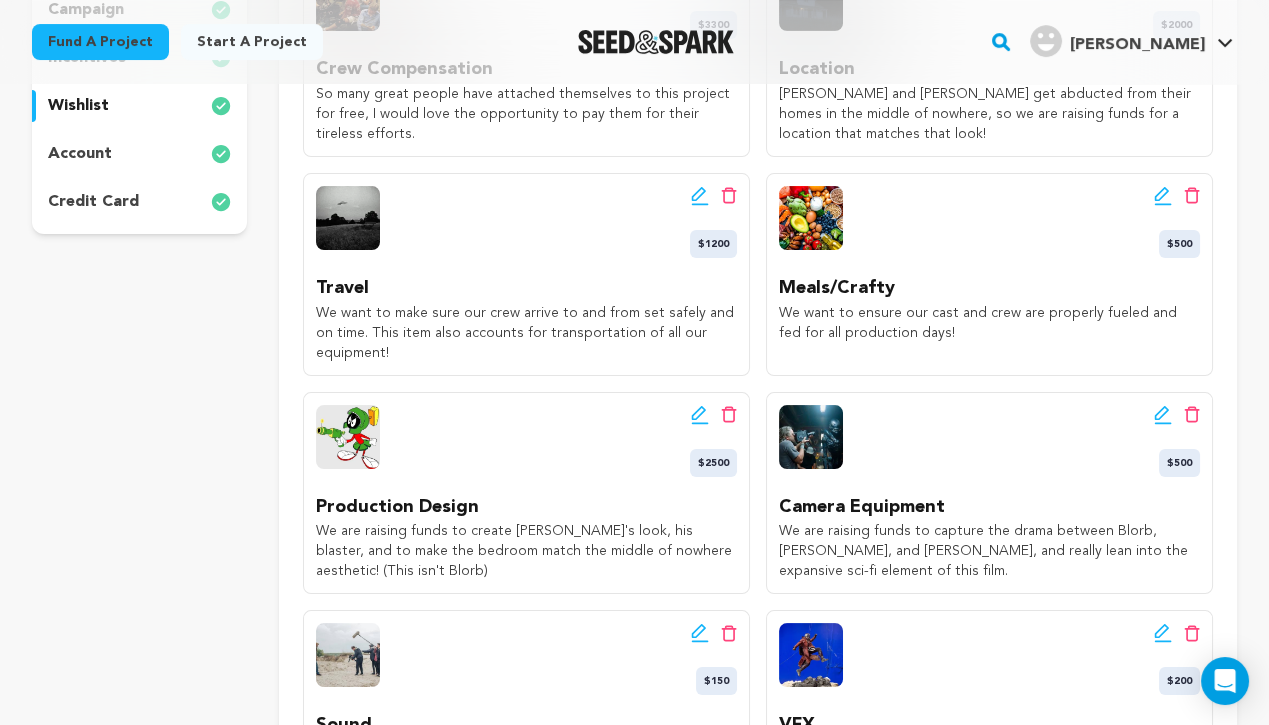 scroll, scrollTop: 554, scrollLeft: 0, axis: vertical 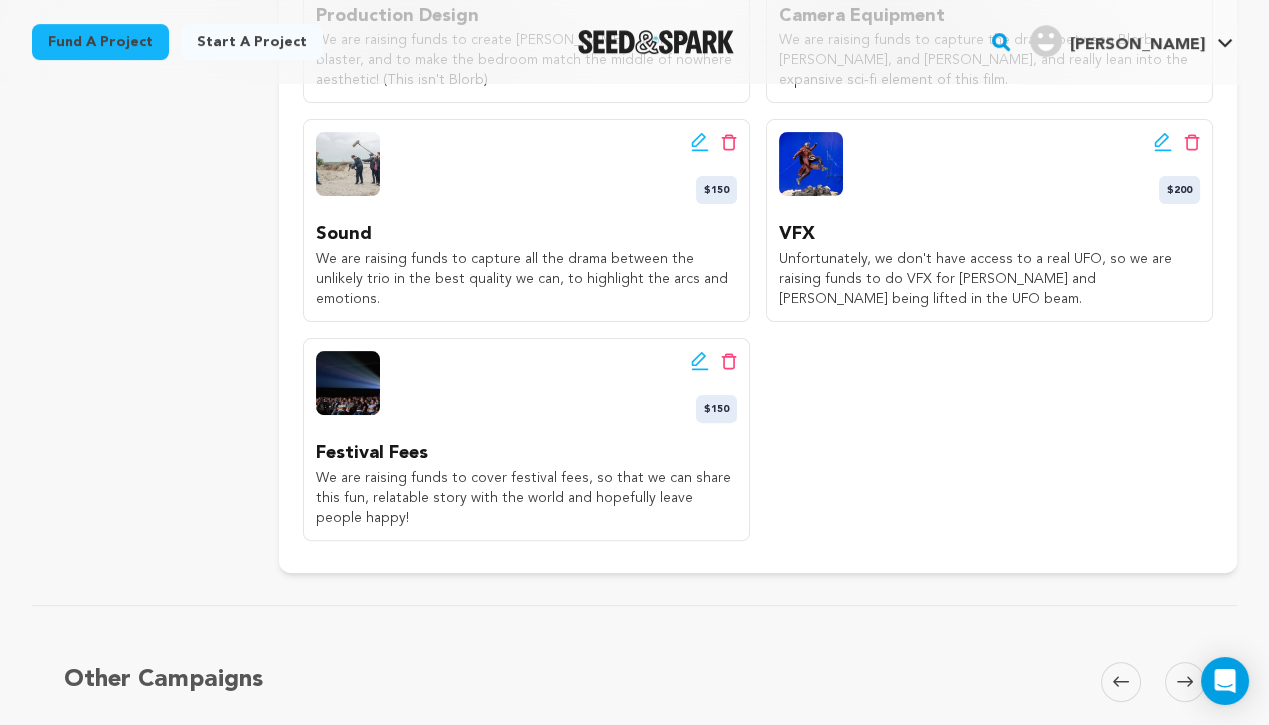click 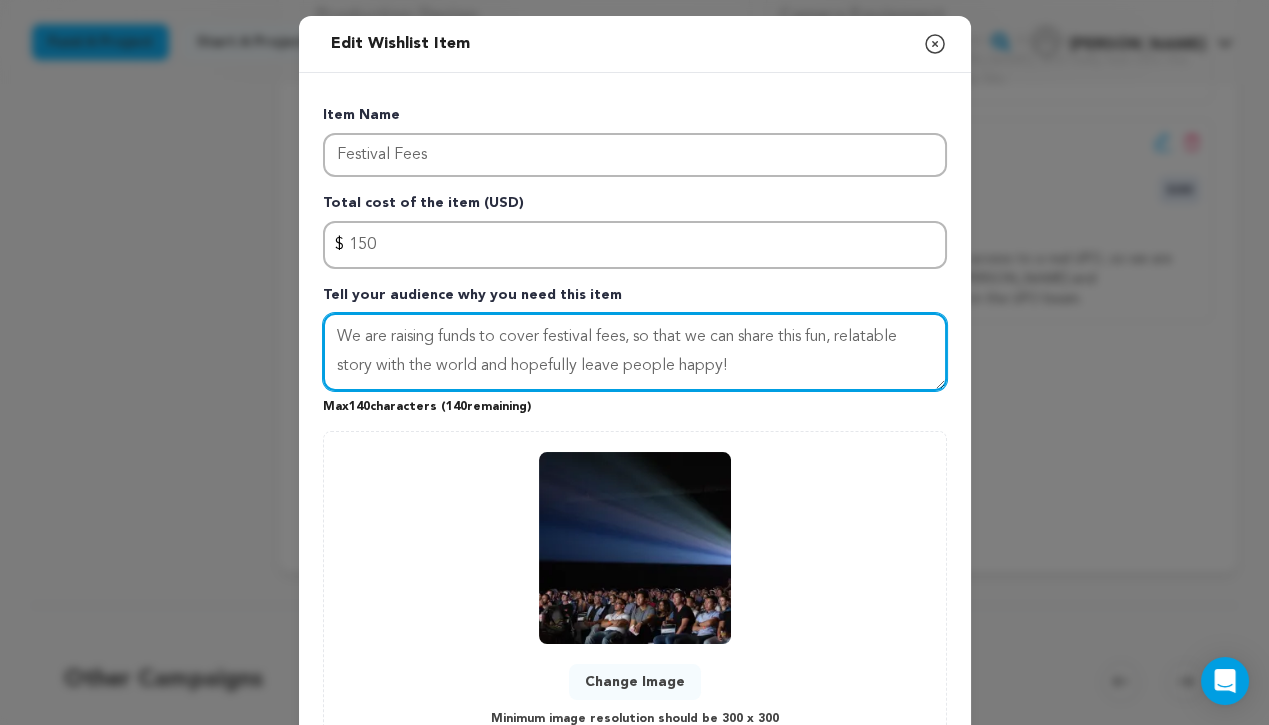 drag, startPoint x: 734, startPoint y: 360, endPoint x: 564, endPoint y: 368, distance: 170.18813 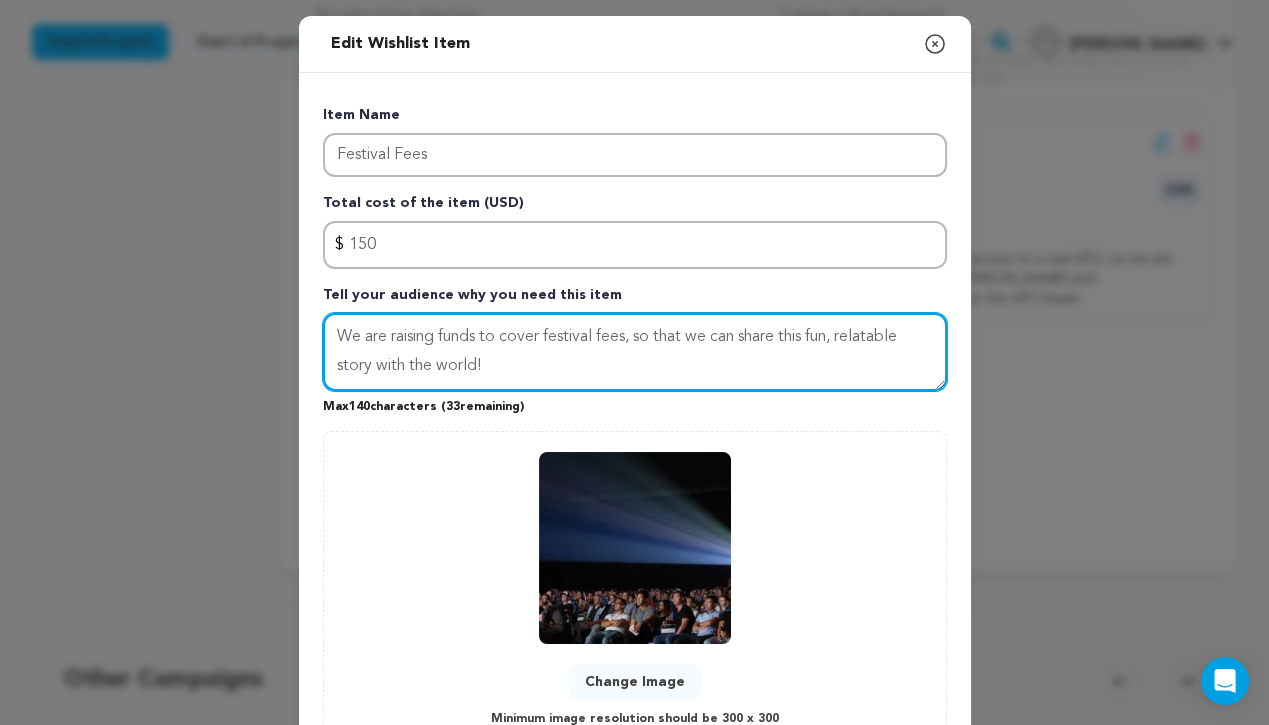 click on "We are raising funds to cover festival fees, so that we can share this fun, relatable story with the world!" at bounding box center (635, 352) 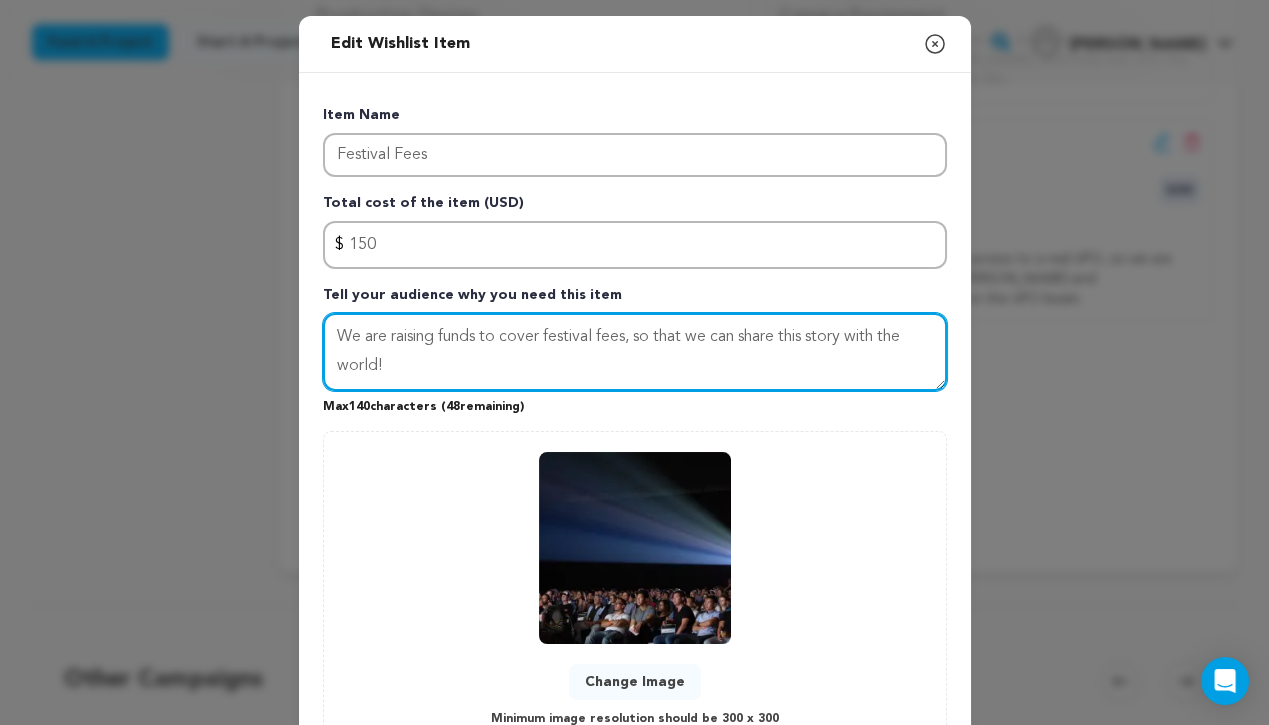 scroll, scrollTop: 154, scrollLeft: 0, axis: vertical 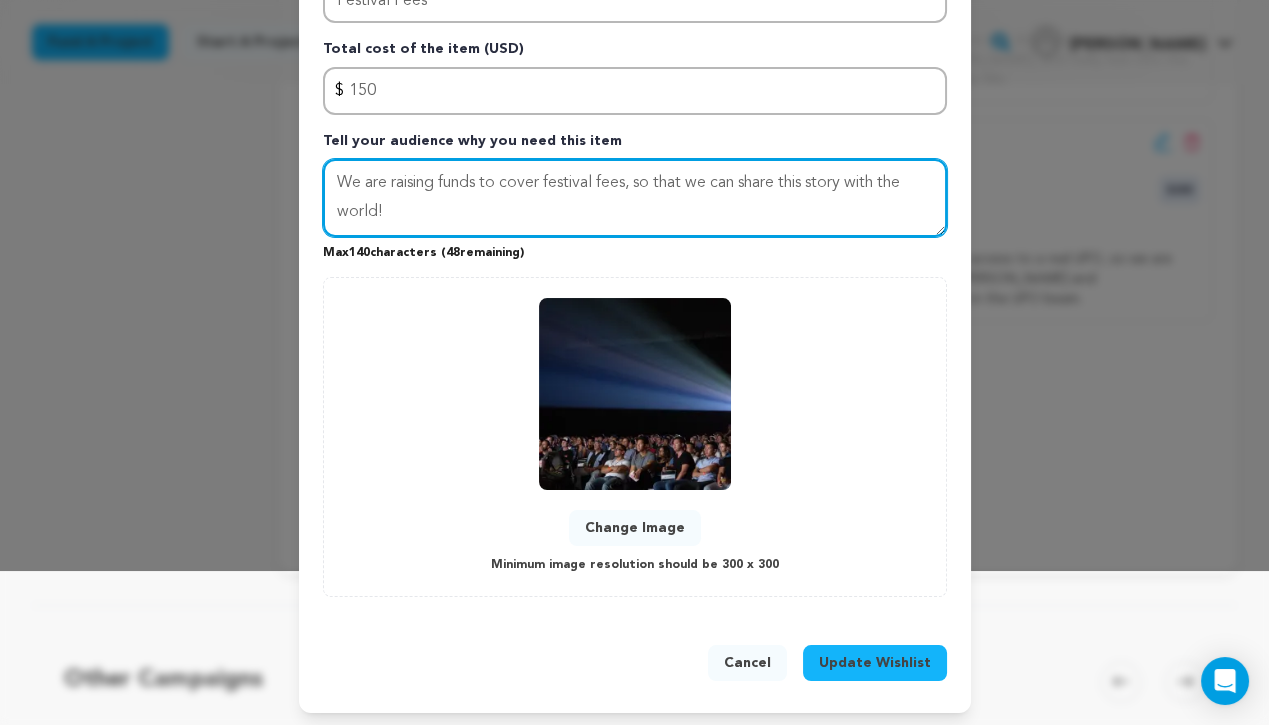 type on "We are raising funds to cover festival fees, so that we can share this story with the world!" 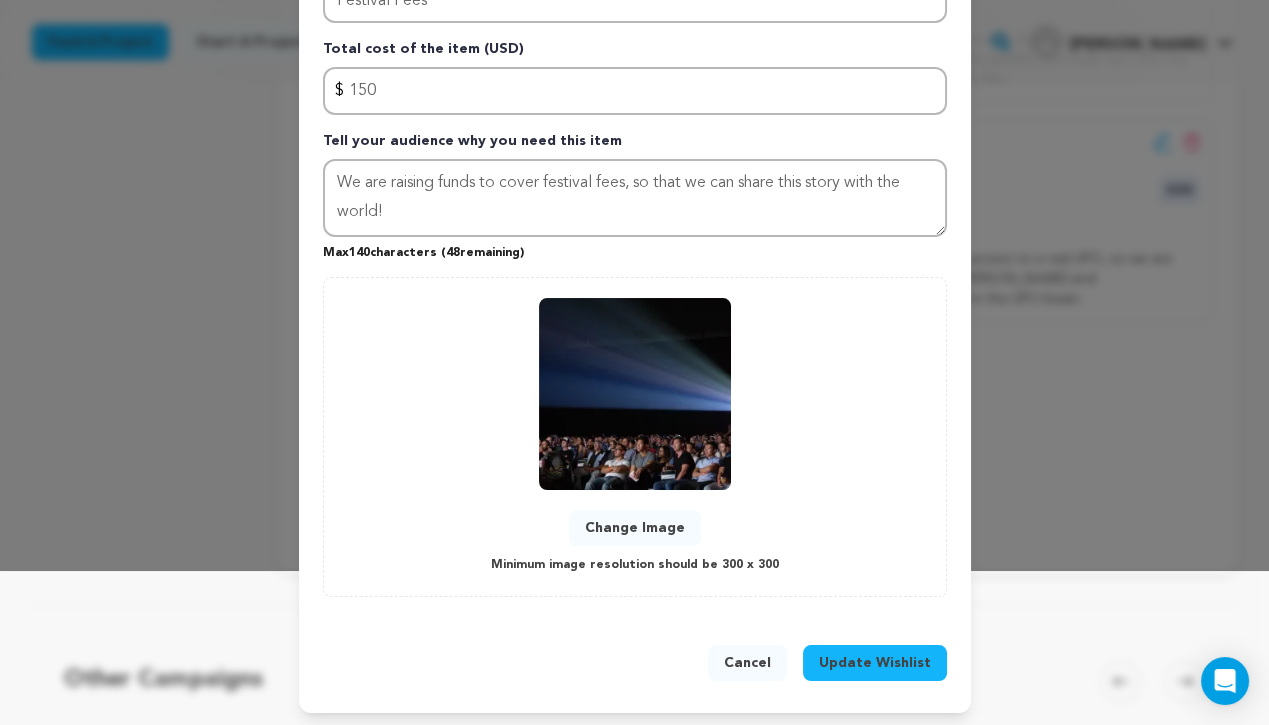 click on "Update Wishlist" at bounding box center [875, 663] 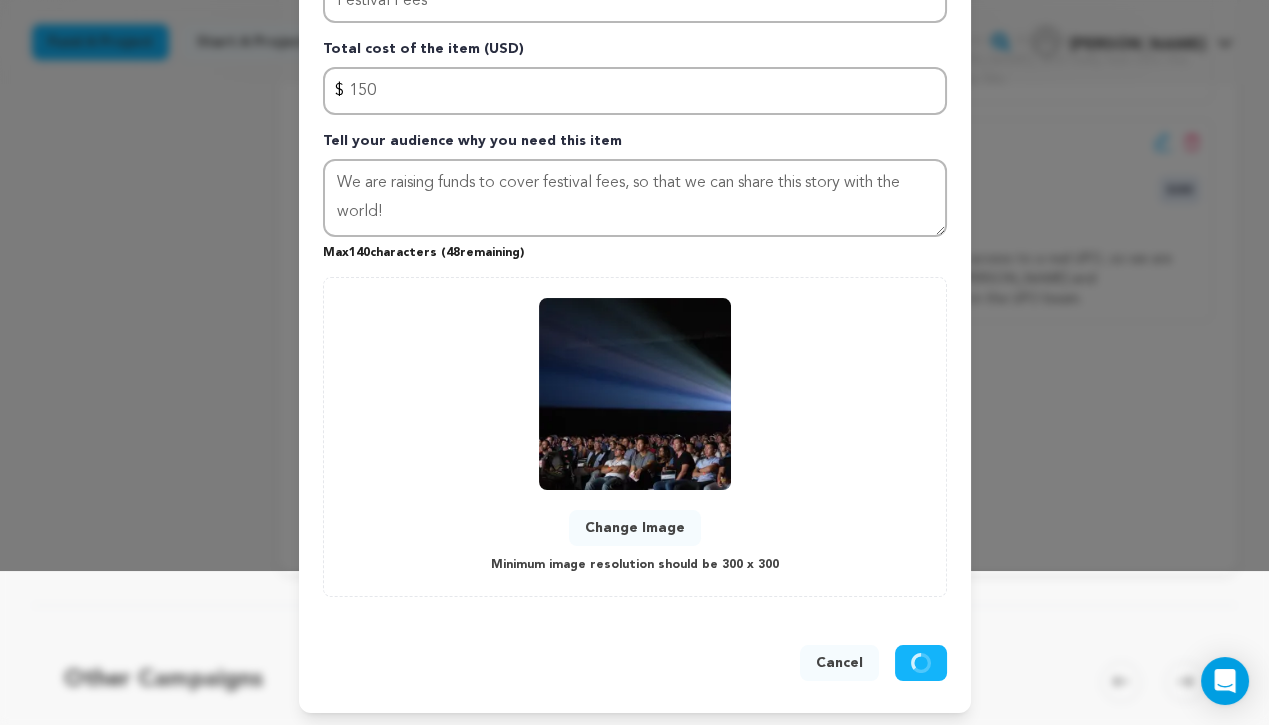 type 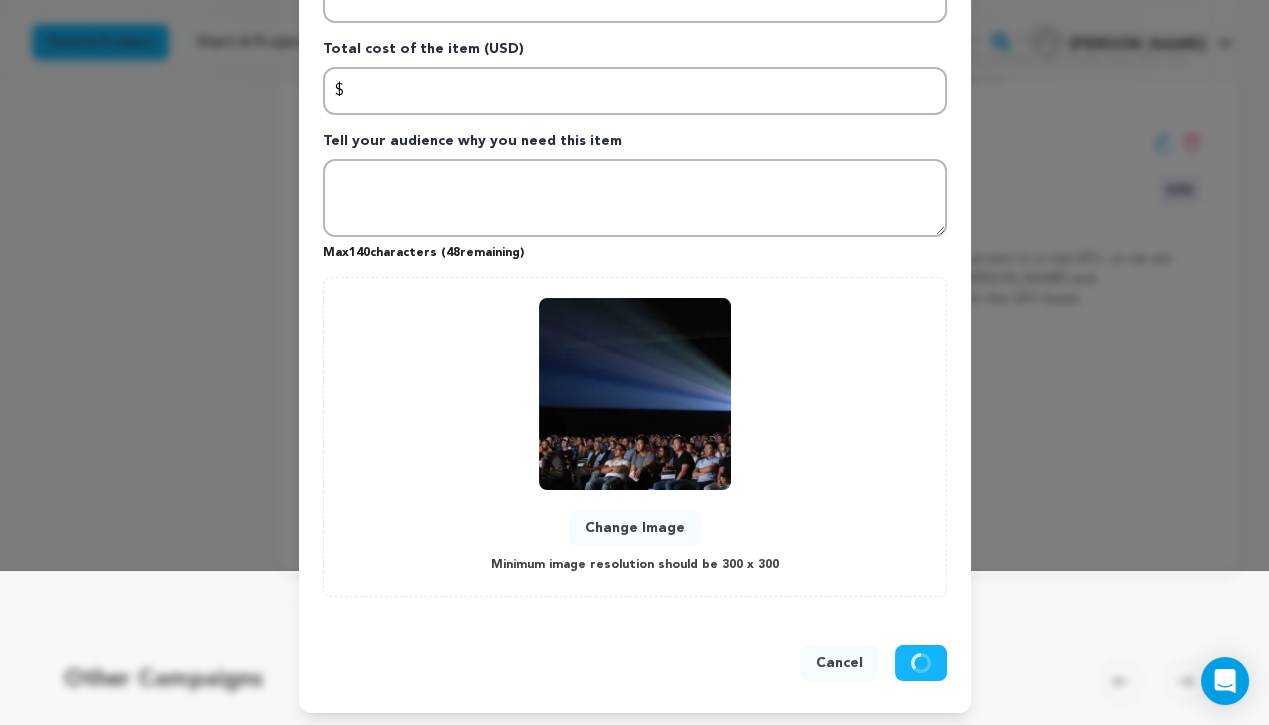 scroll, scrollTop: 0, scrollLeft: 0, axis: both 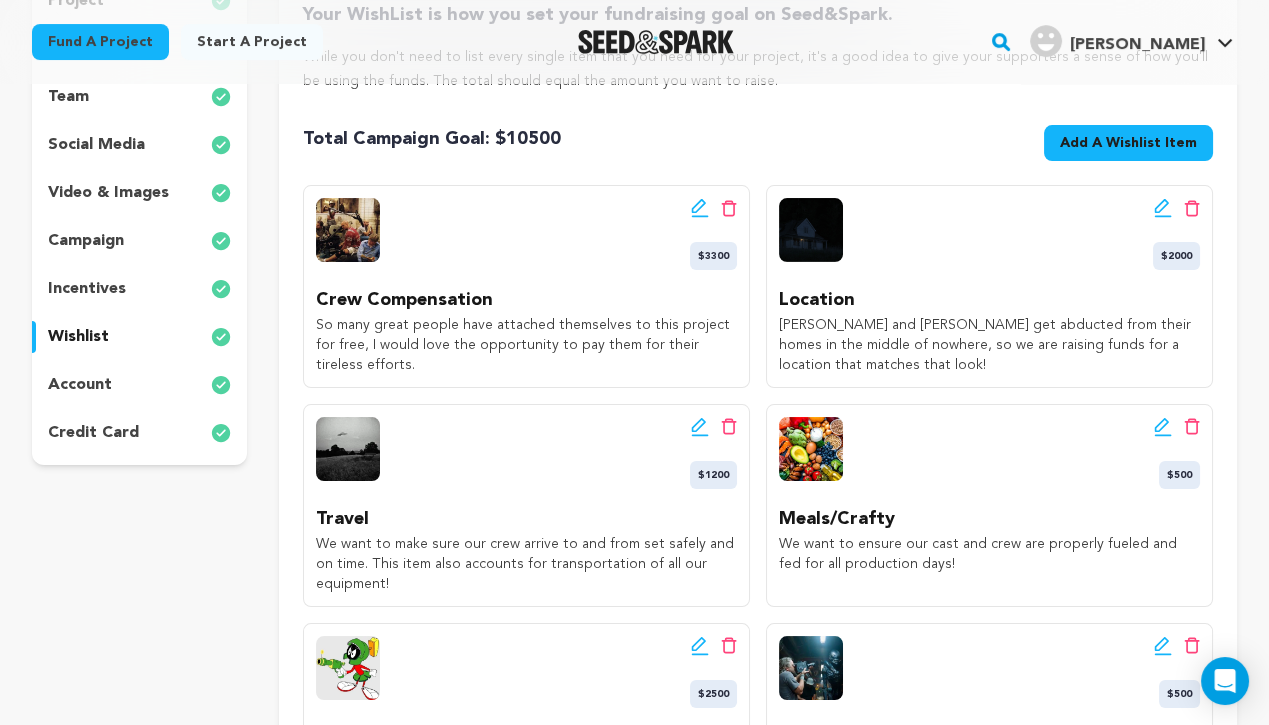 click on "account" at bounding box center [139, 385] 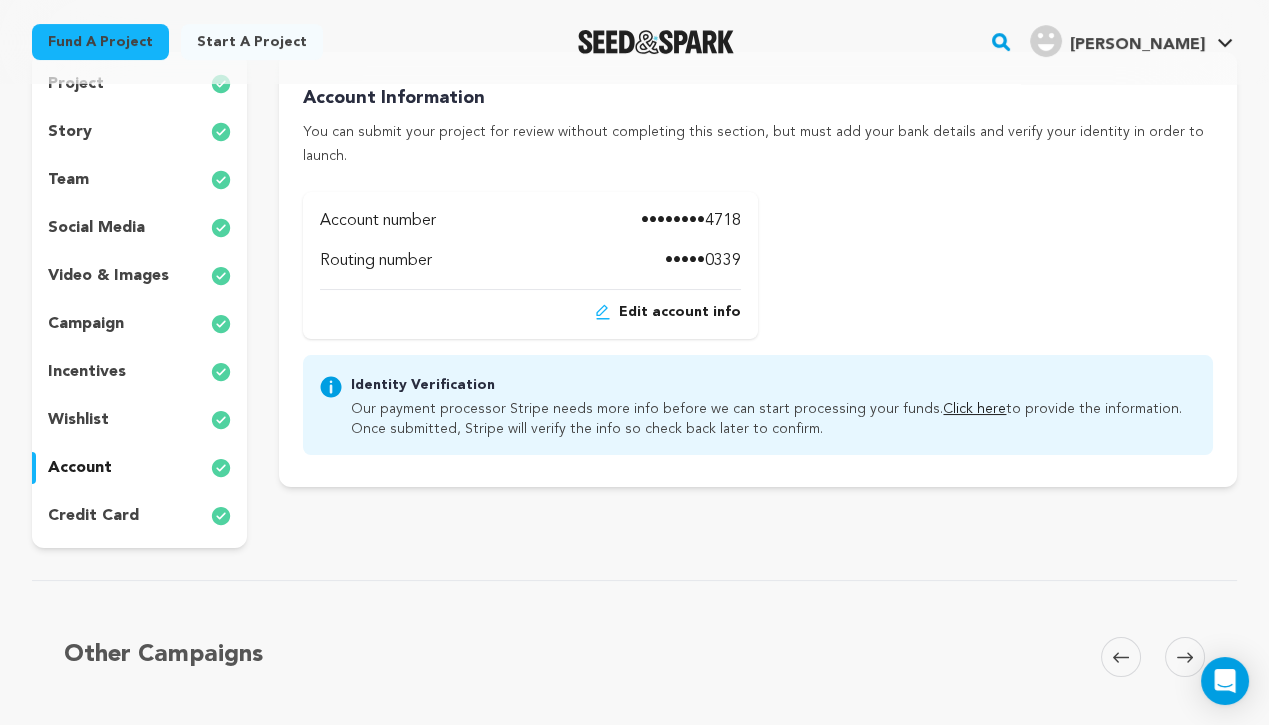 scroll, scrollTop: 0, scrollLeft: 0, axis: both 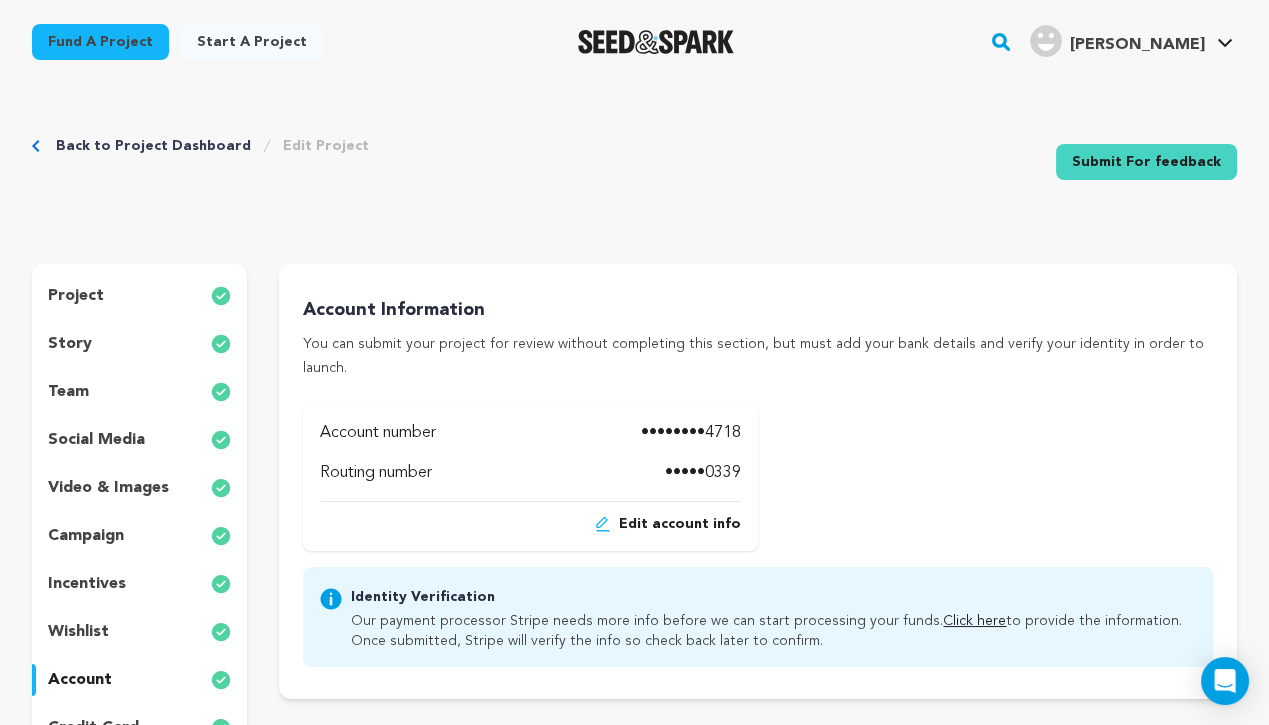 click on "project" at bounding box center (139, 296) 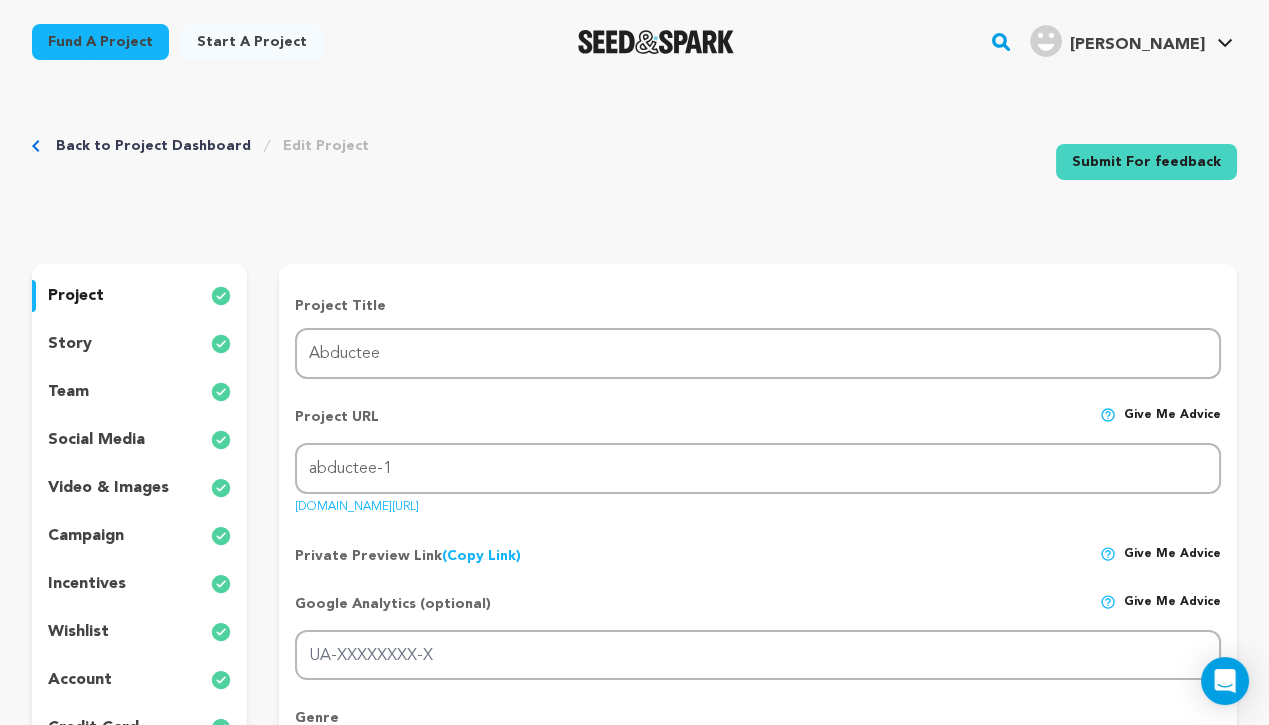 click on "story" at bounding box center (139, 344) 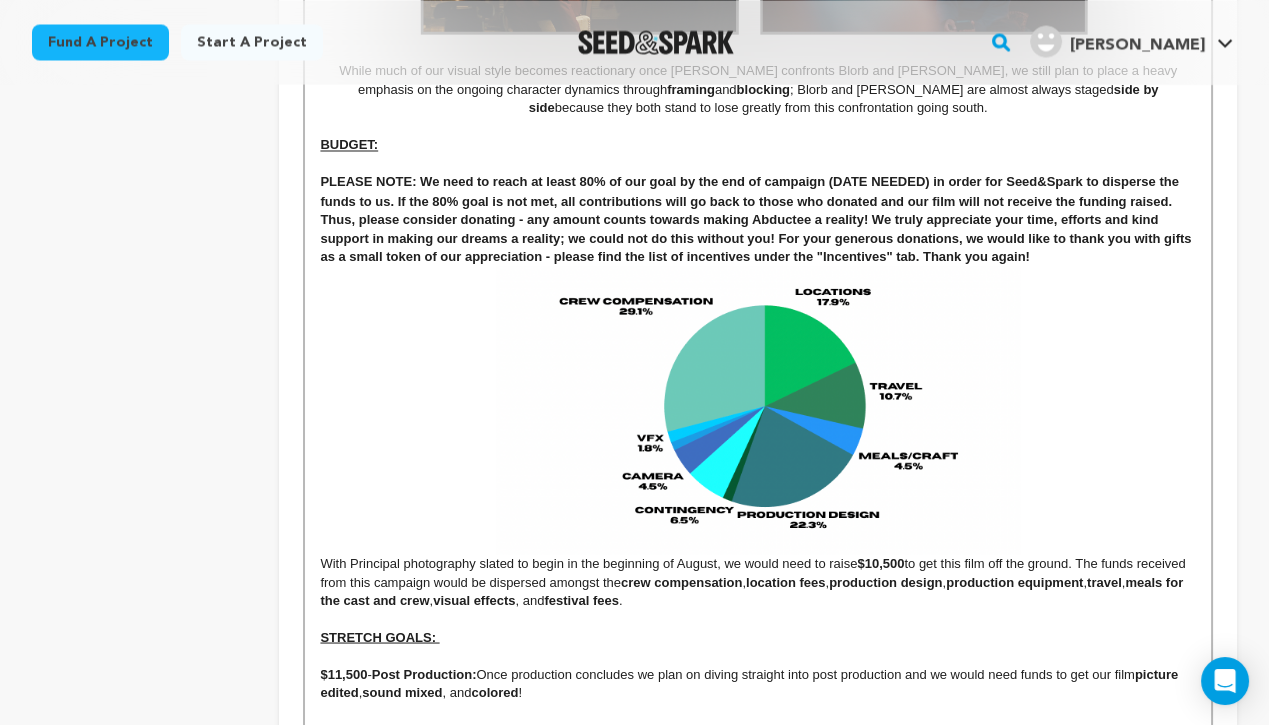 scroll, scrollTop: 5523, scrollLeft: 0, axis: vertical 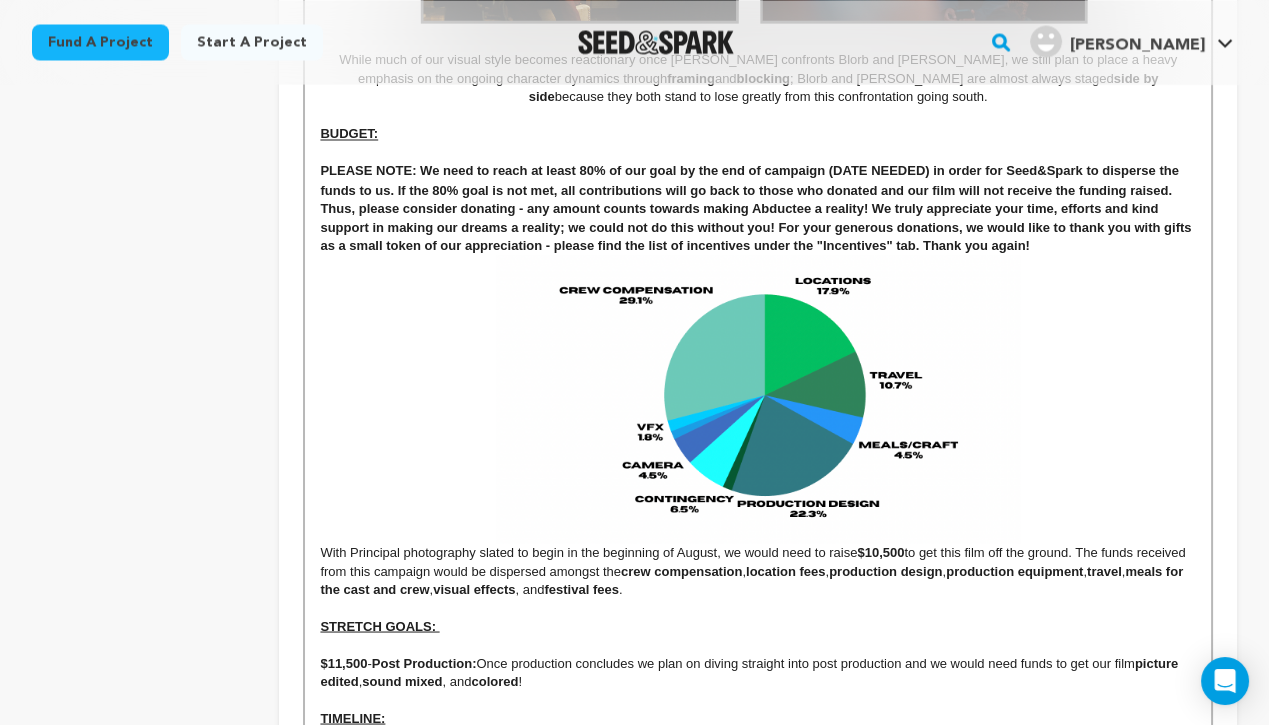 click on "MISSION STATEMENT:   [PERSON_NAME] speaks to the current state of modern dating and the headache that is the “situationship”; the awkward limbo between dating but knowing someone too intimately to just be friends. A life or death confrontation stemming from a lack of communication and boundary setting, but with an Alien that has no idea about any social dating standards.  ﻿ DIRECTOR'S STATEMENT: I'm making this film because of an ache. Not in my muscles, or bones, but in the pit of my stomach, like when you thought you did great on a test and you get the score back and you actually bombed, miserably. I decided not to make my thesis film at [GEOGRAPHIC_DATA] and chose to focus on working in lighting on set. A choice made in hopes of financial stability, and it worked out actually, I was reaping the benefits of getting a lot of great paying gigs post grad. But there was that ache. And it became unbearable when I’d be lighting a set and would look over to the director. The director that was  really stories too STORY:" at bounding box center (758, -1800) 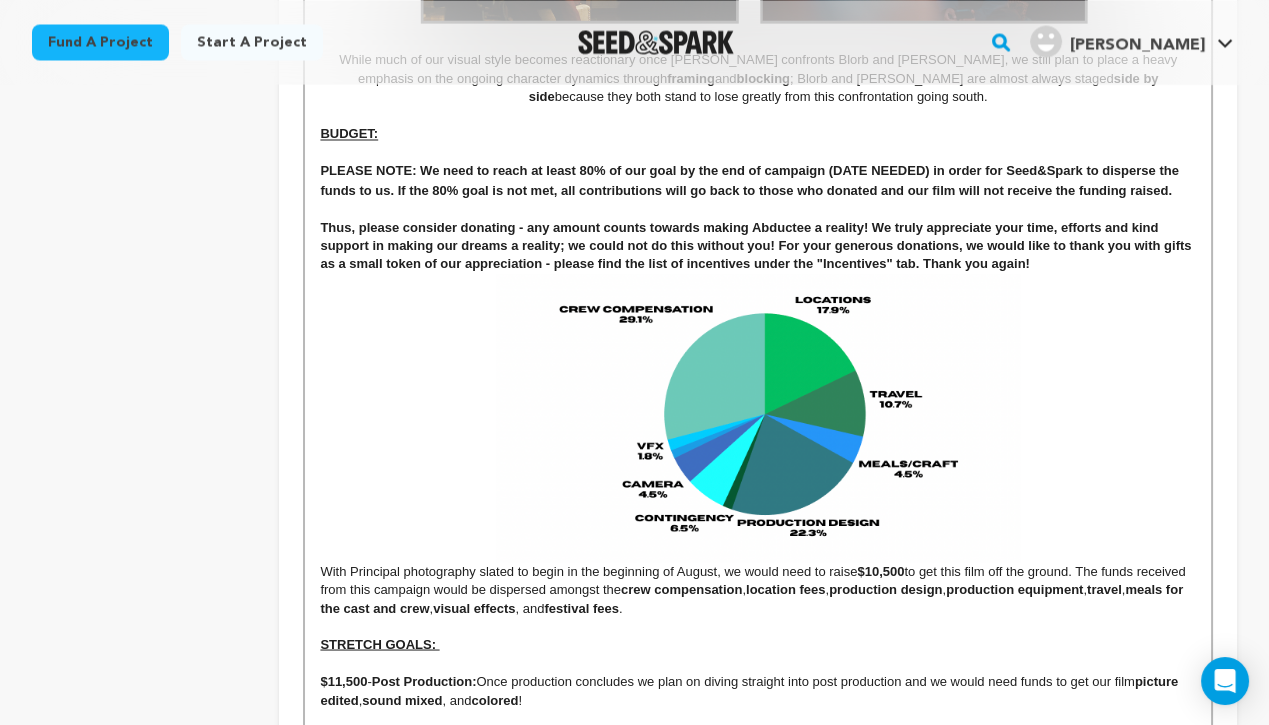 click on "﻿ Thus, please consider donating - any amount counts towards making Abductee a reality! We truly appreciate your time, efforts and kind support in making our dreams a reality; we could not do this without you! For your generous donations, we would like to thank you with gifts as a small token of our appreciation - please find the list of incentives under the "Incentives" tab. Thank you again!" at bounding box center (758, 245) 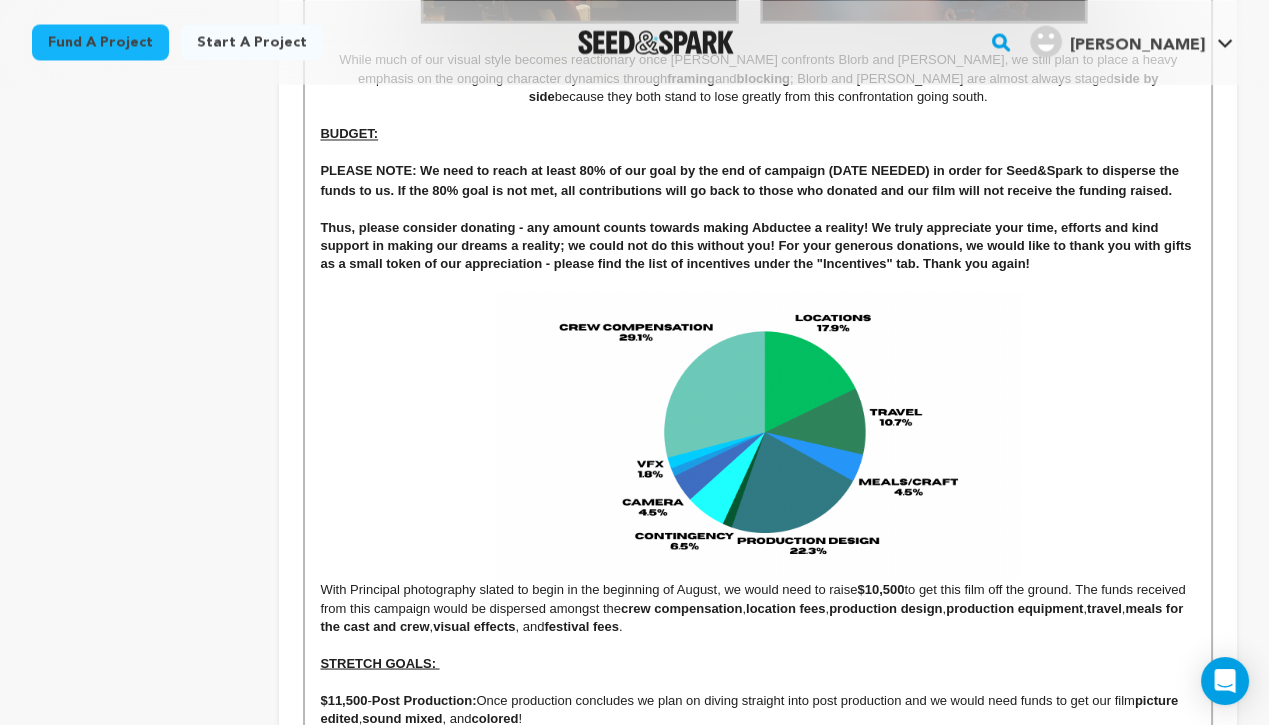 click on "With Principal photography slated to begin in the beginning of August, we would need to raise" at bounding box center [758, 443] 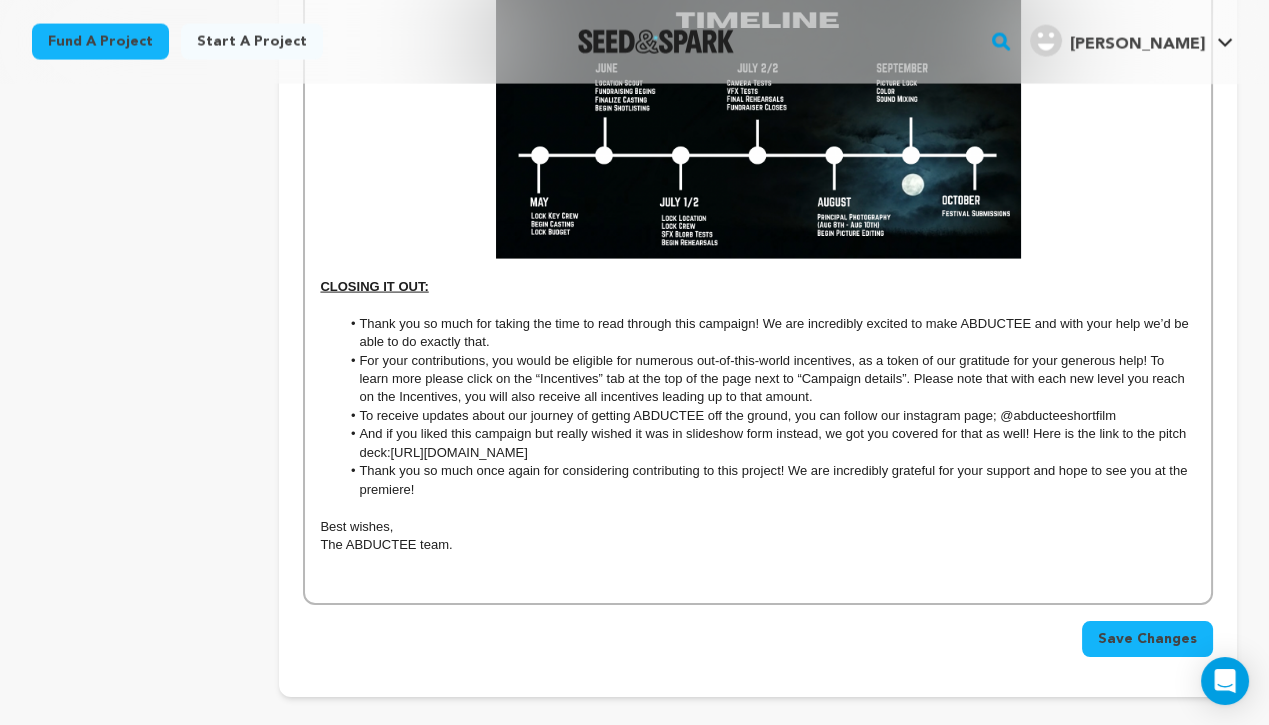 scroll, scrollTop: 6427, scrollLeft: 0, axis: vertical 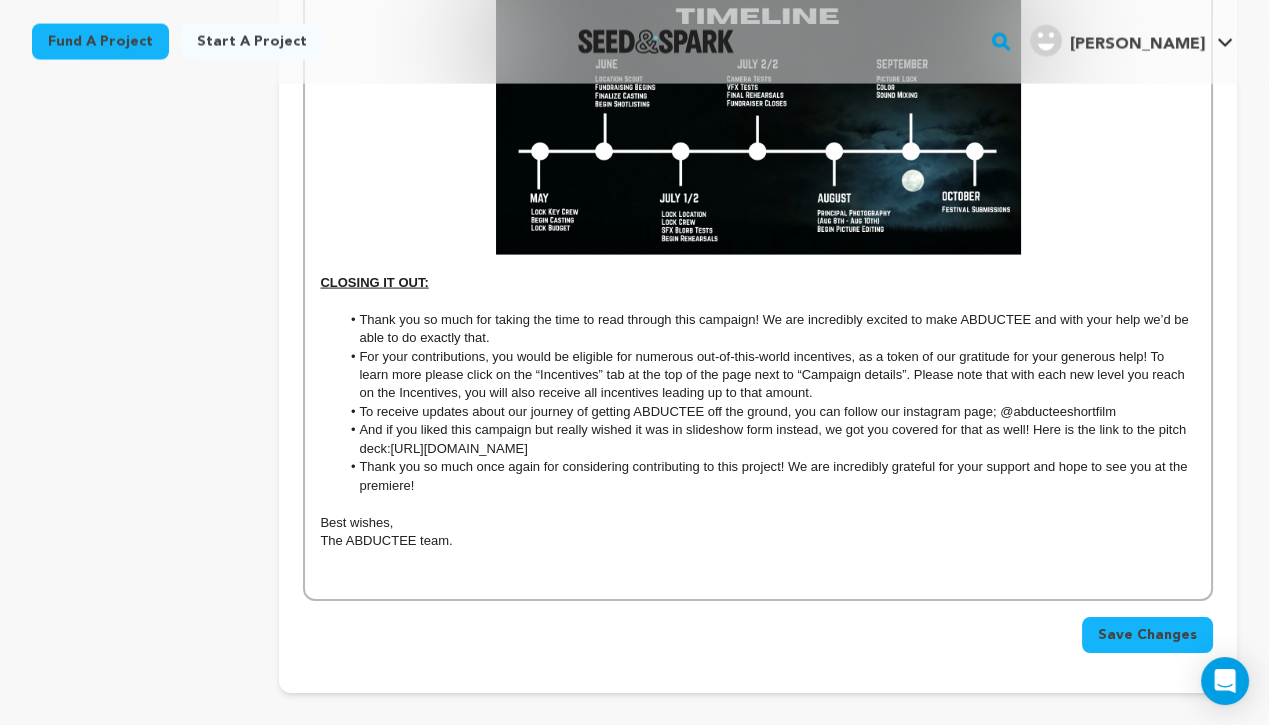 click on "And if you liked this campaign but really wished it was in slideshow form instead, we got you covered for that as well! Here is the link to the pitch deck:  [URL][DOMAIN_NAME]" at bounding box center [768, 439] 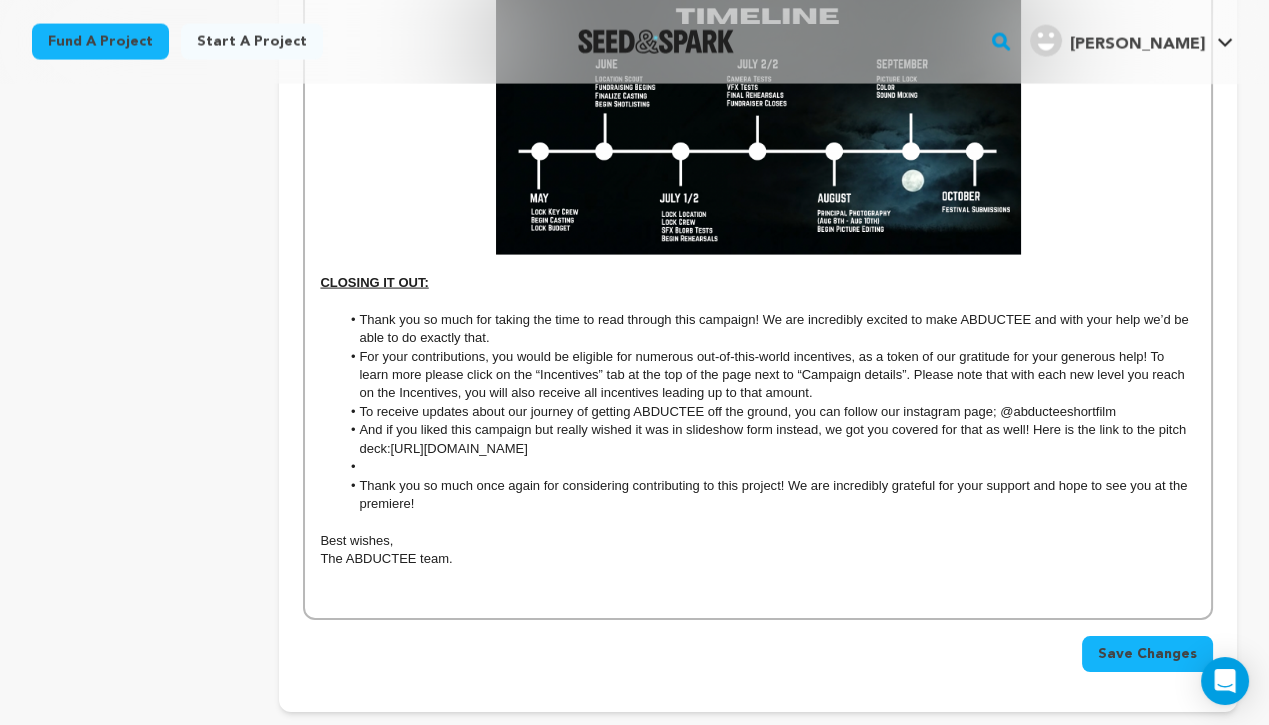 click on "Save Changes" at bounding box center [1147, 654] 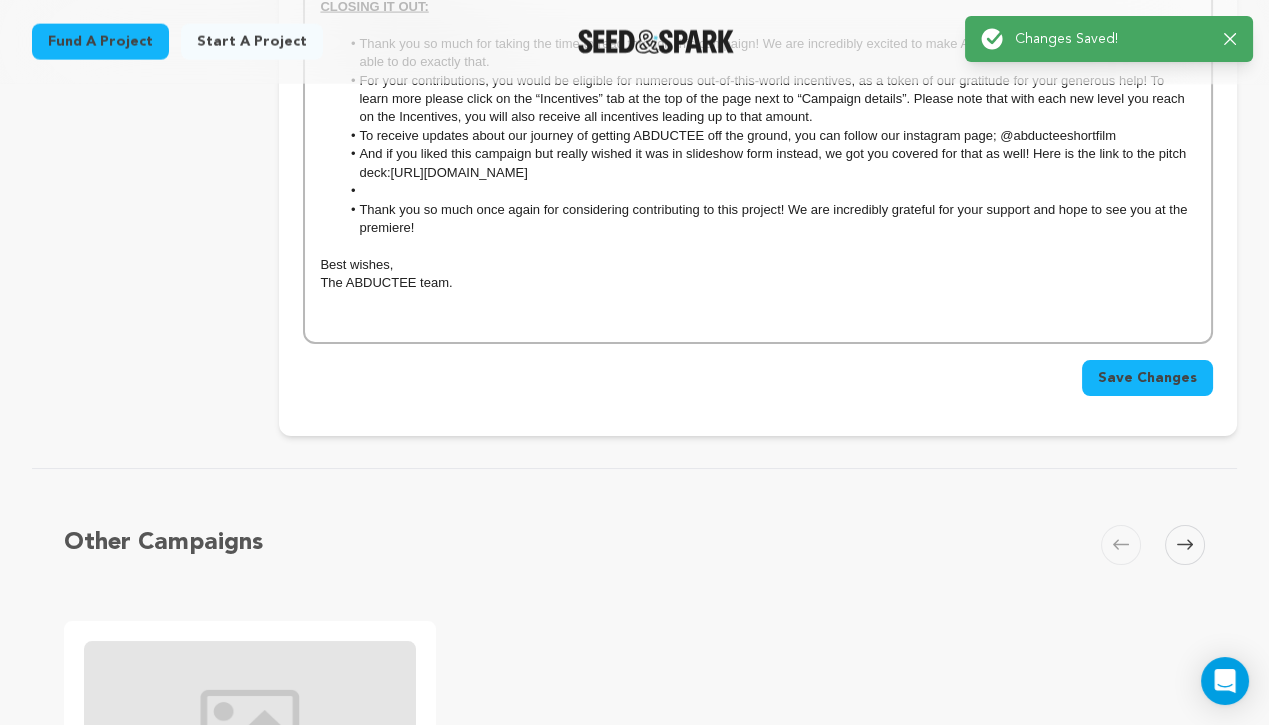 scroll, scrollTop: 6482, scrollLeft: 0, axis: vertical 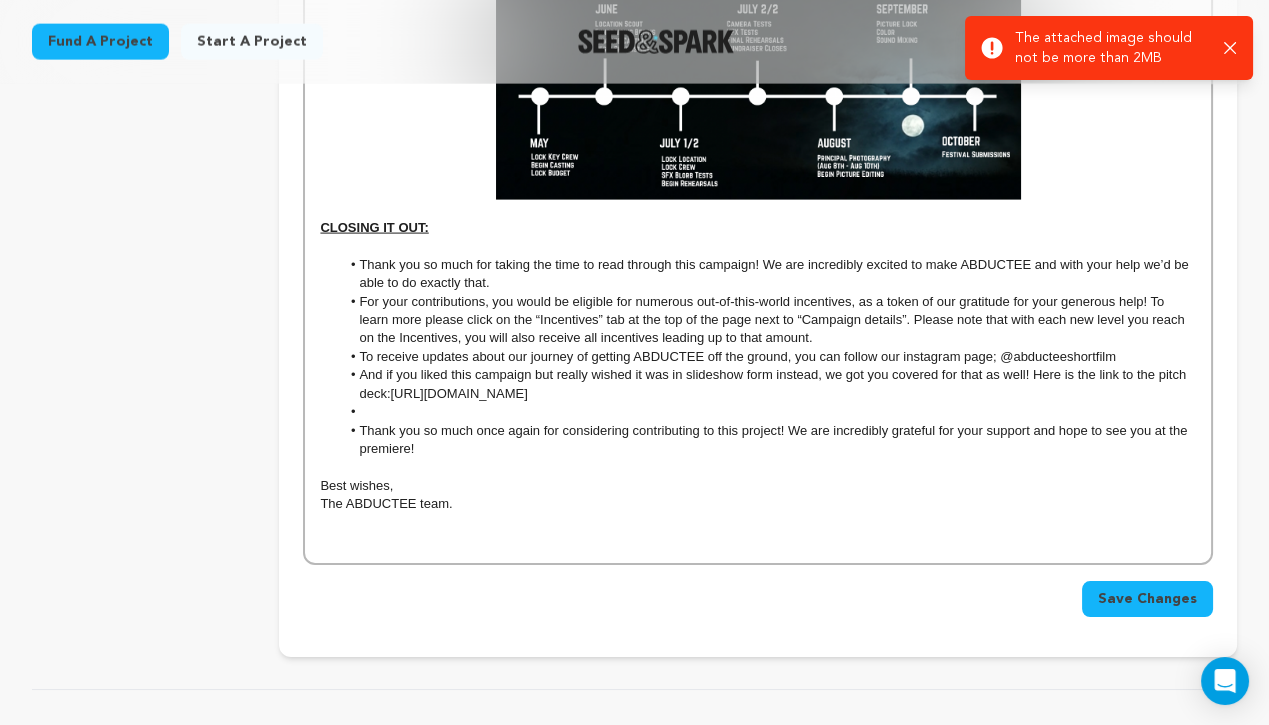 click at bounding box center [768, 412] 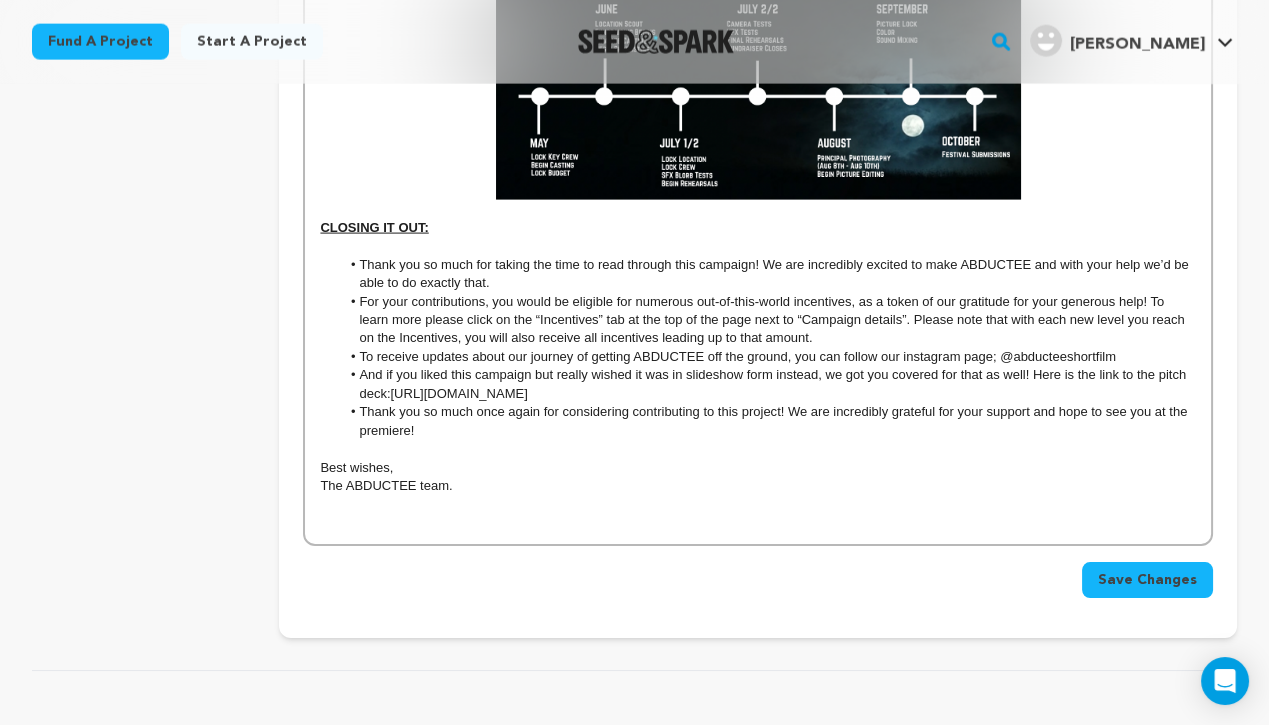 click on "Save Changes" at bounding box center (1147, 580) 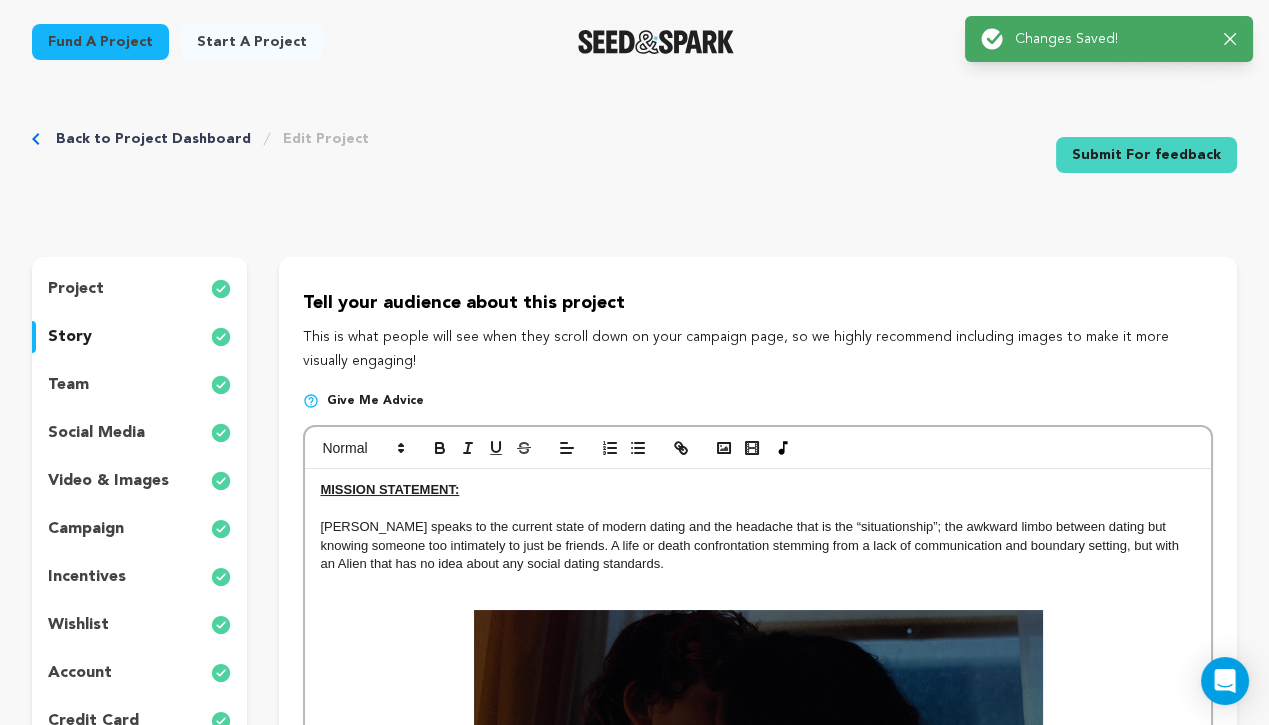 scroll, scrollTop: 0, scrollLeft: 0, axis: both 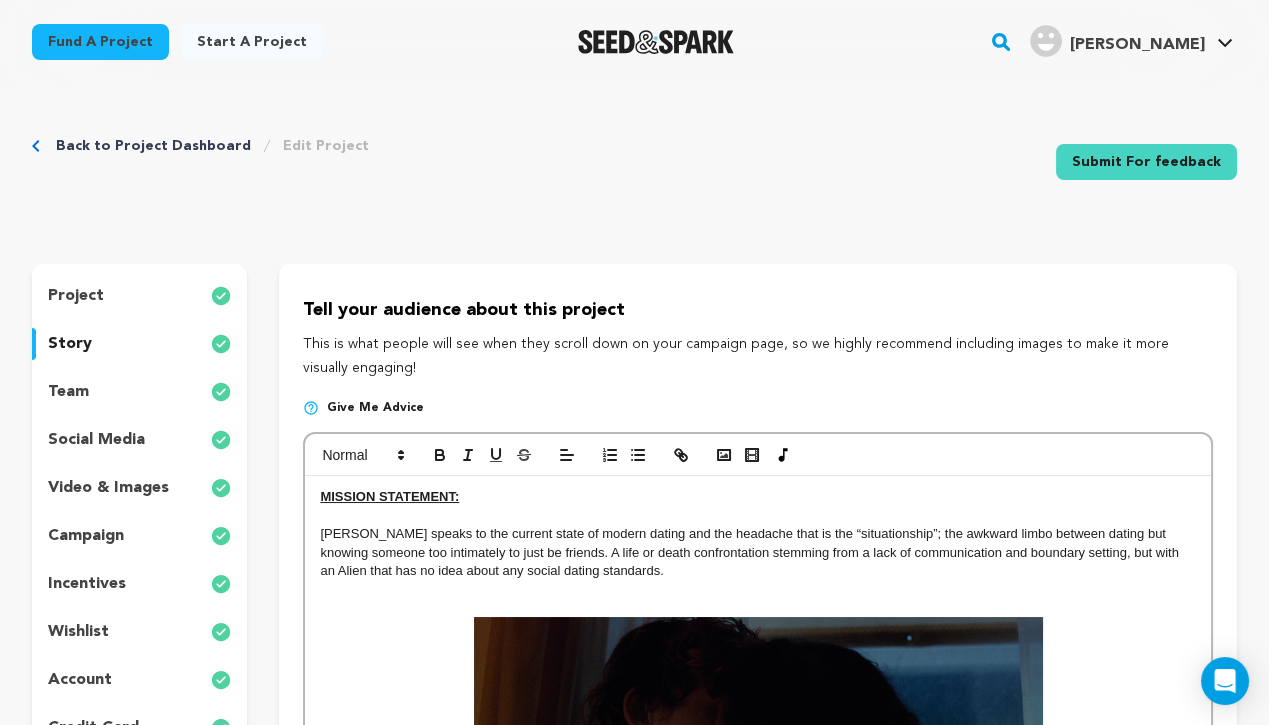 click on "team" at bounding box center (139, 392) 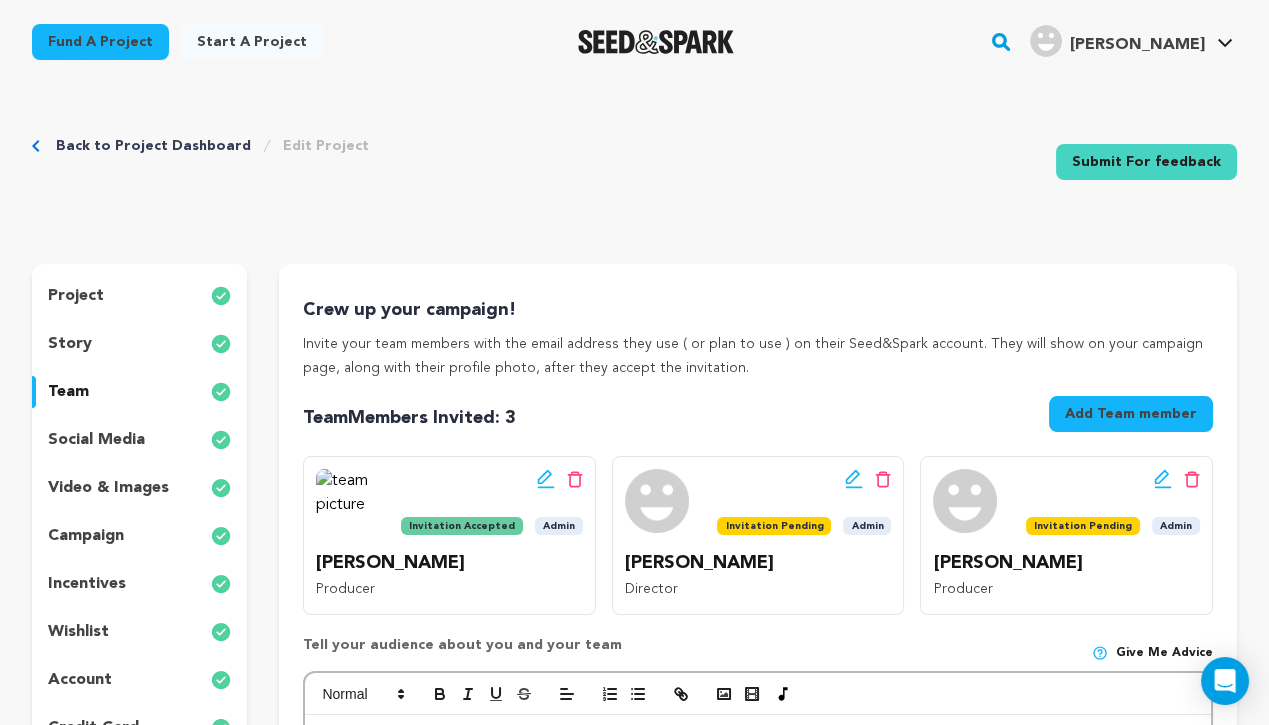 click on "video & images" at bounding box center [139, 488] 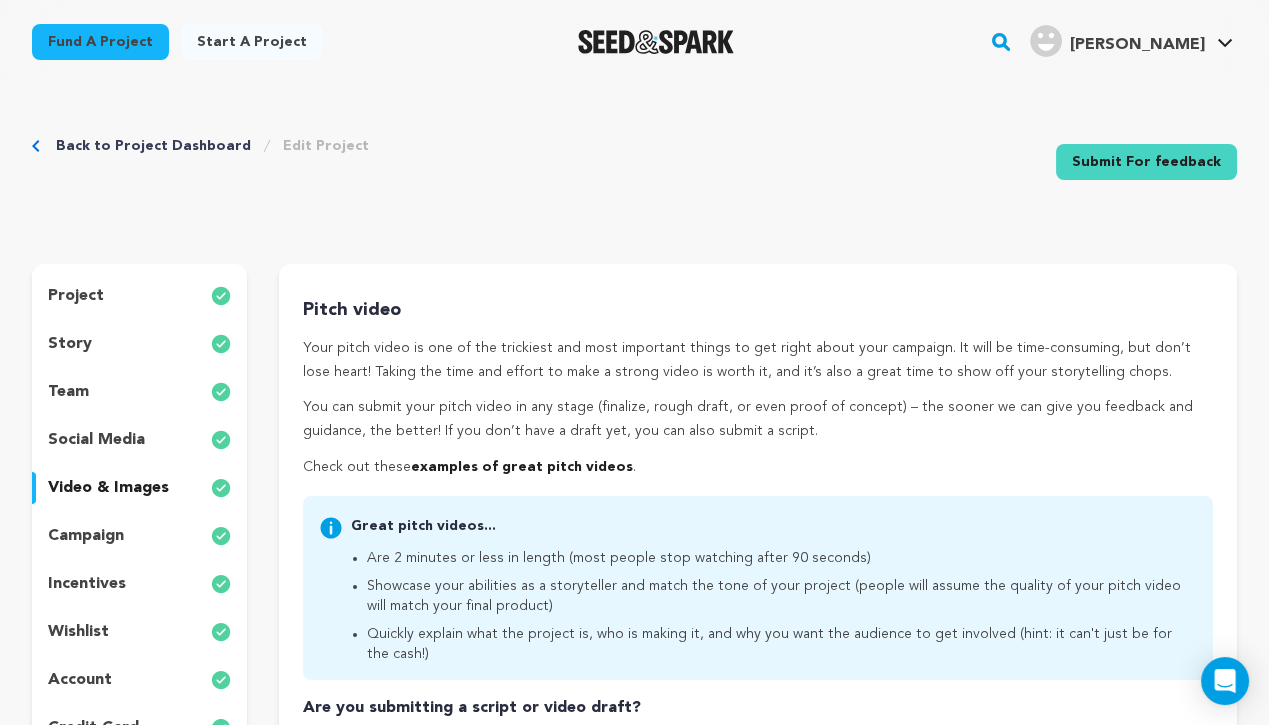 type 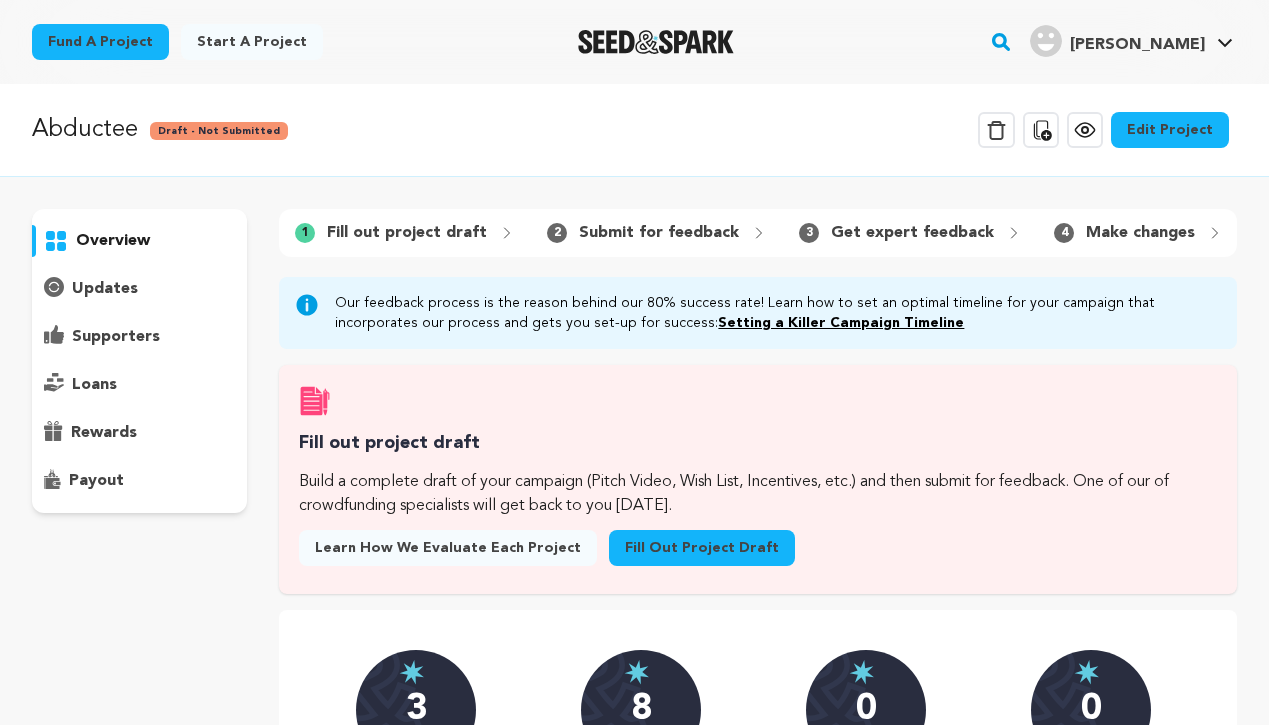 scroll, scrollTop: 0, scrollLeft: 0, axis: both 